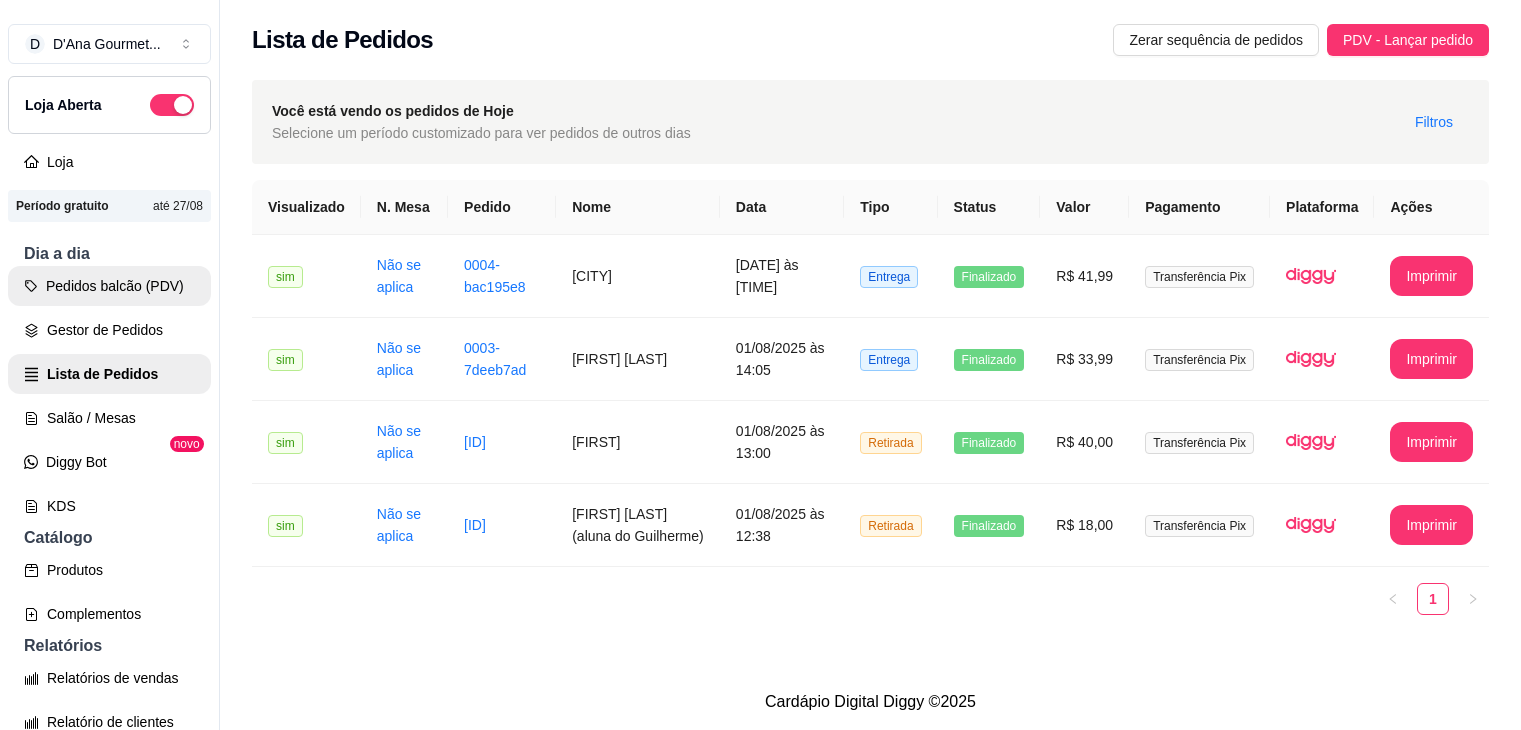 scroll, scrollTop: 0, scrollLeft: 0, axis: both 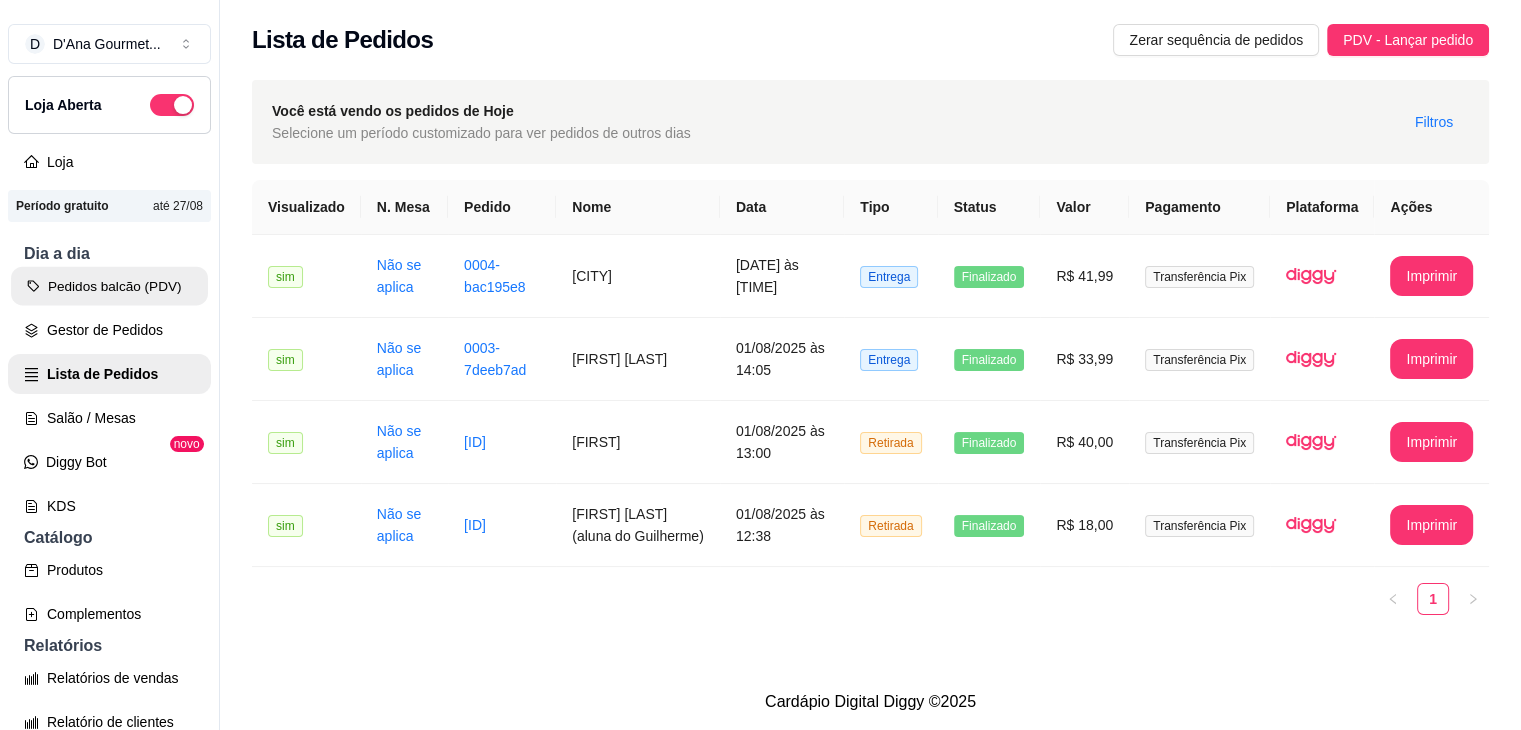 click on "Pedidos balcão (PDV)" at bounding box center [109, 286] 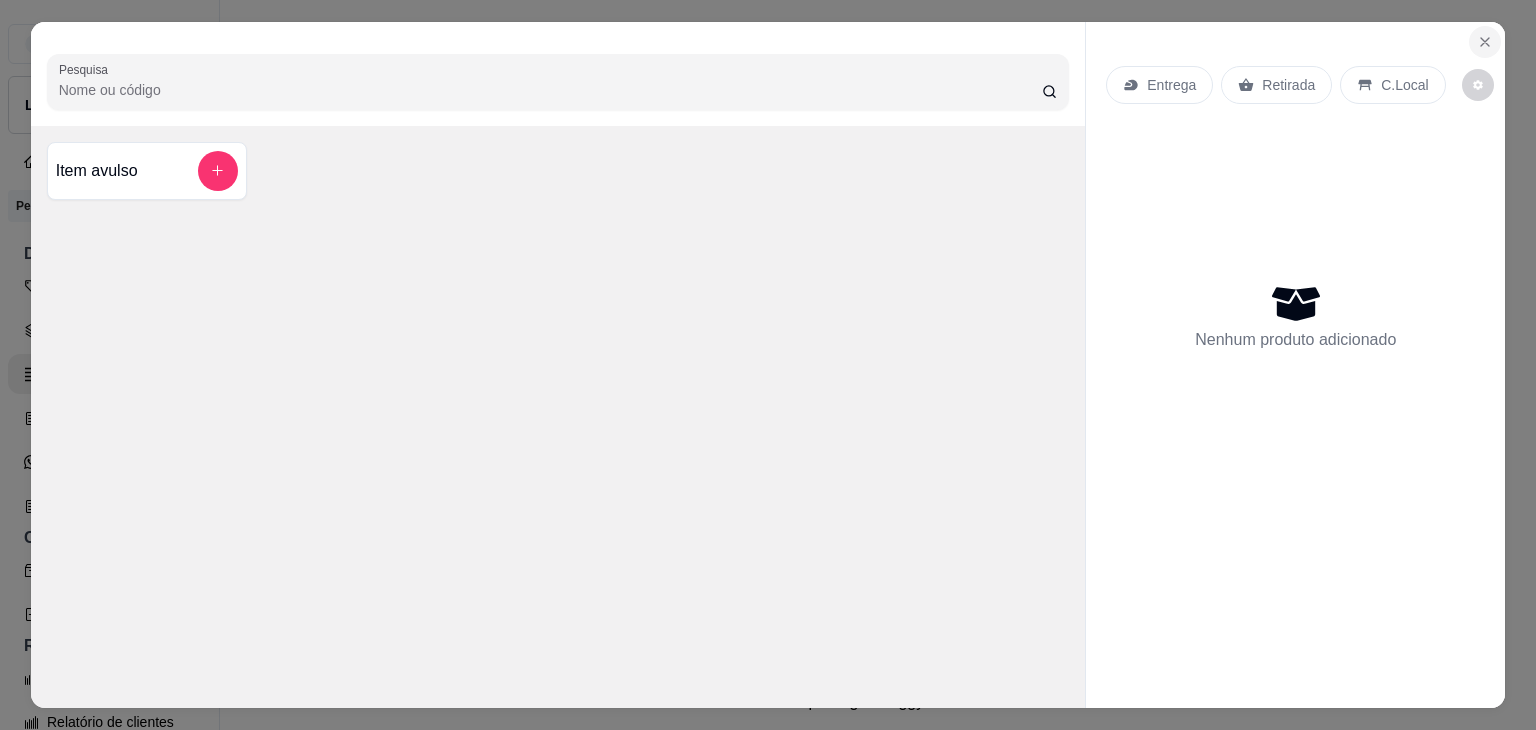 click 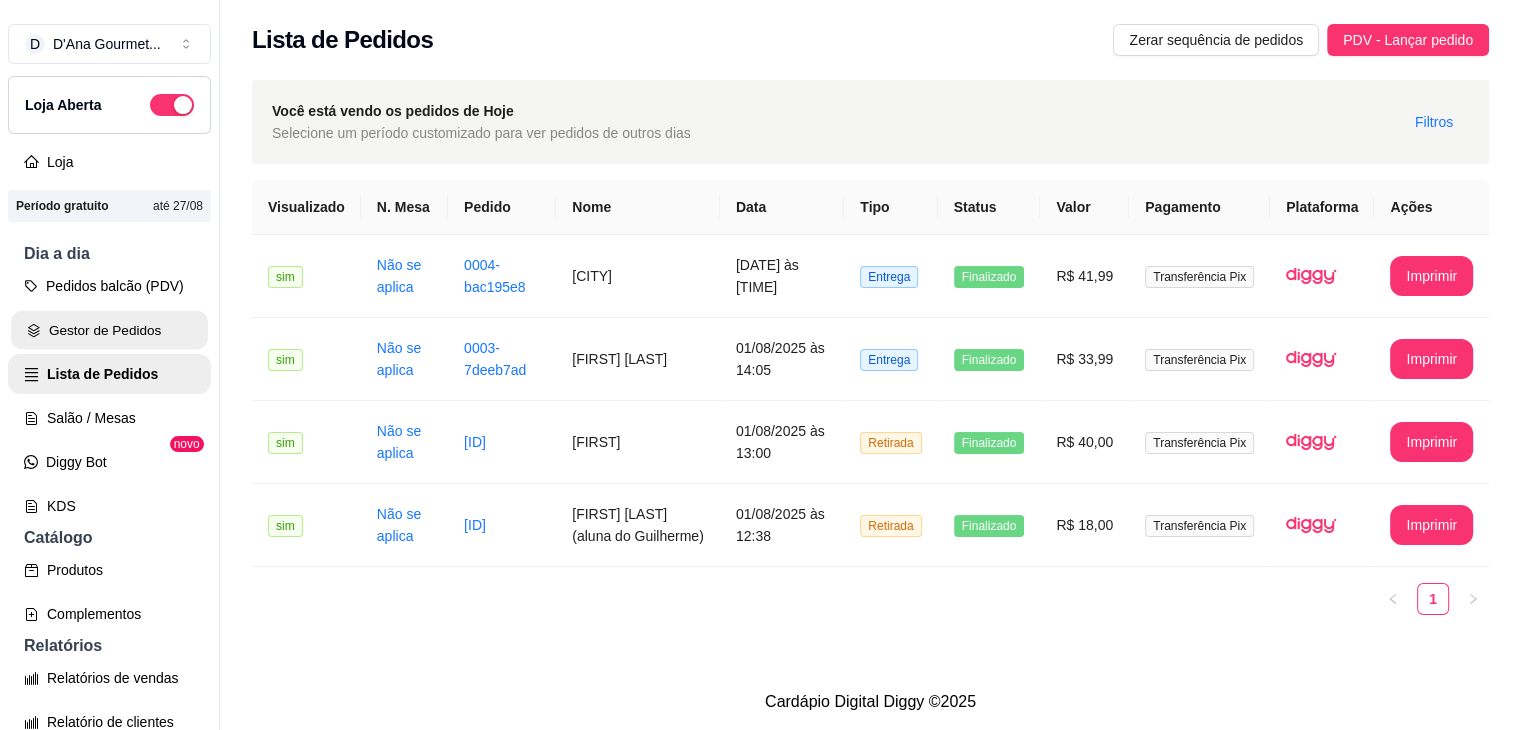 click on "Gestor de Pedidos" at bounding box center [109, 330] 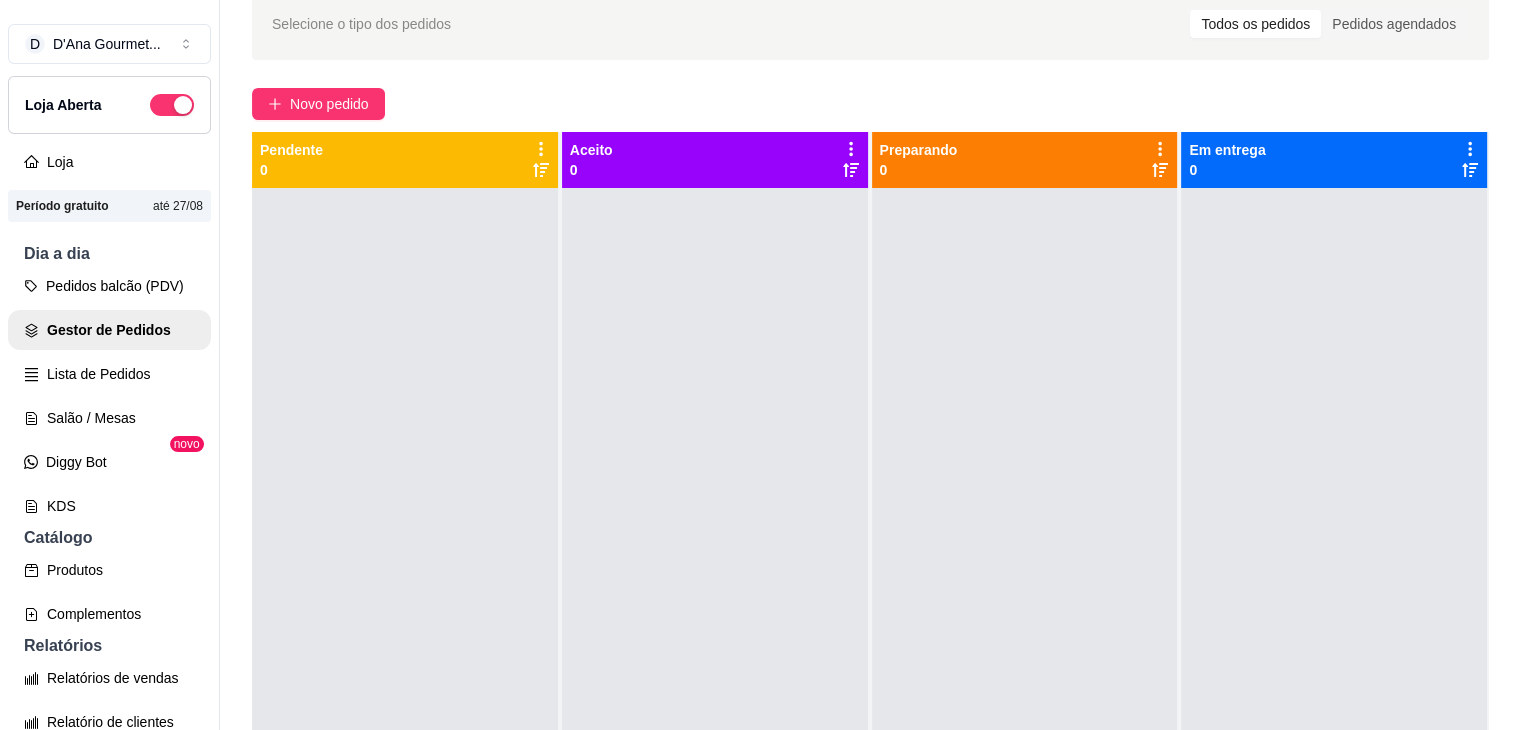 scroll, scrollTop: 0, scrollLeft: 0, axis: both 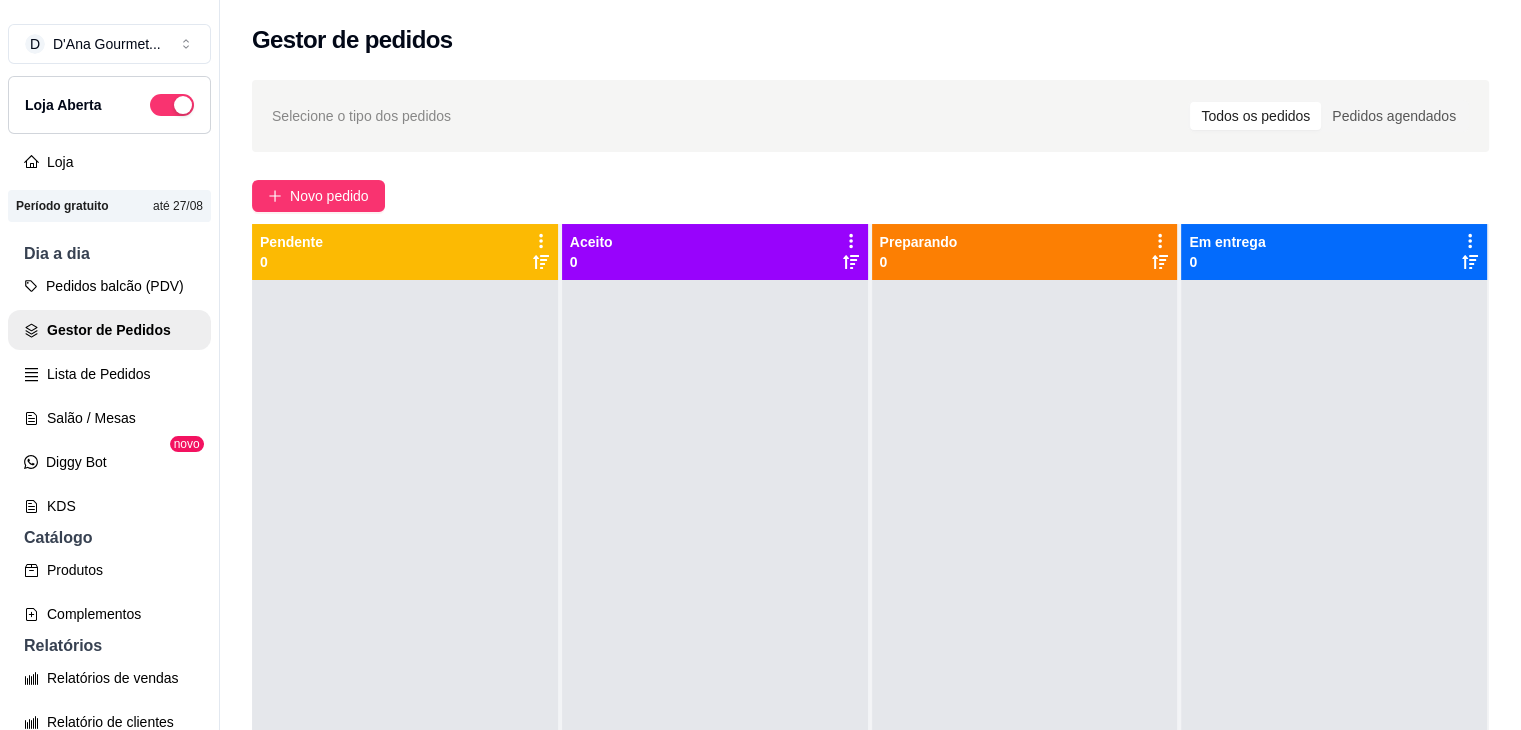 click on "Todos os pedidos" at bounding box center (1255, 116) 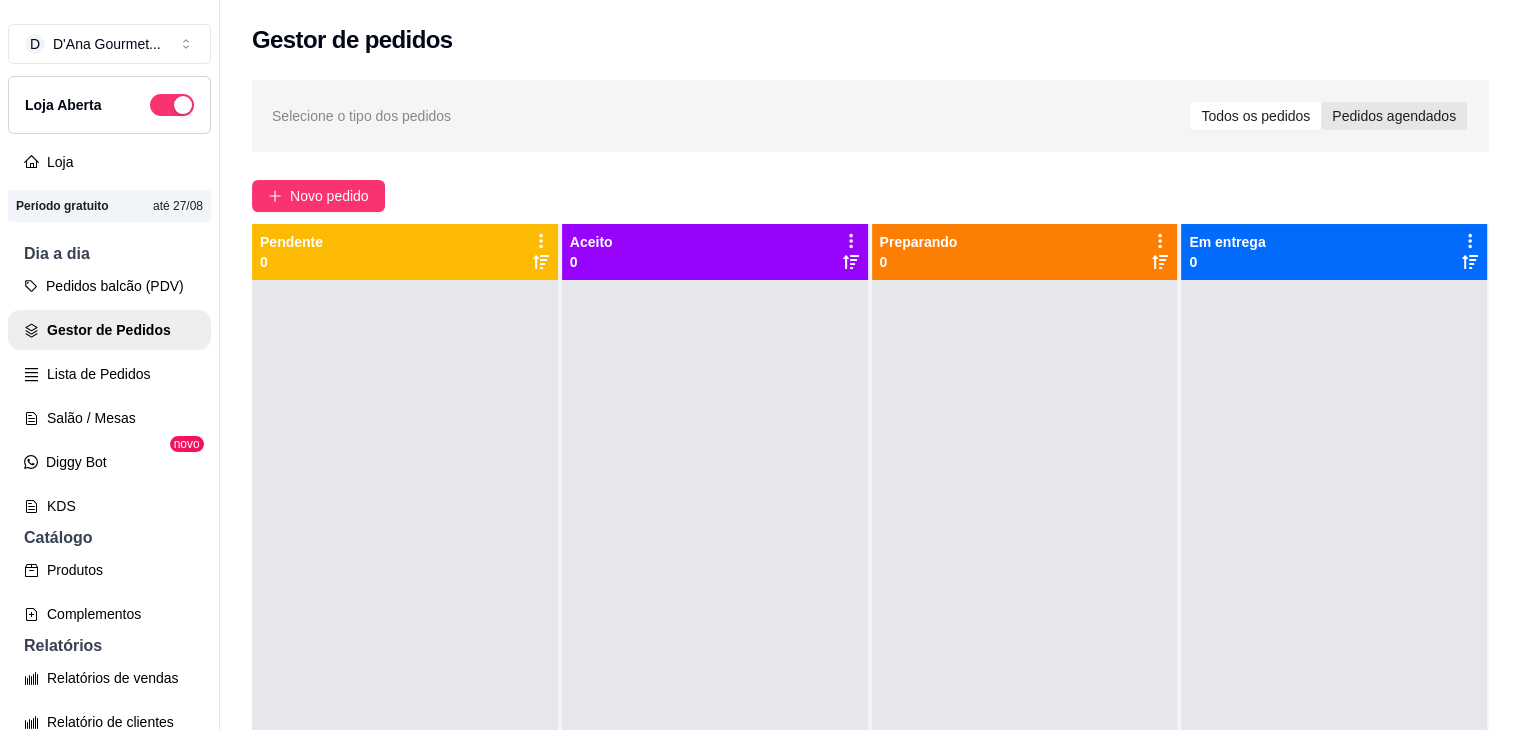 click on "Pedidos agendados" at bounding box center [1394, 116] 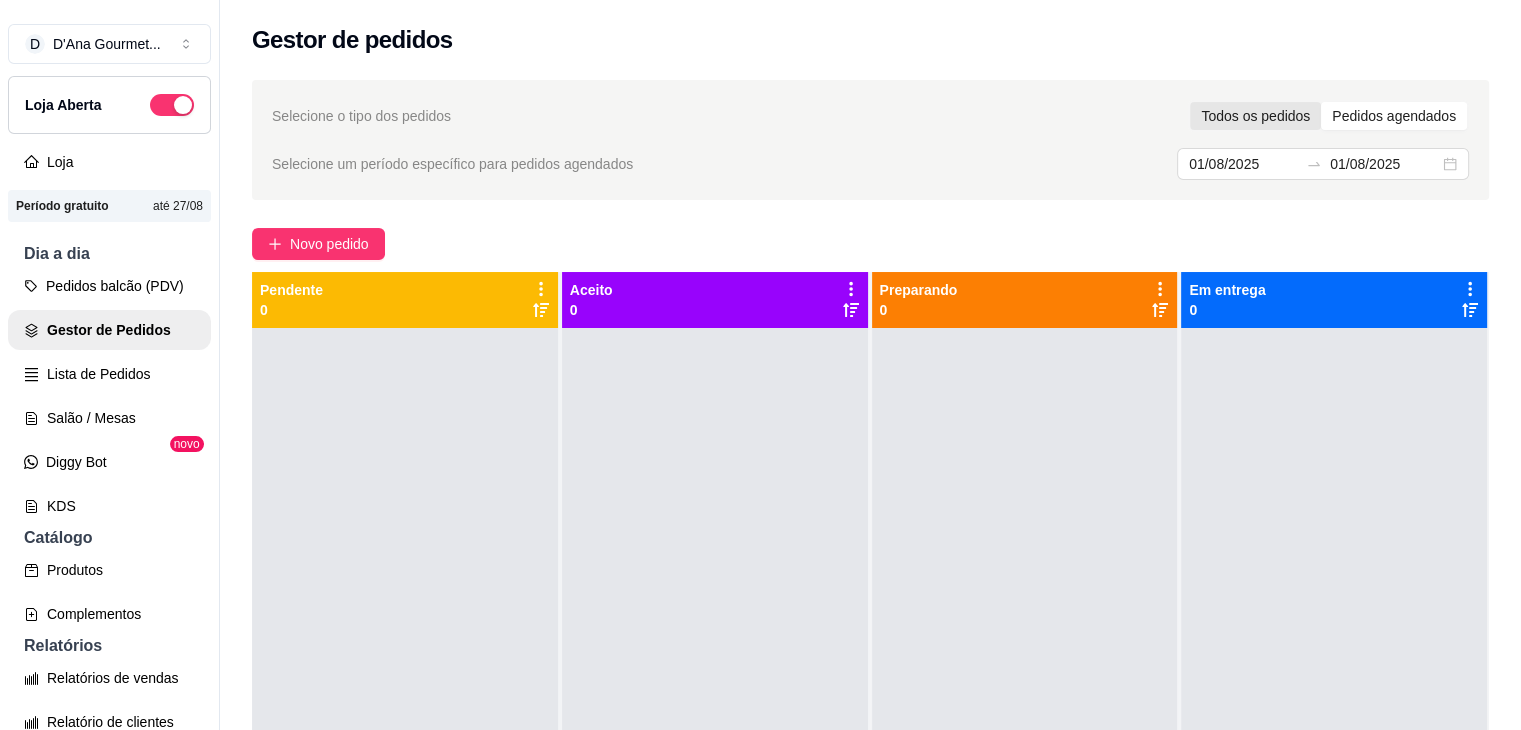 click on "Todos os pedidos" at bounding box center [1255, 116] 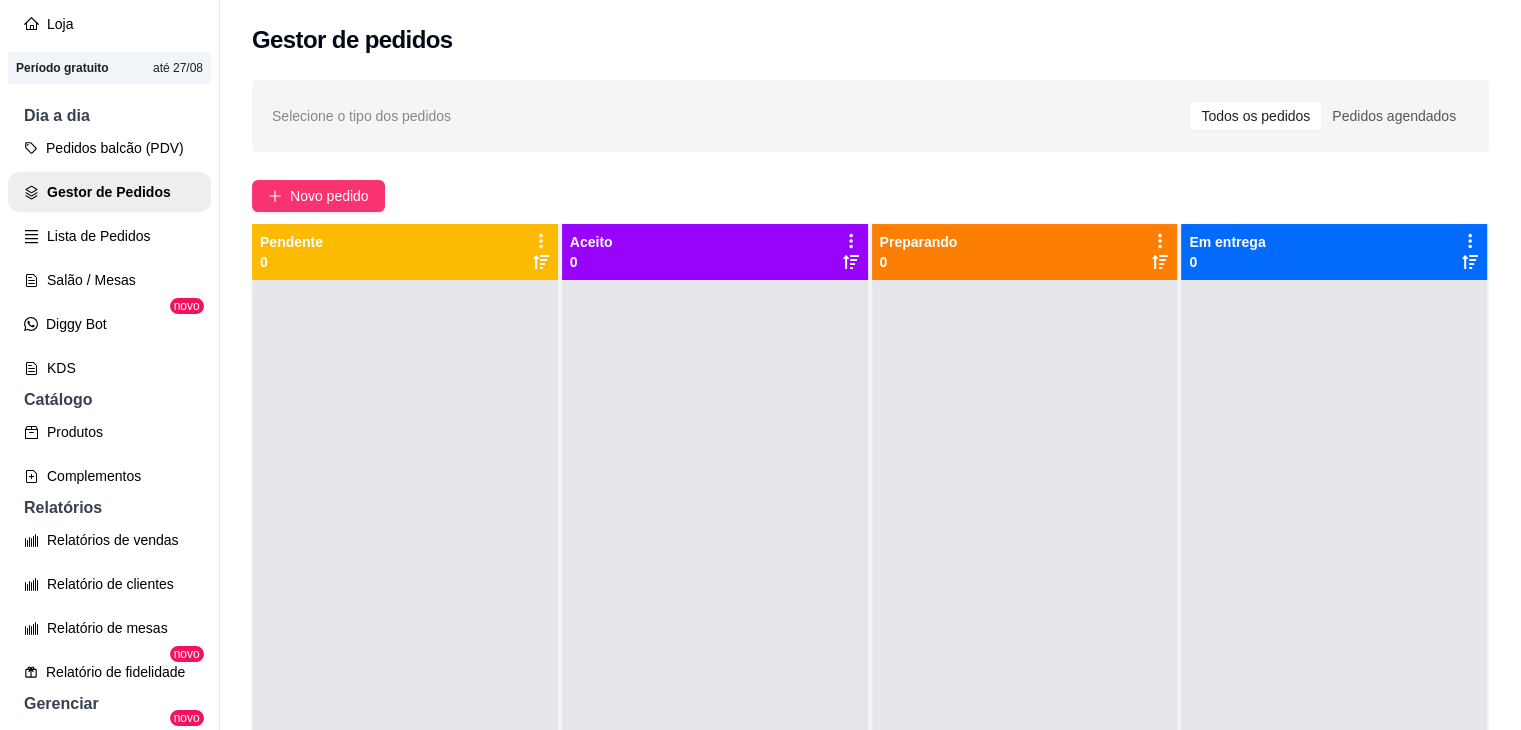 scroll, scrollTop: 140, scrollLeft: 0, axis: vertical 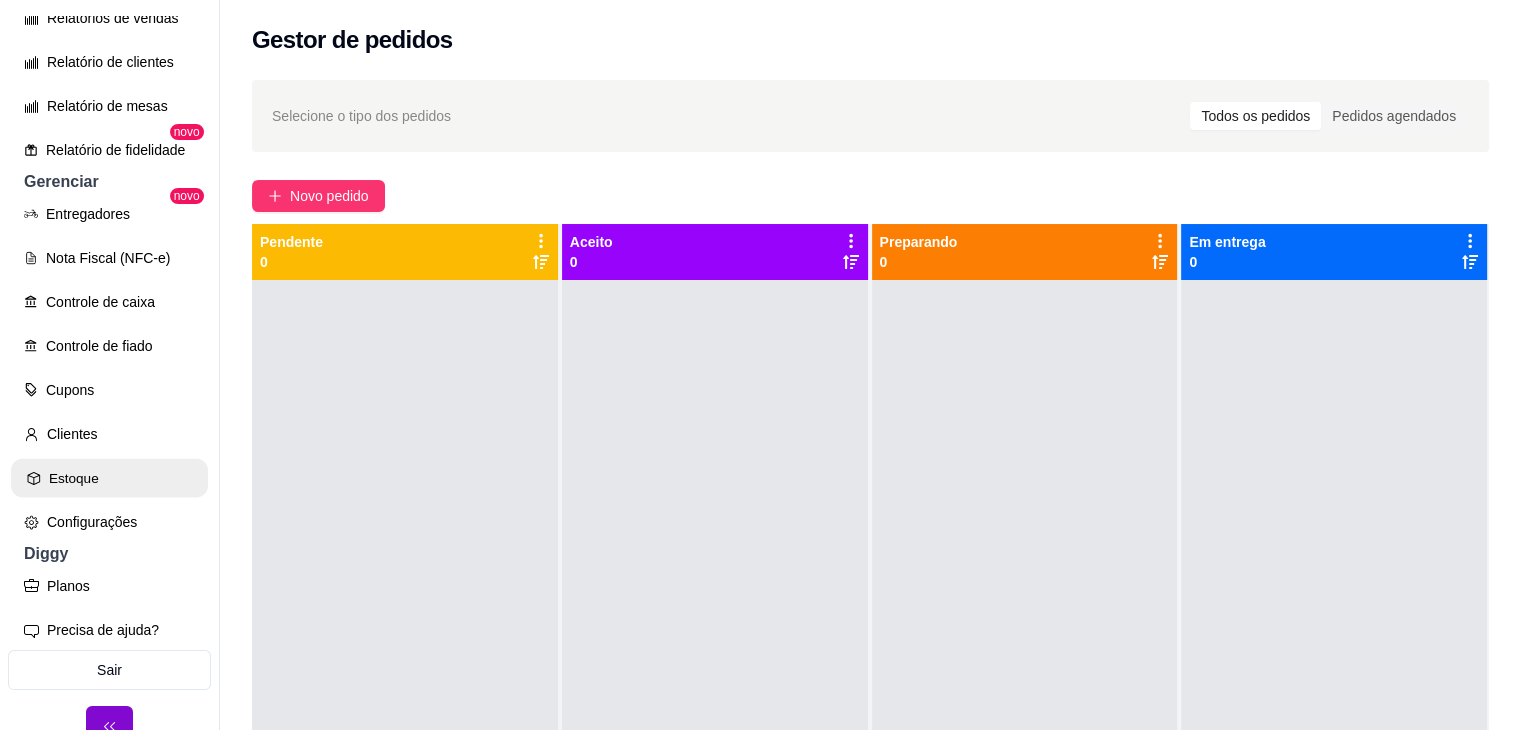 click on "Estoque" at bounding box center (109, 478) 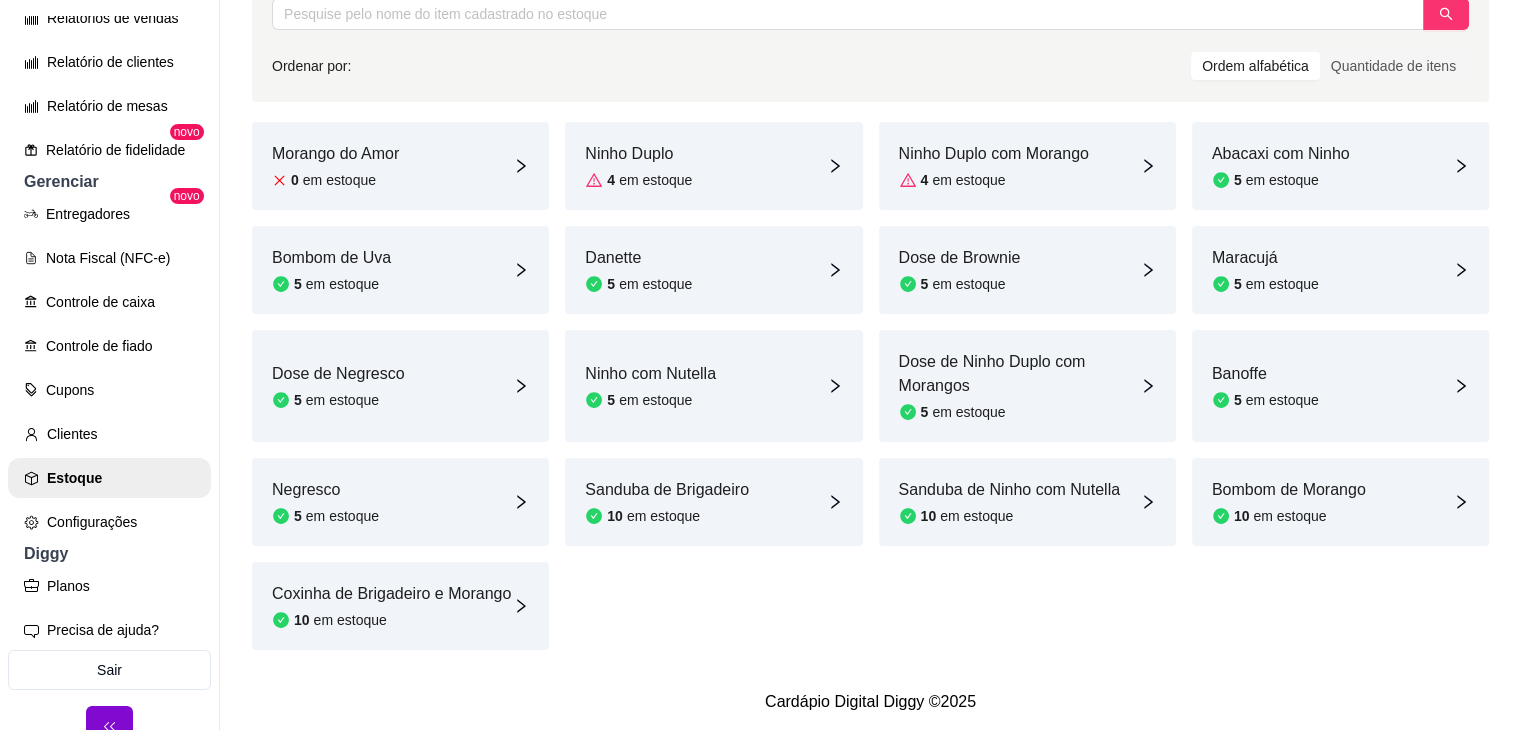 scroll, scrollTop: 0, scrollLeft: 0, axis: both 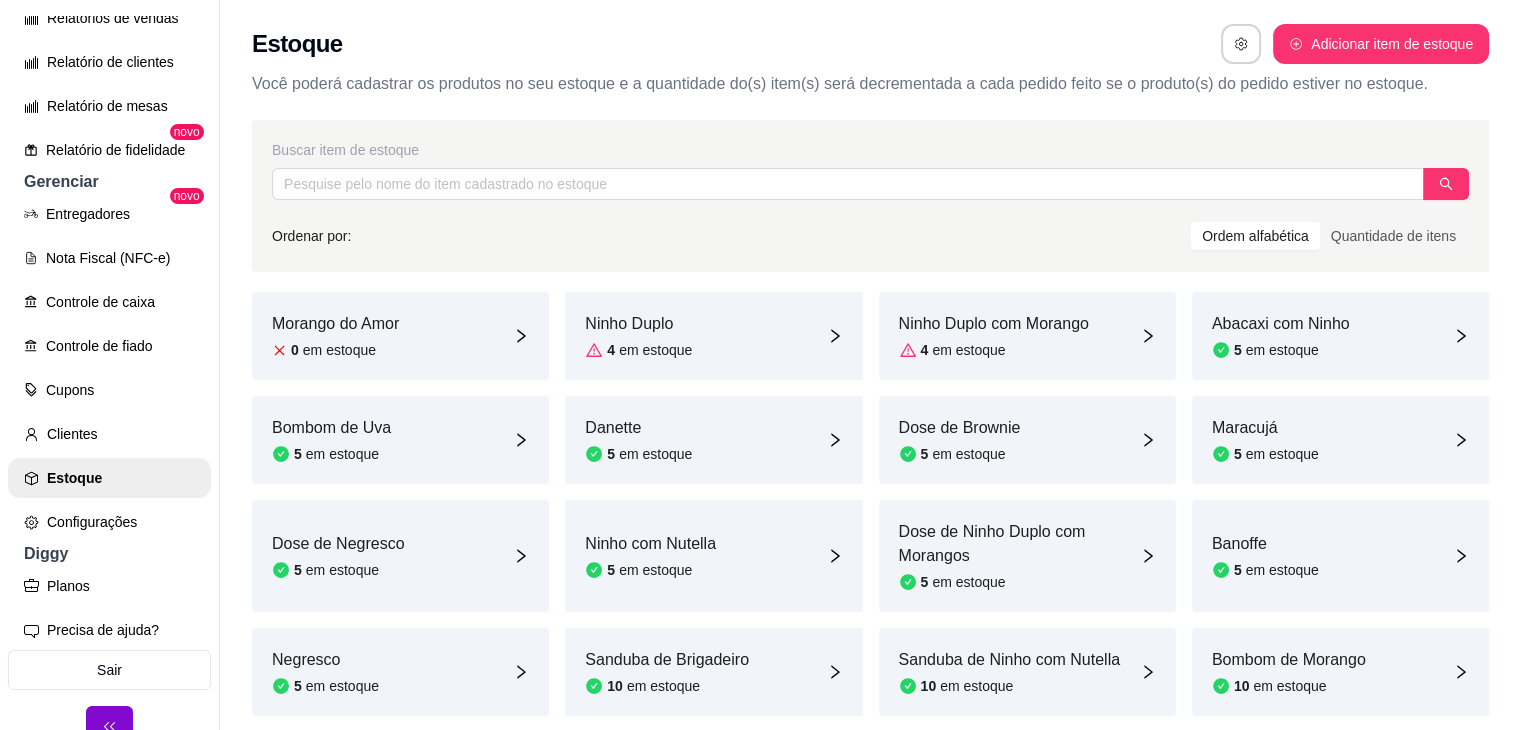 click on "[PRODUCT] 0 em estoque" at bounding box center [400, 336] 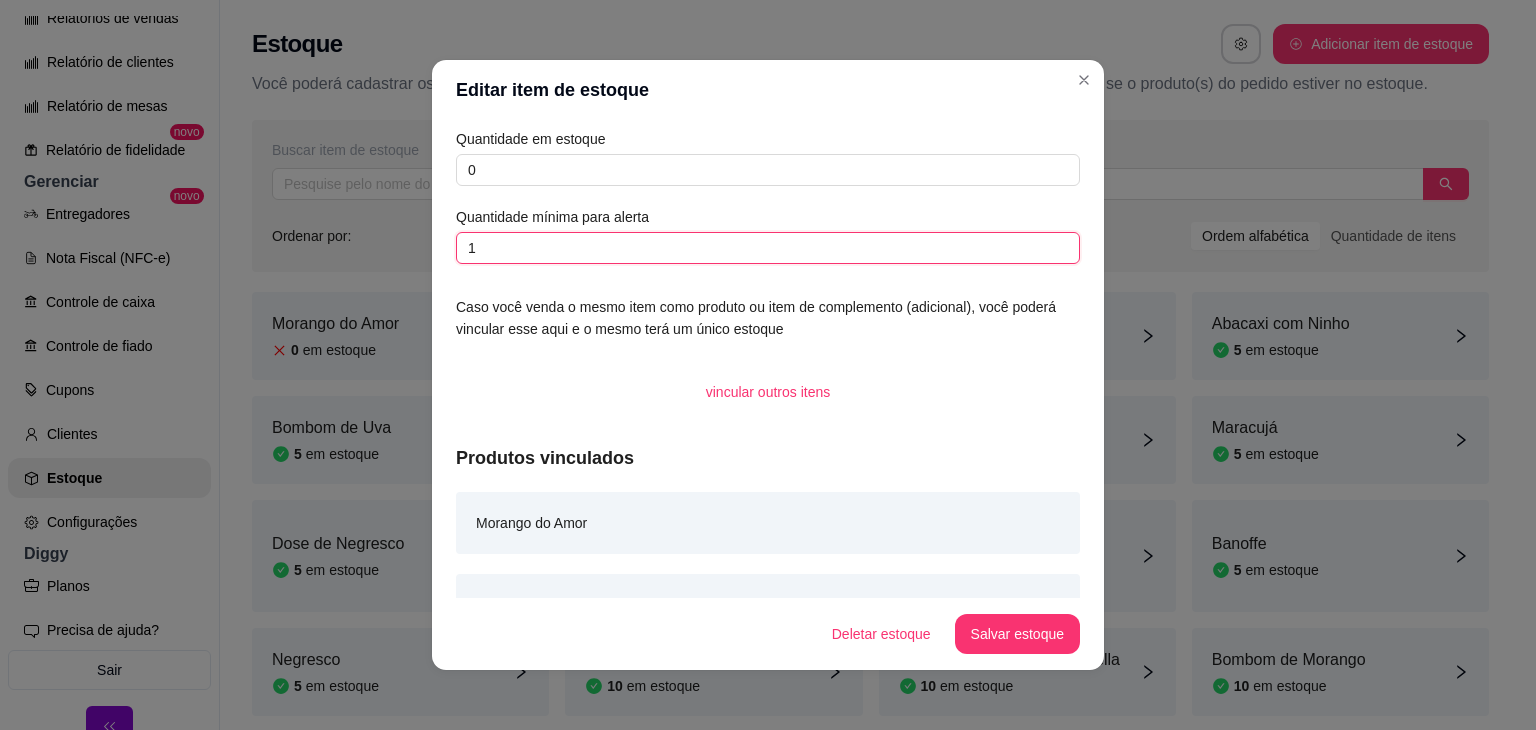 drag, startPoint x: 492, startPoint y: 251, endPoint x: 440, endPoint y: 244, distance: 52.46904 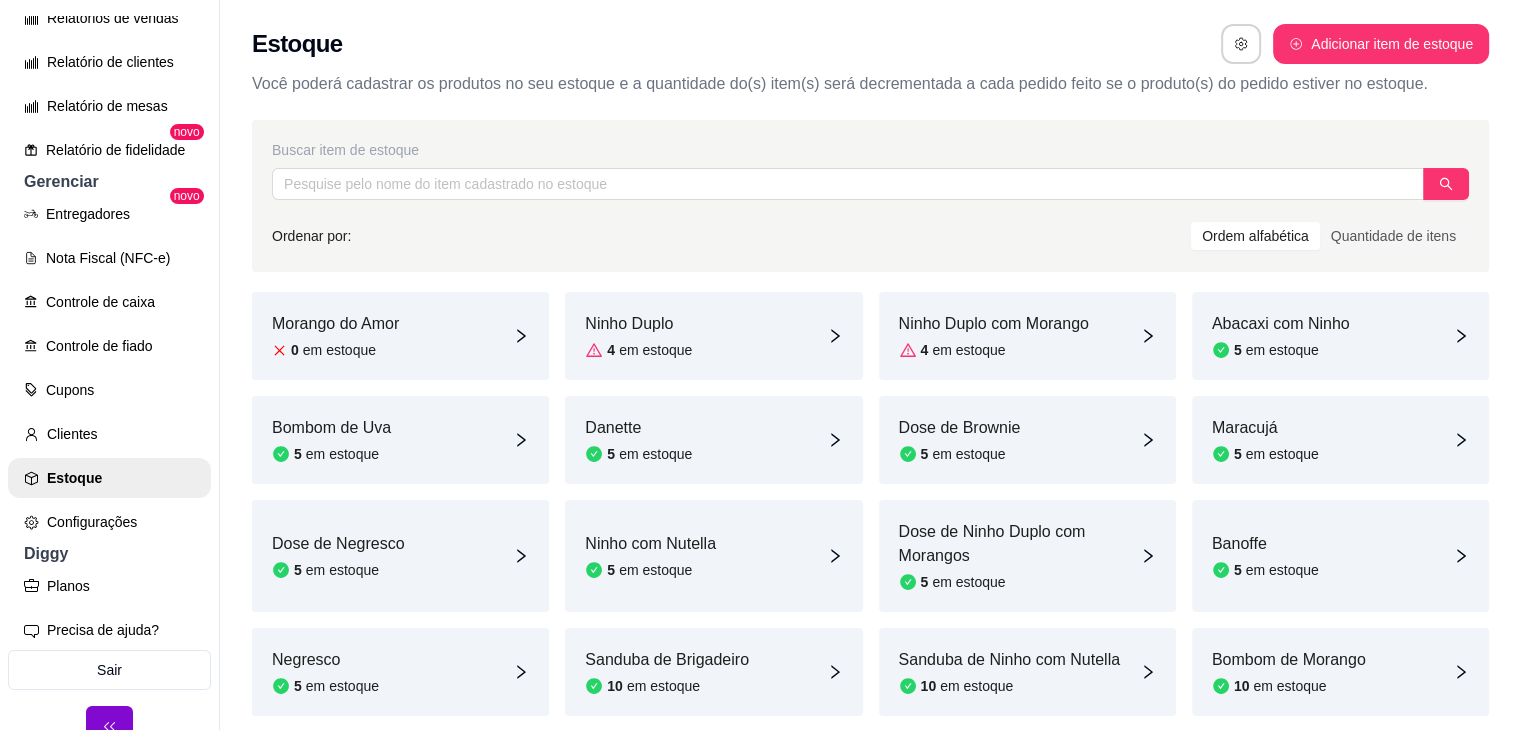 click on "[PRODUCT] 4 em estoque" at bounding box center (713, 336) 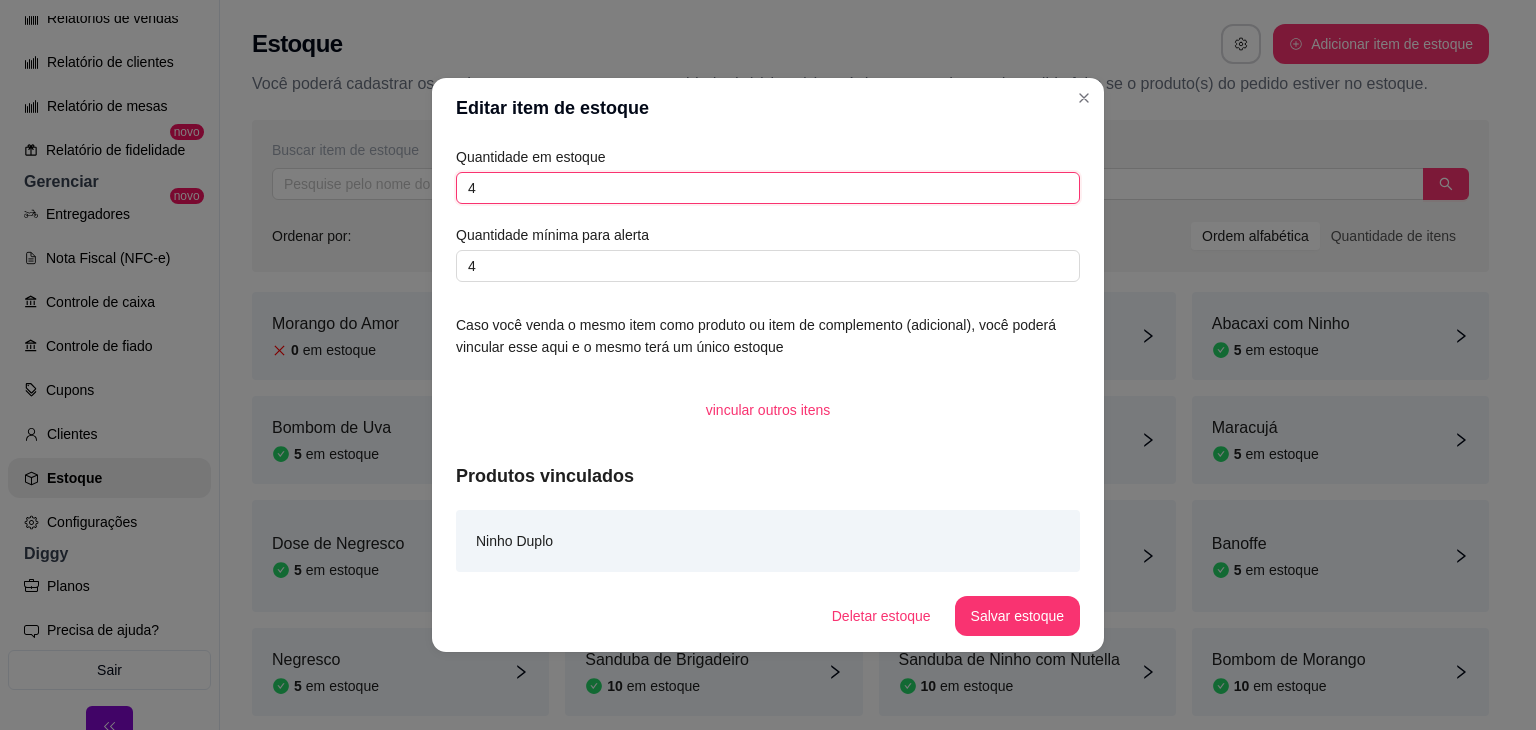 drag, startPoint x: 494, startPoint y: 185, endPoint x: 414, endPoint y: 180, distance: 80.1561 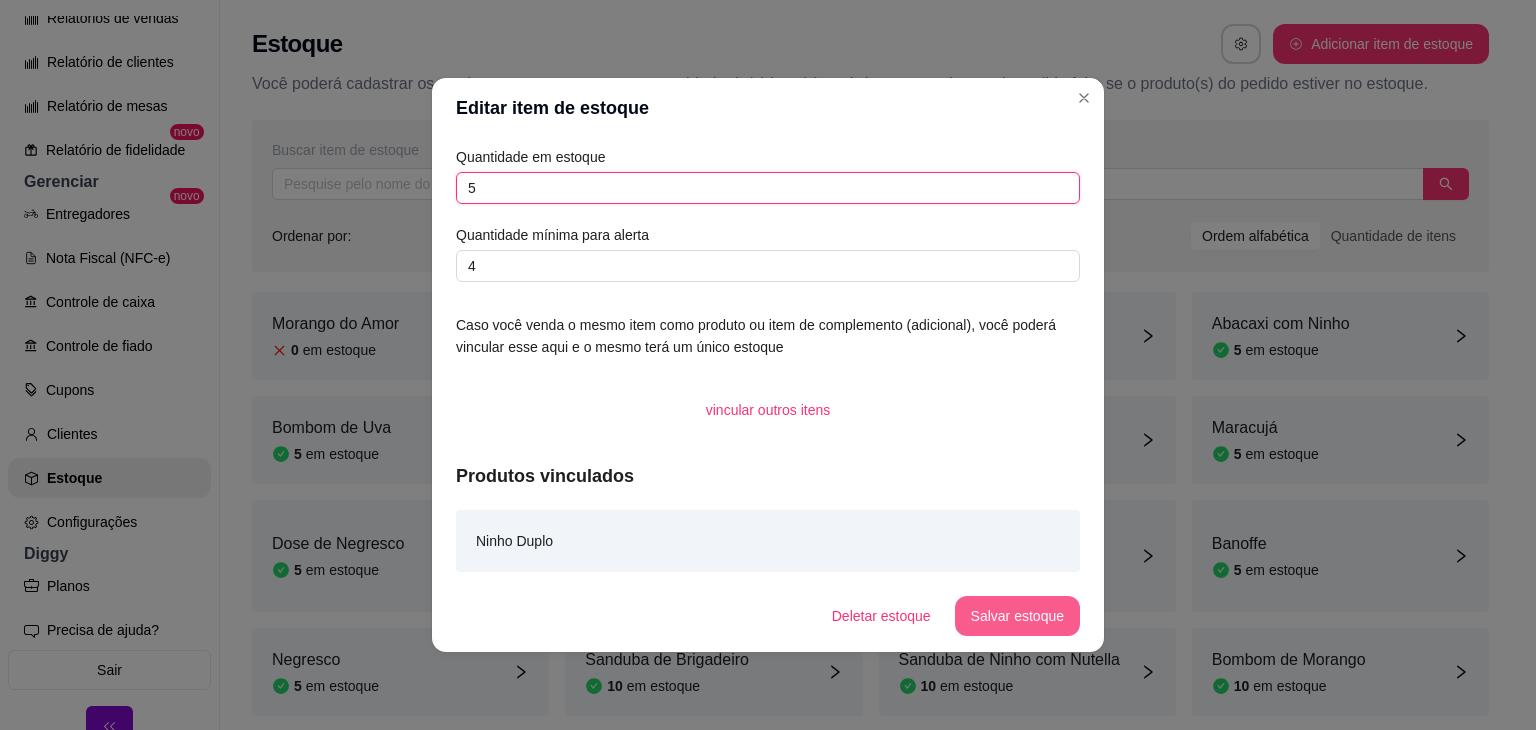 type on "5" 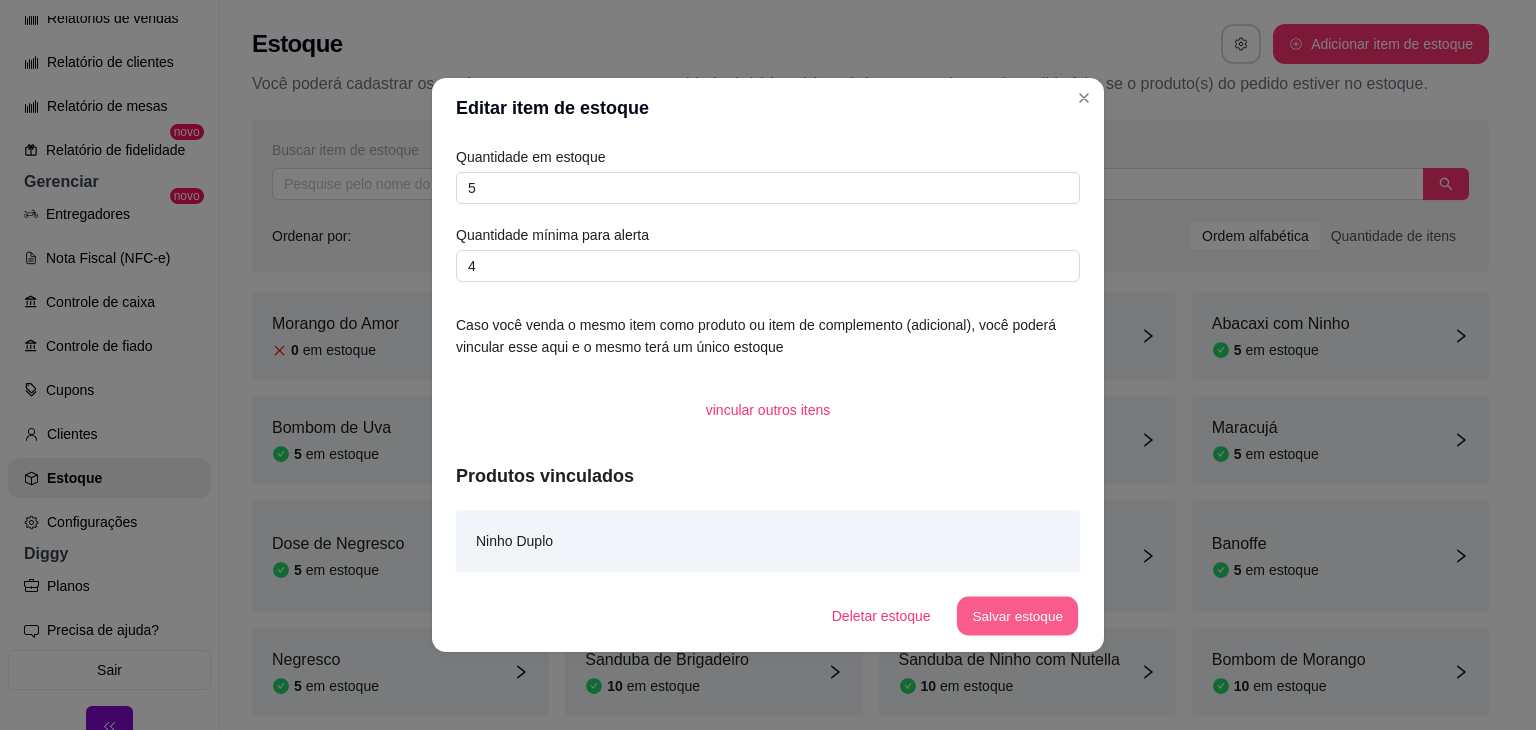 click on "Salvar estoque" at bounding box center (1017, 616) 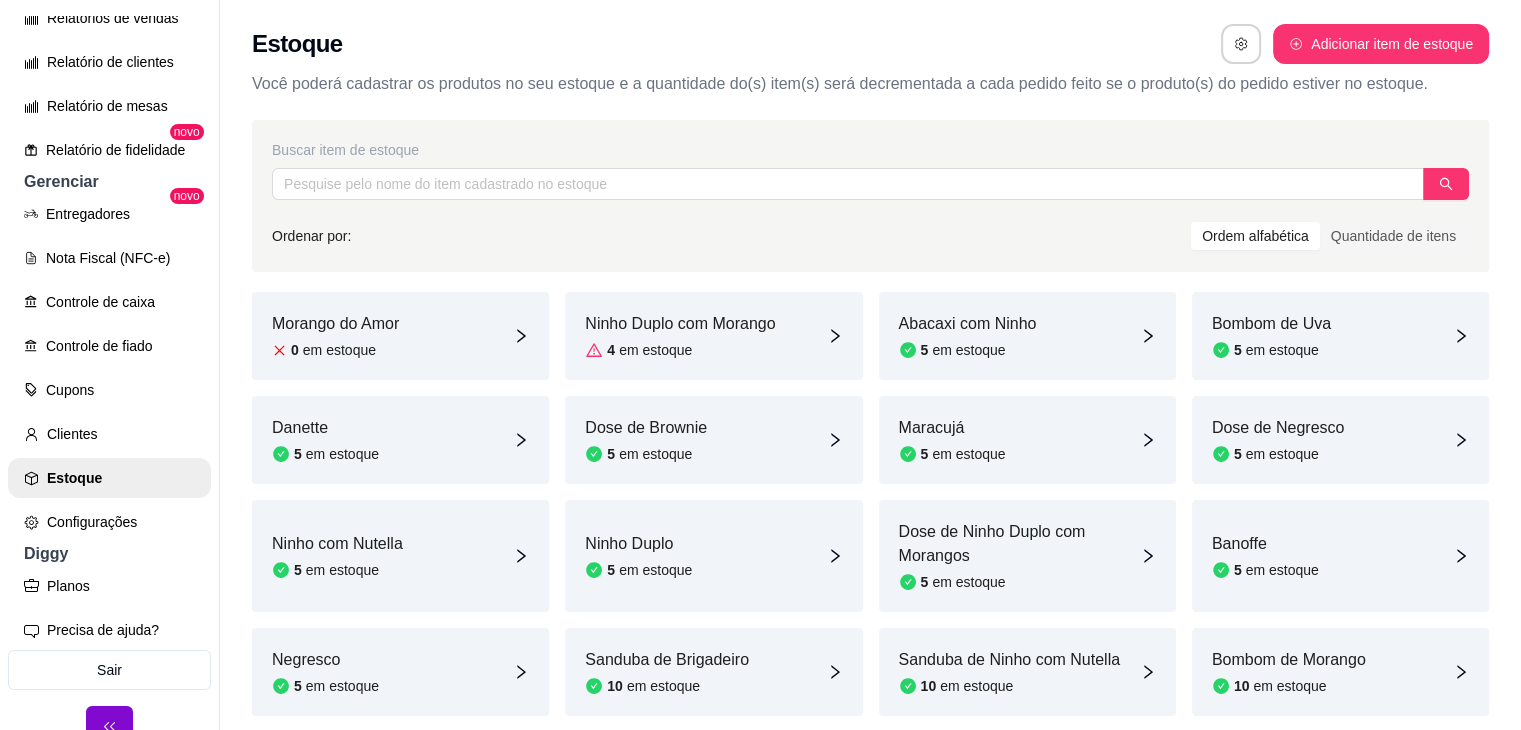 click on "Ninho Duplo com Morango" at bounding box center [680, 324] 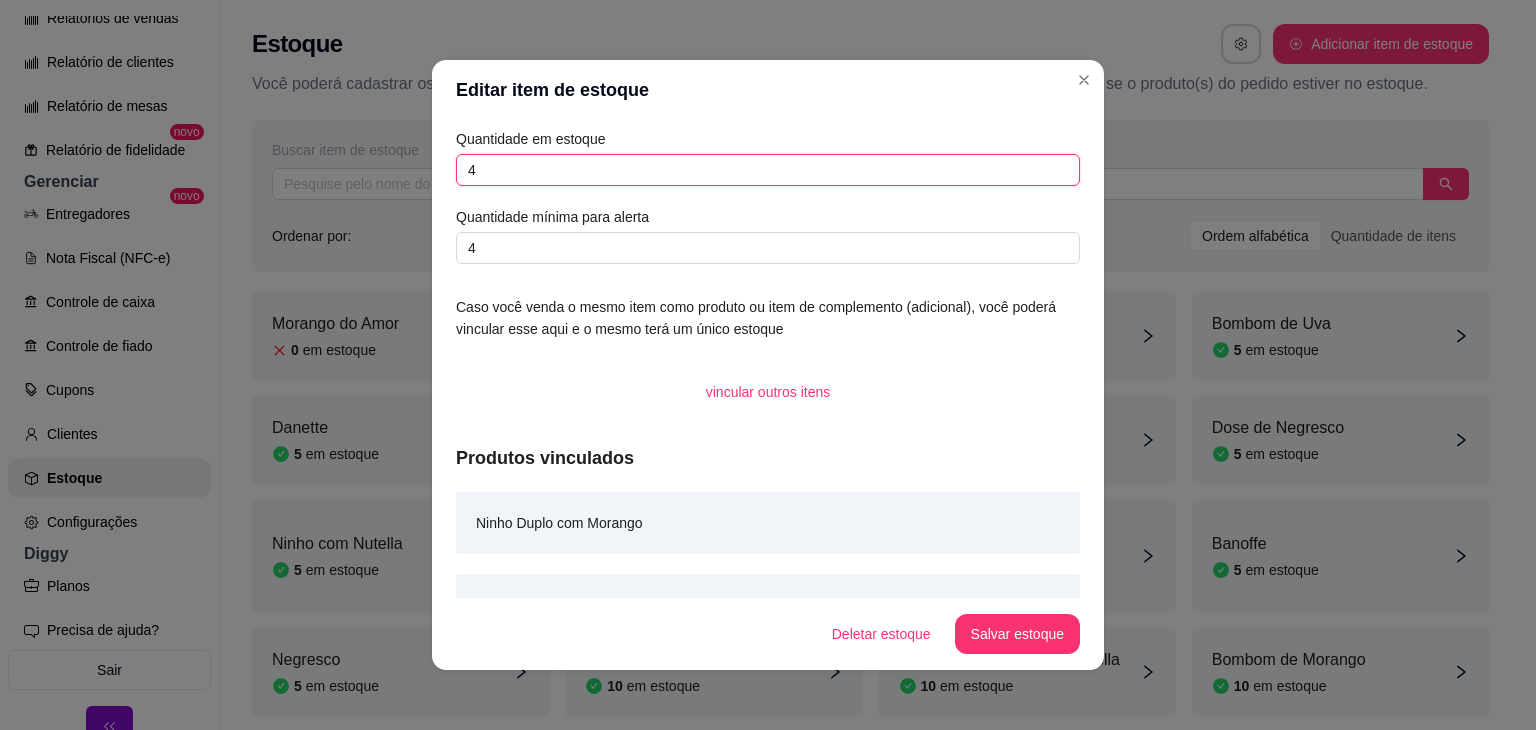 drag, startPoint x: 488, startPoint y: 178, endPoint x: 384, endPoint y: 163, distance: 105.076164 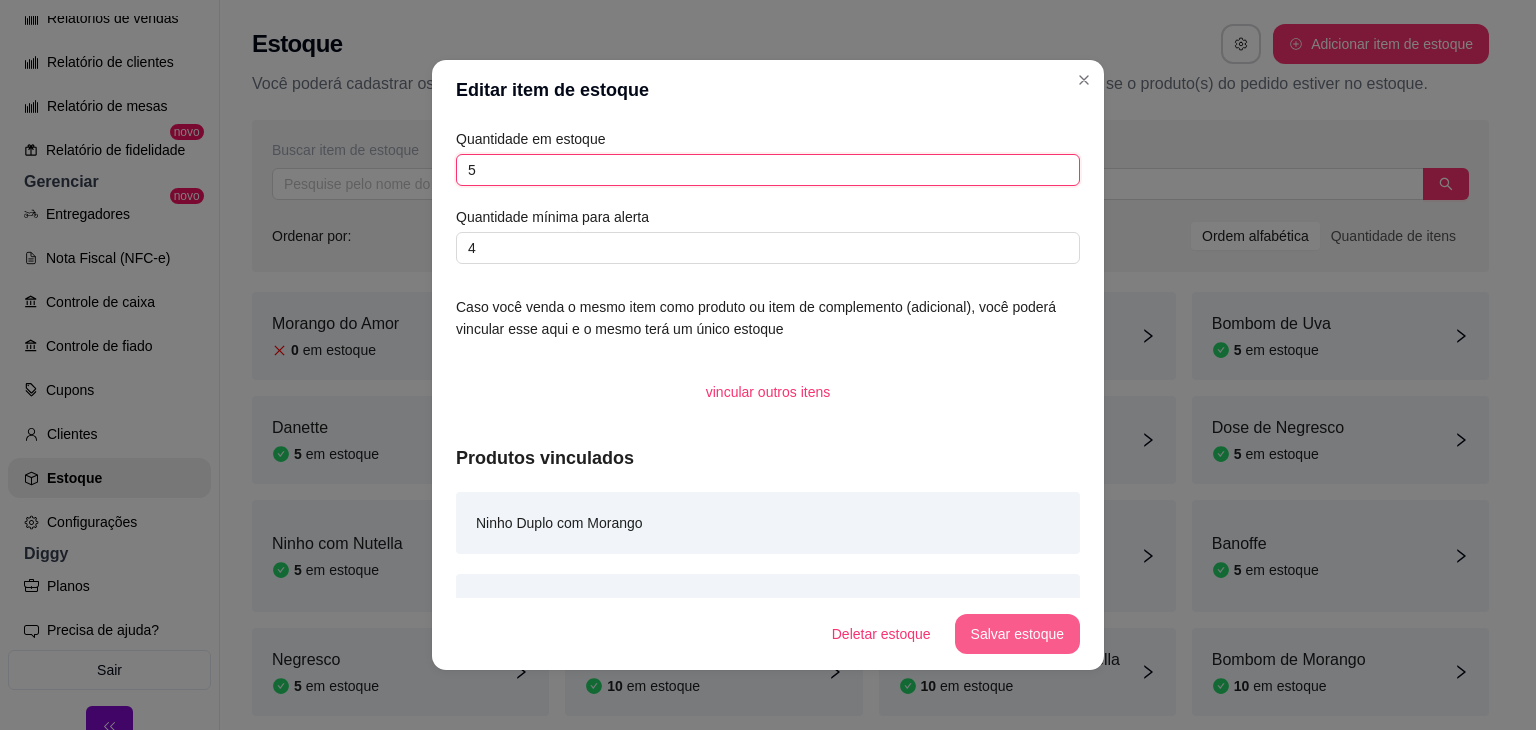 type on "5" 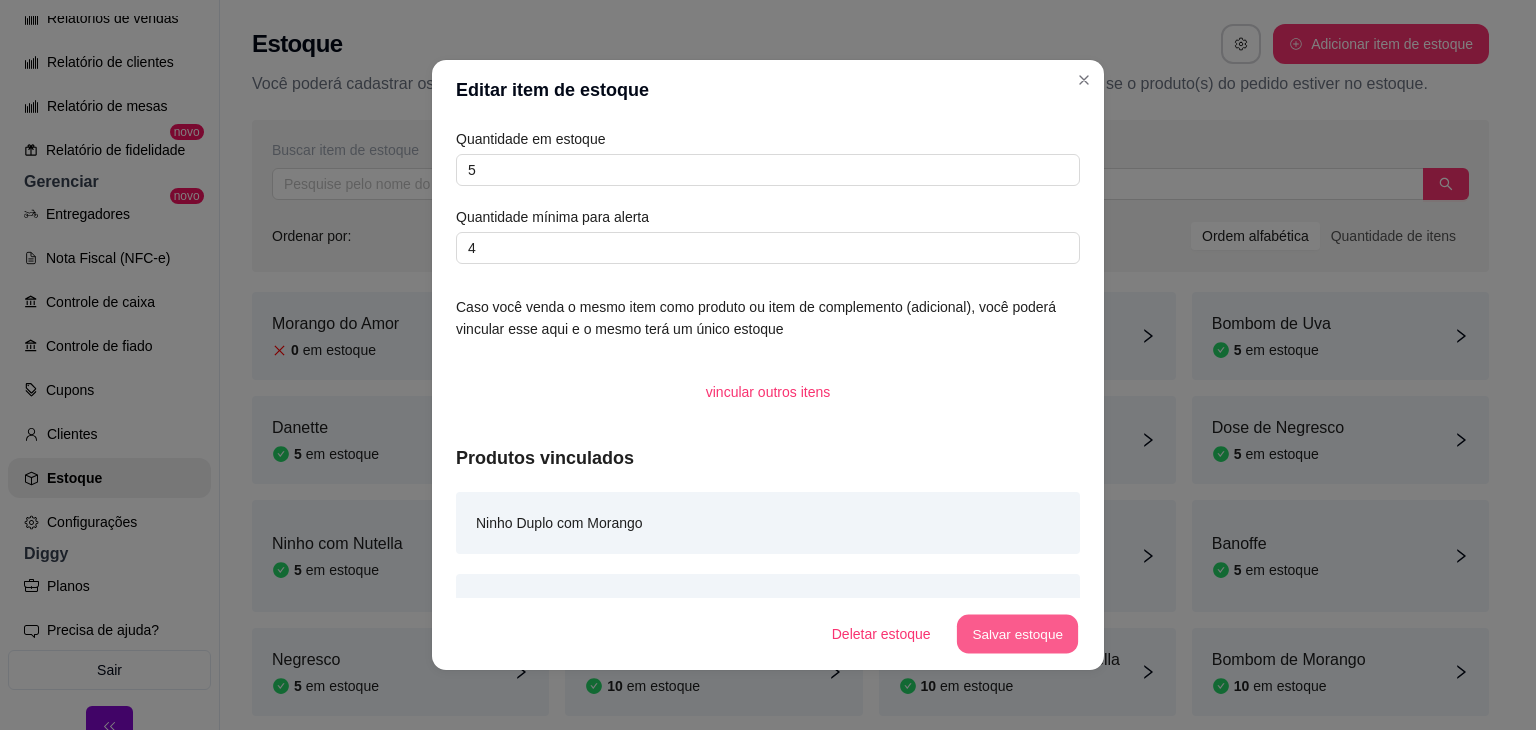 click on "Salvar estoque" at bounding box center (1017, 634) 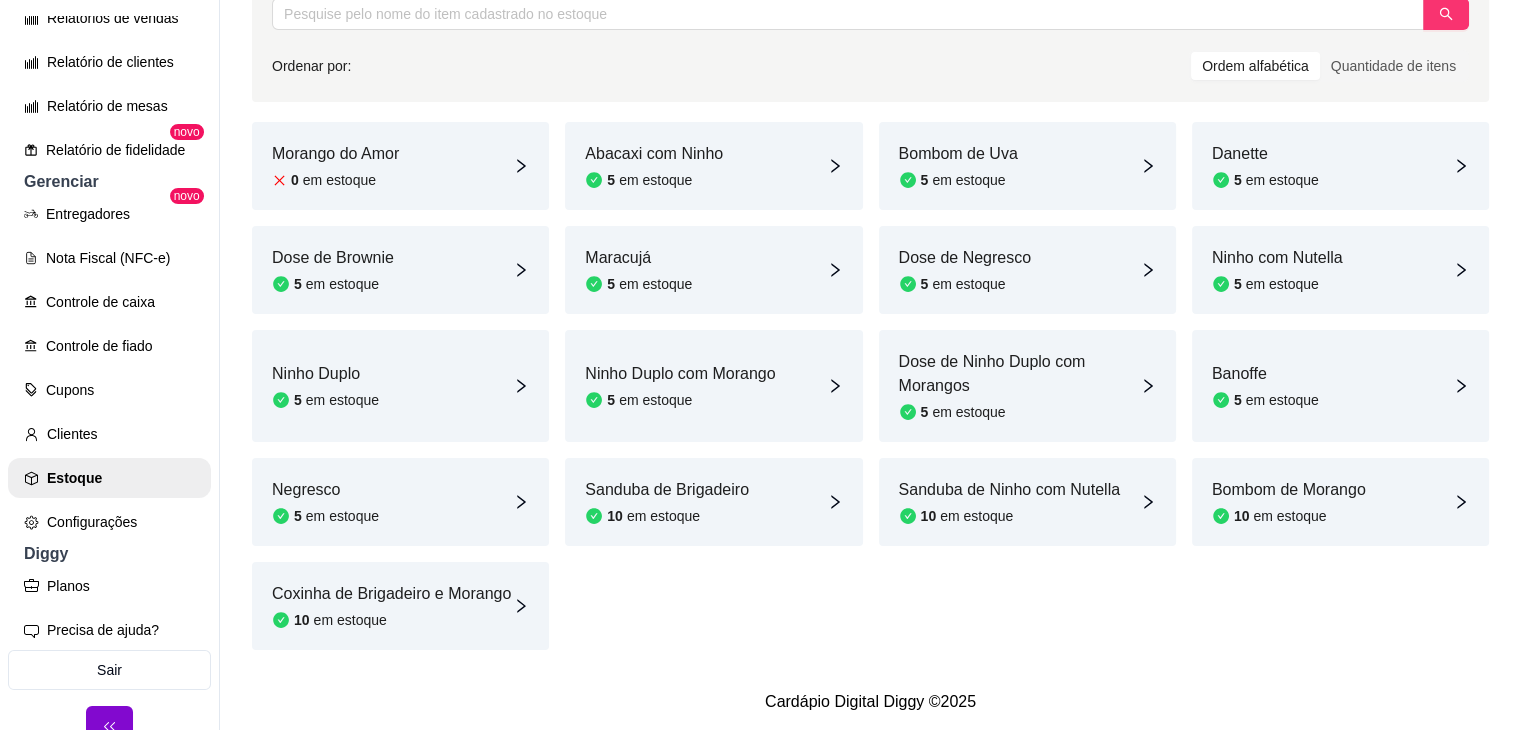 scroll, scrollTop: 0, scrollLeft: 0, axis: both 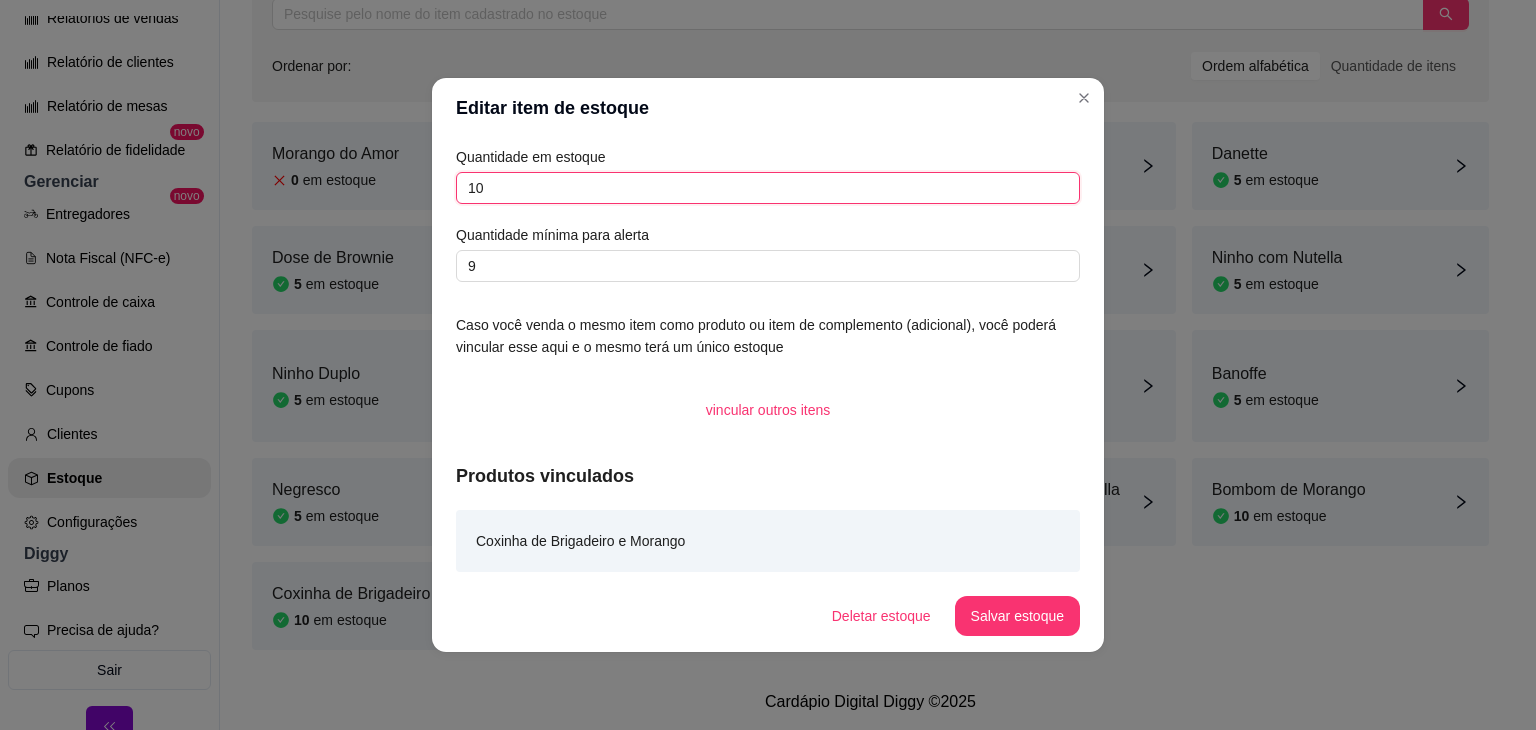 drag, startPoint x: 487, startPoint y: 189, endPoint x: 420, endPoint y: 181, distance: 67.47592 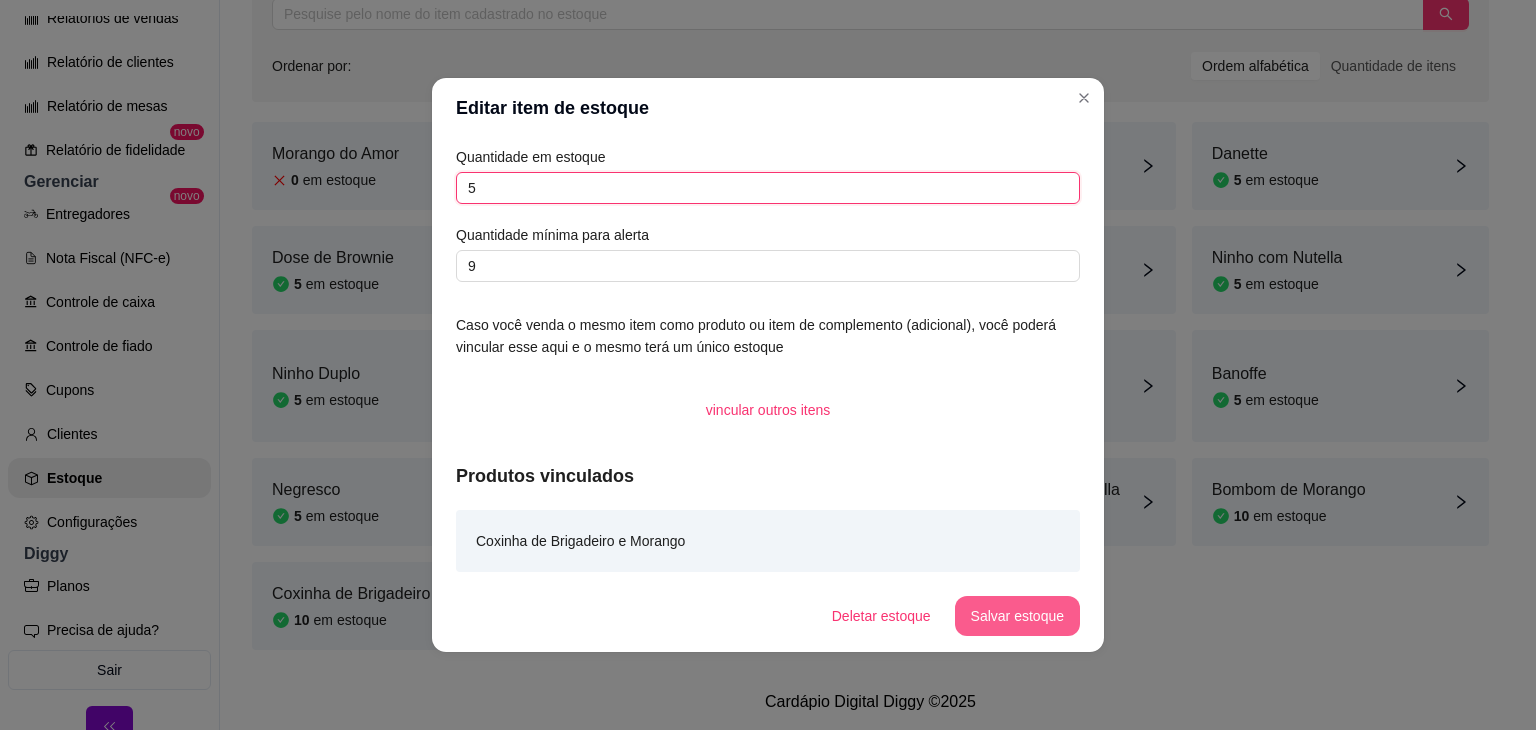 type on "5" 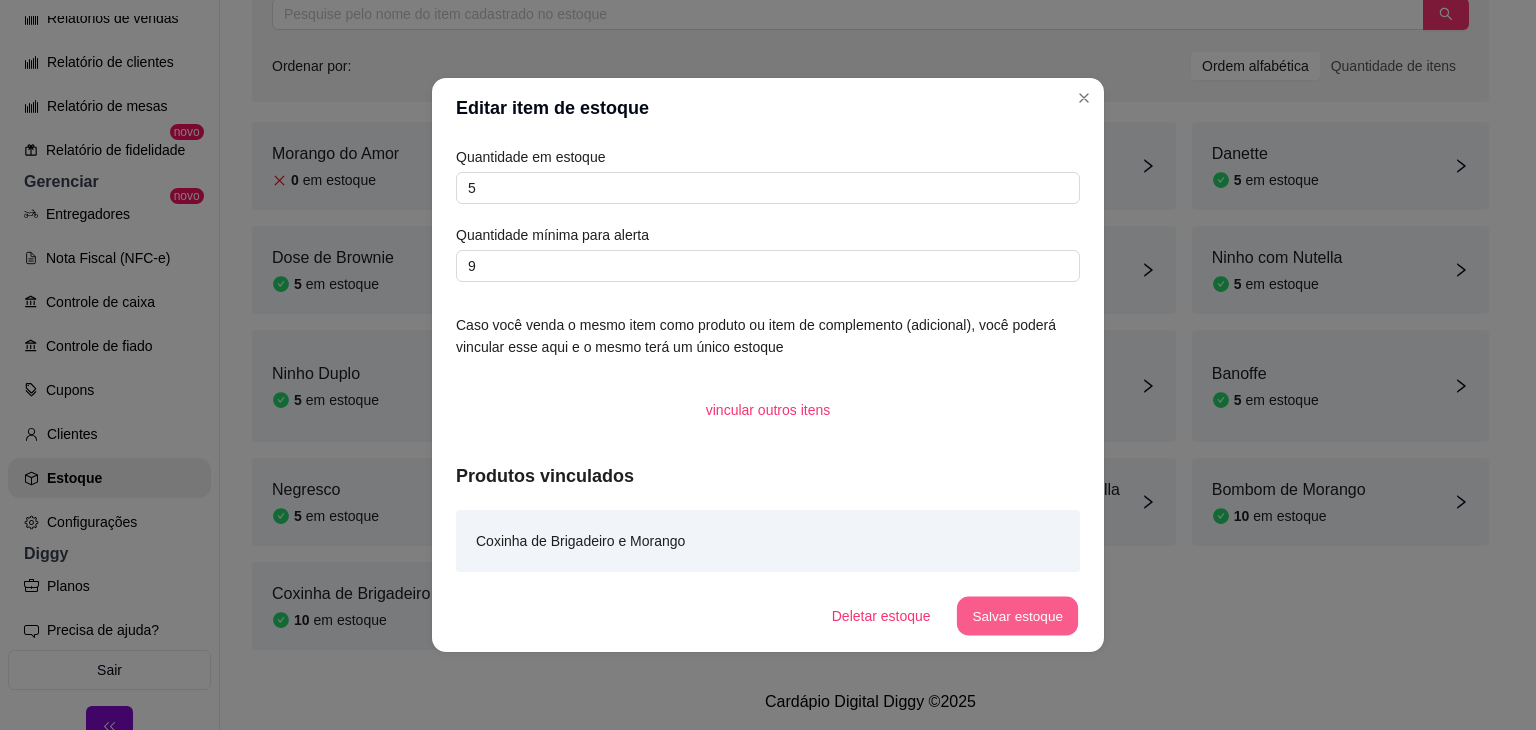 click on "Salvar estoque" at bounding box center [1017, 616] 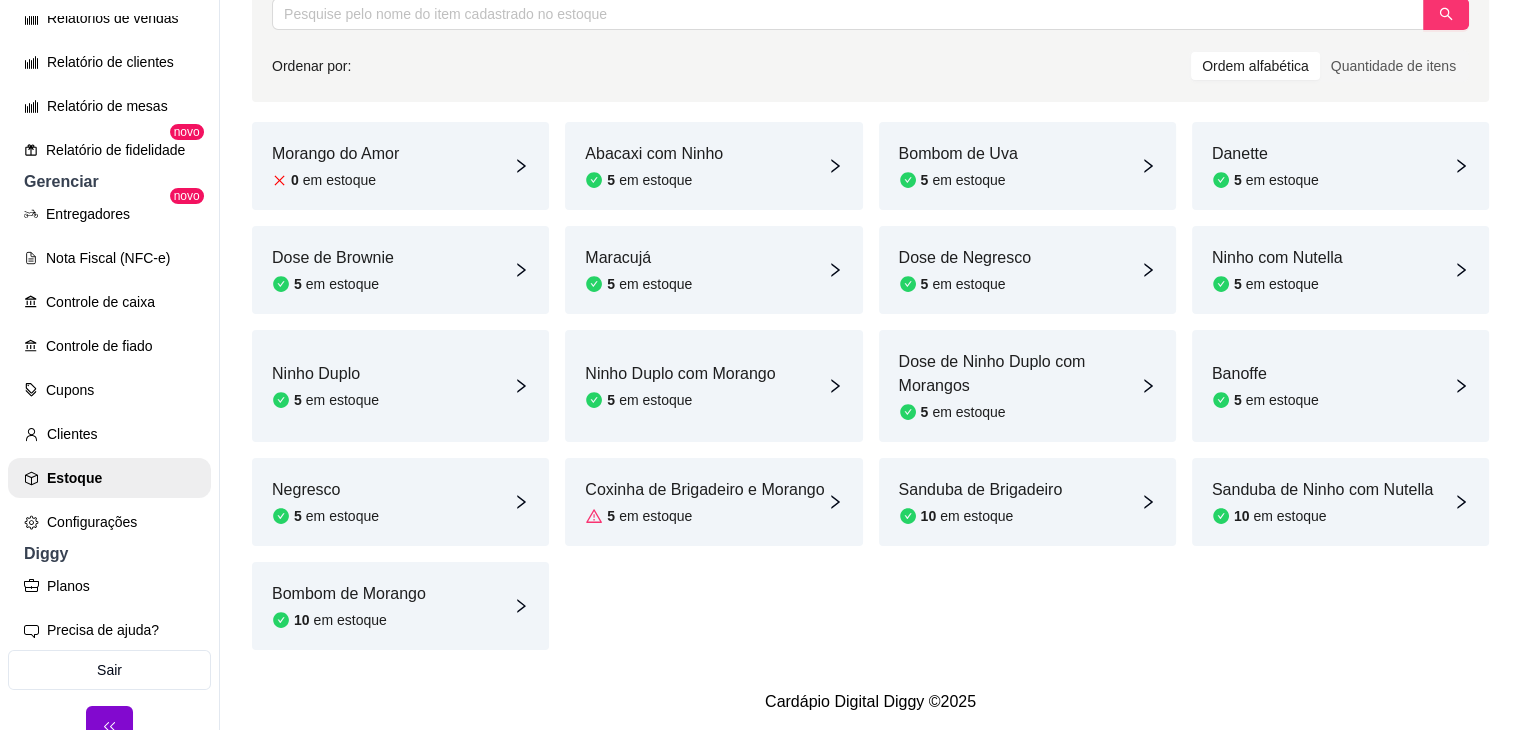 scroll, scrollTop: 0, scrollLeft: 0, axis: both 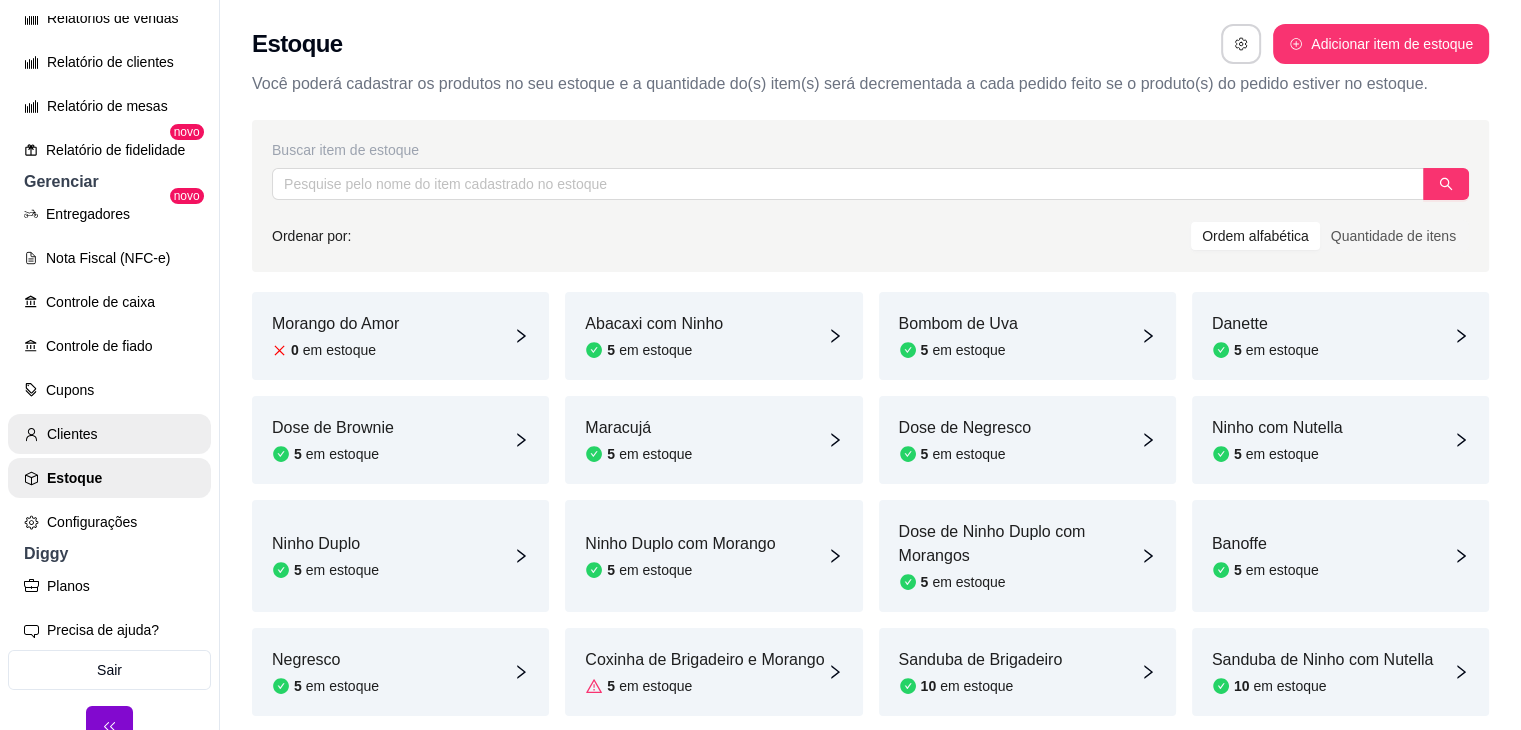 click on "Clientes" at bounding box center (109, 434) 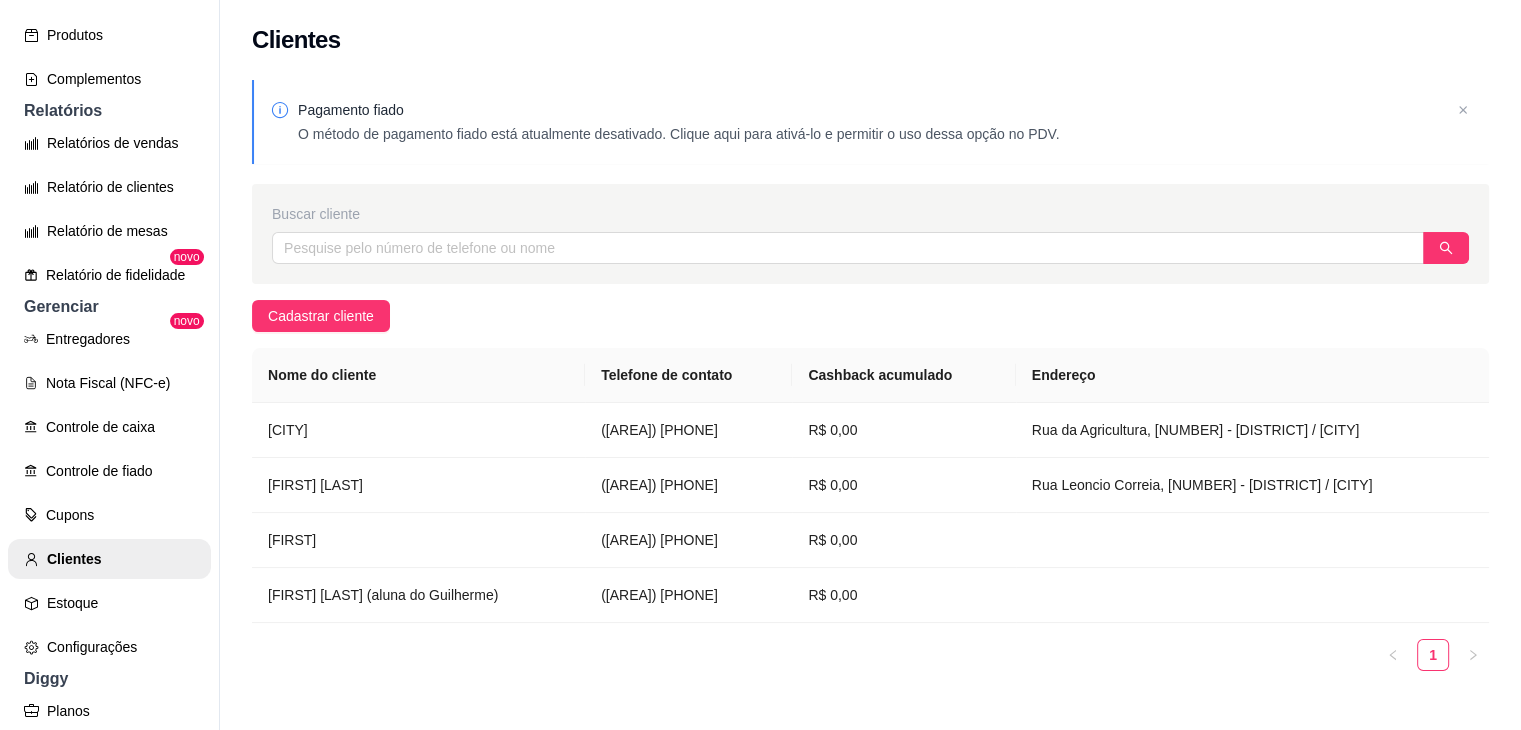 scroll, scrollTop: 530, scrollLeft: 0, axis: vertical 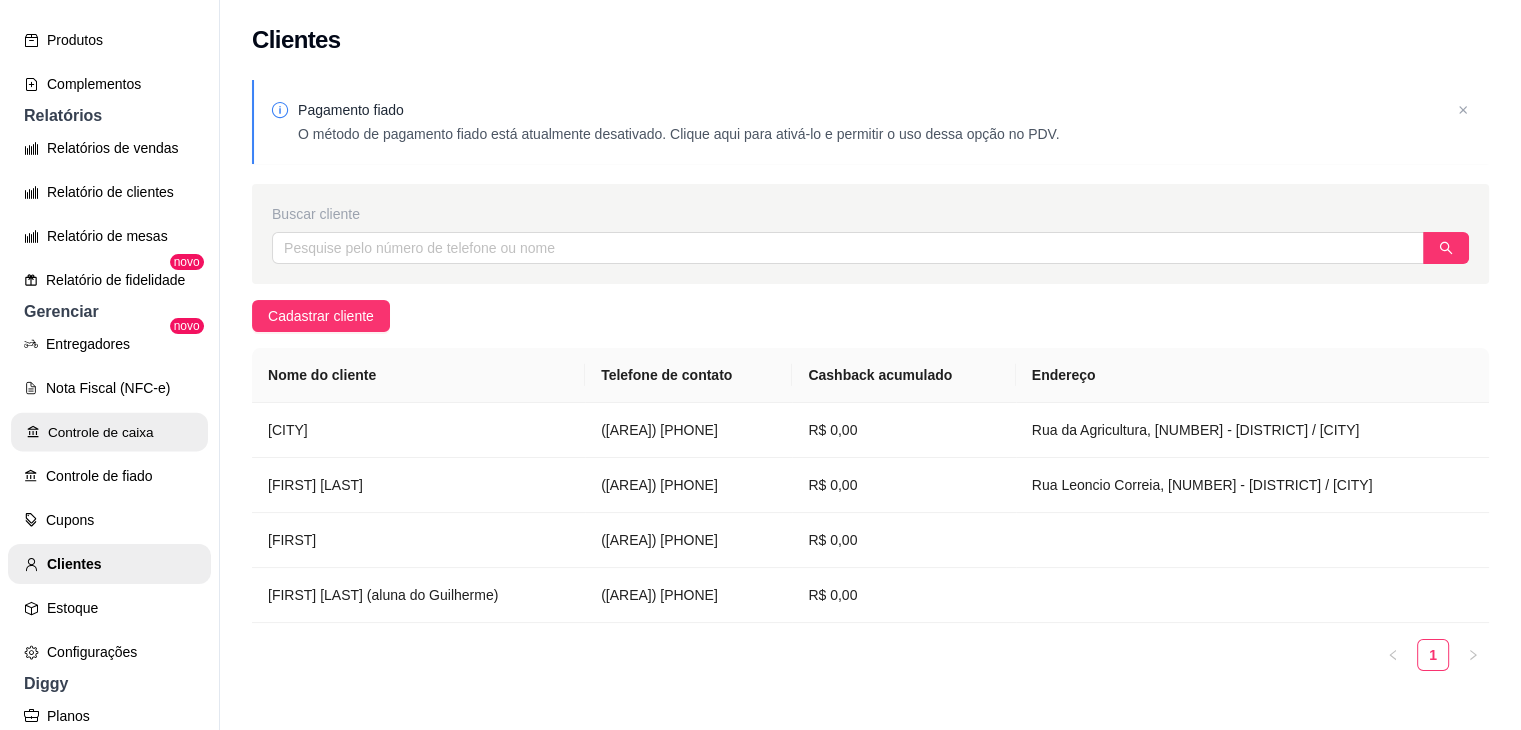 click on "Controle de caixa" at bounding box center (109, 432) 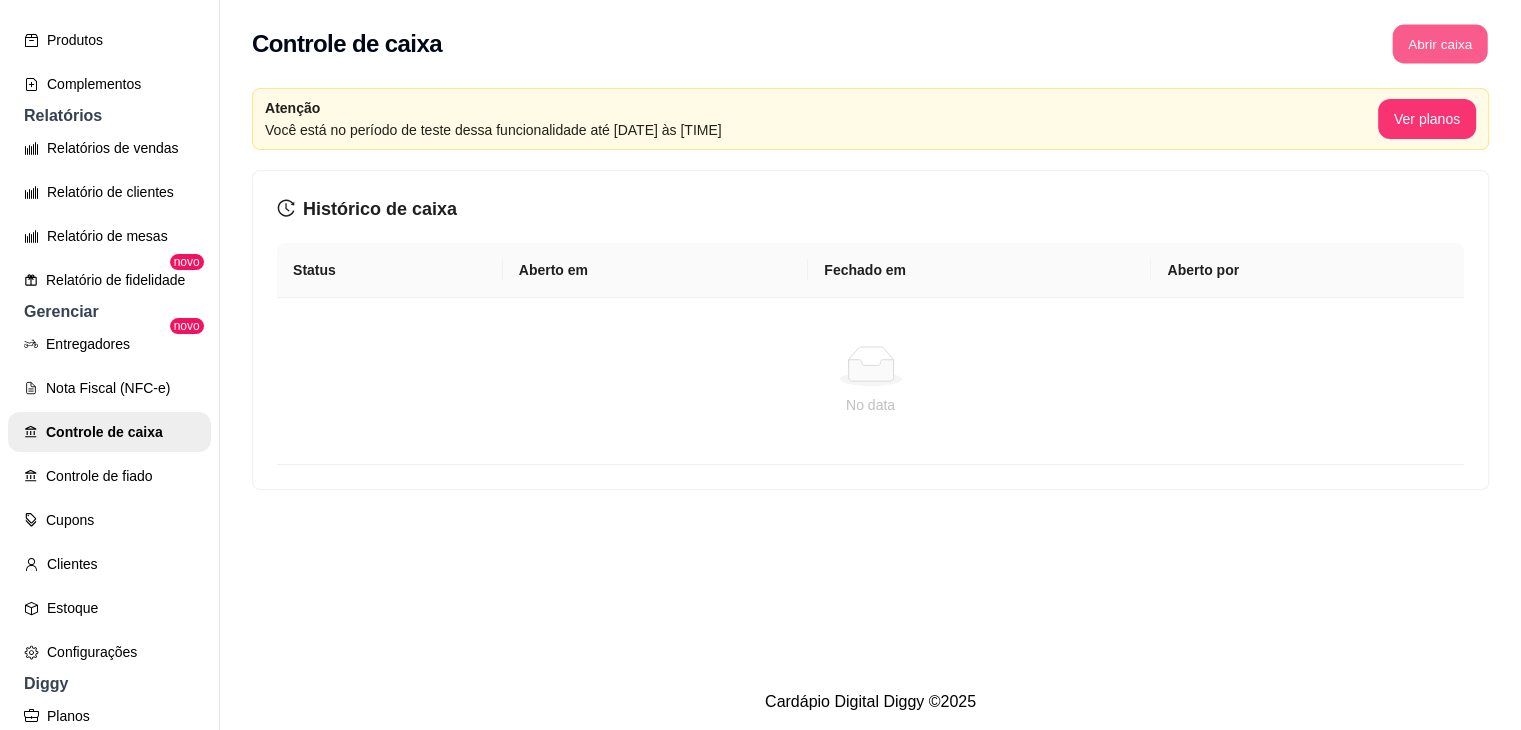 click on "Abrir caixa" at bounding box center (1439, 44) 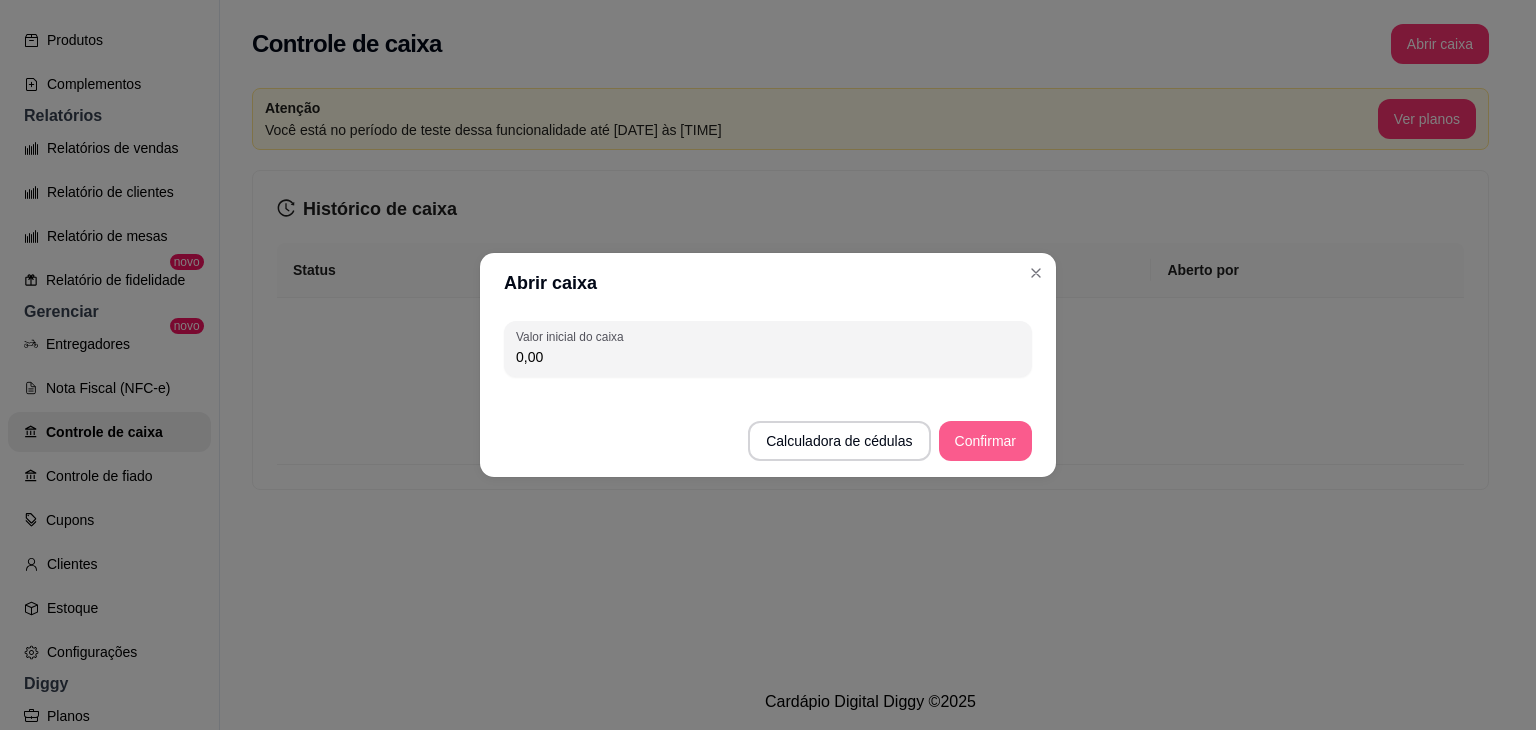 click on "Confirmar" at bounding box center (985, 441) 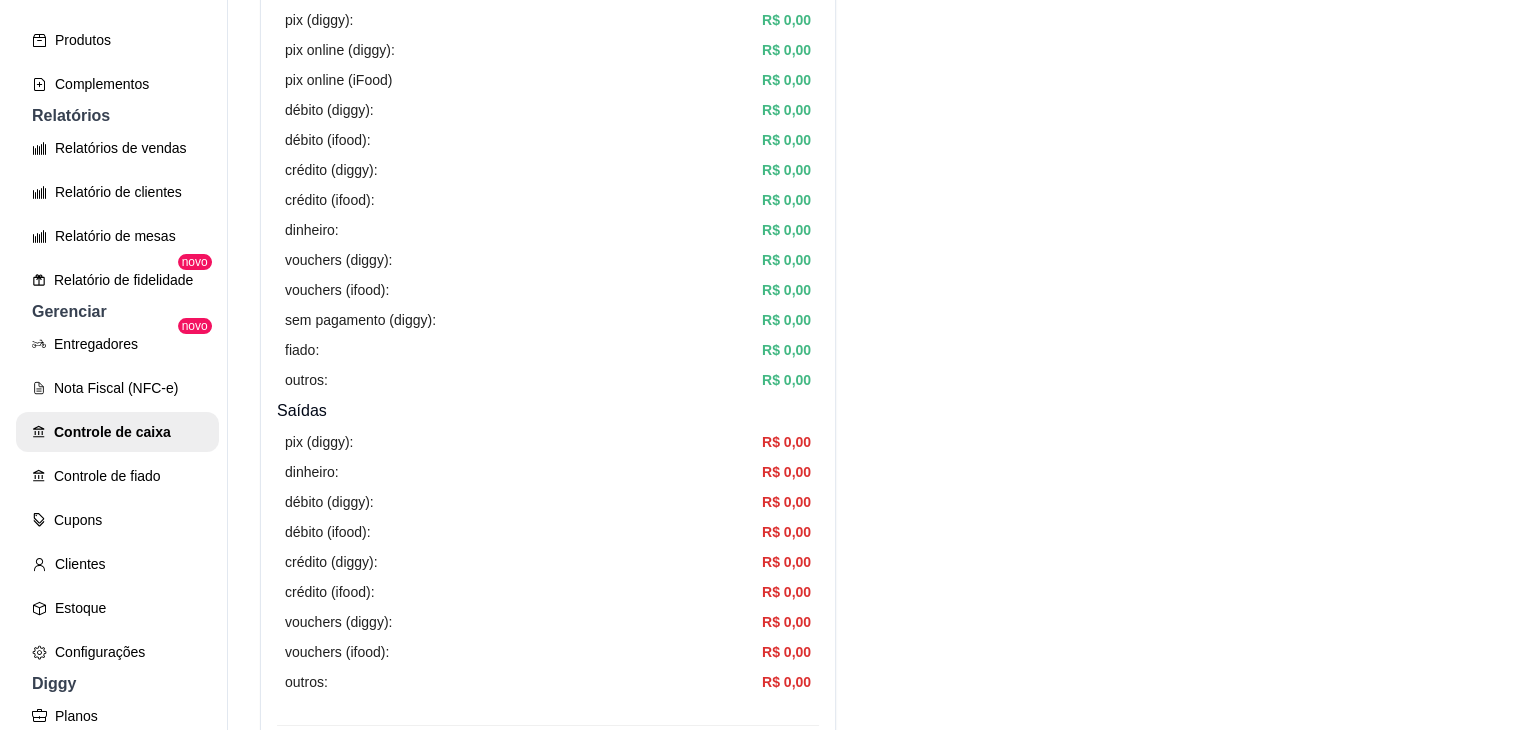 scroll, scrollTop: 0, scrollLeft: 0, axis: both 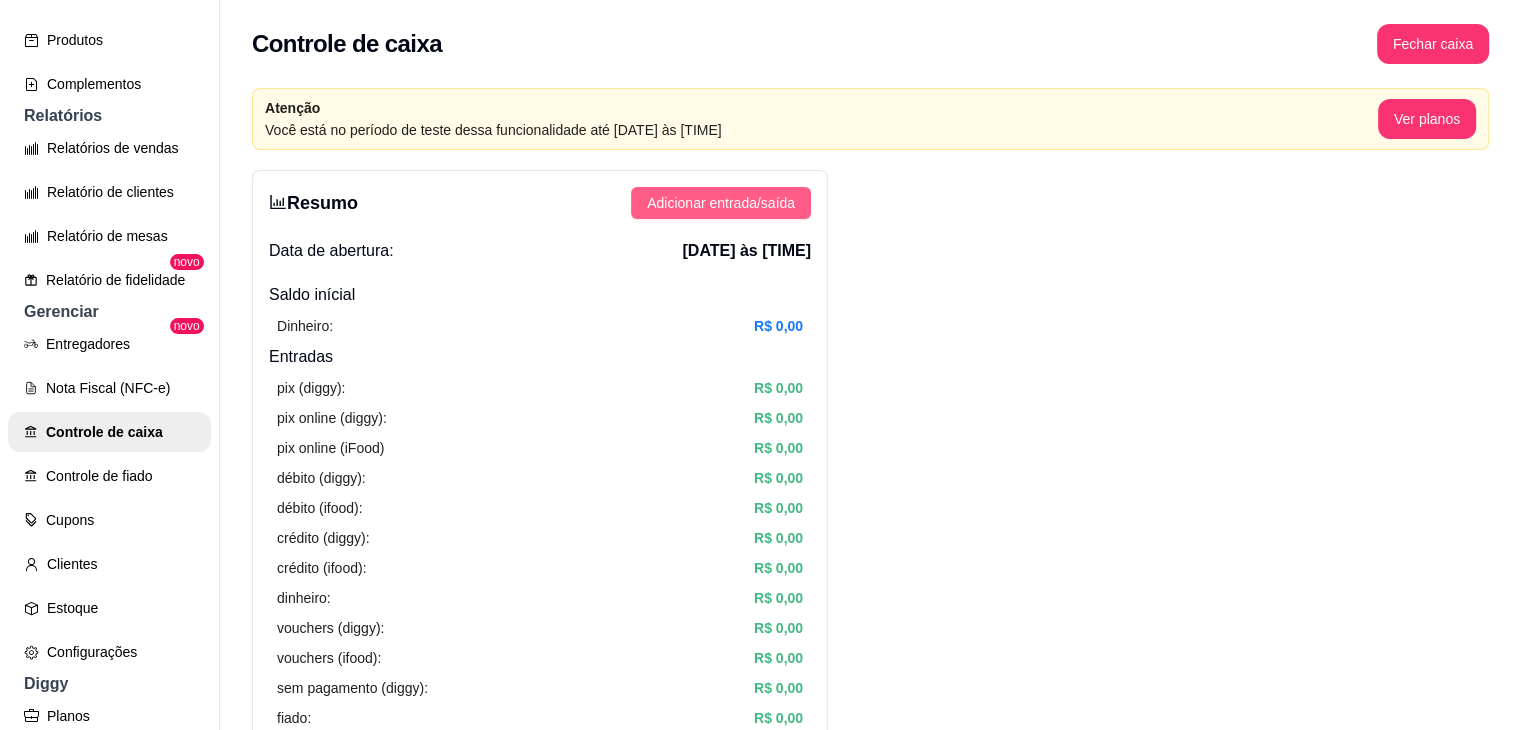 click on "Adicionar entrada/saída" at bounding box center (721, 203) 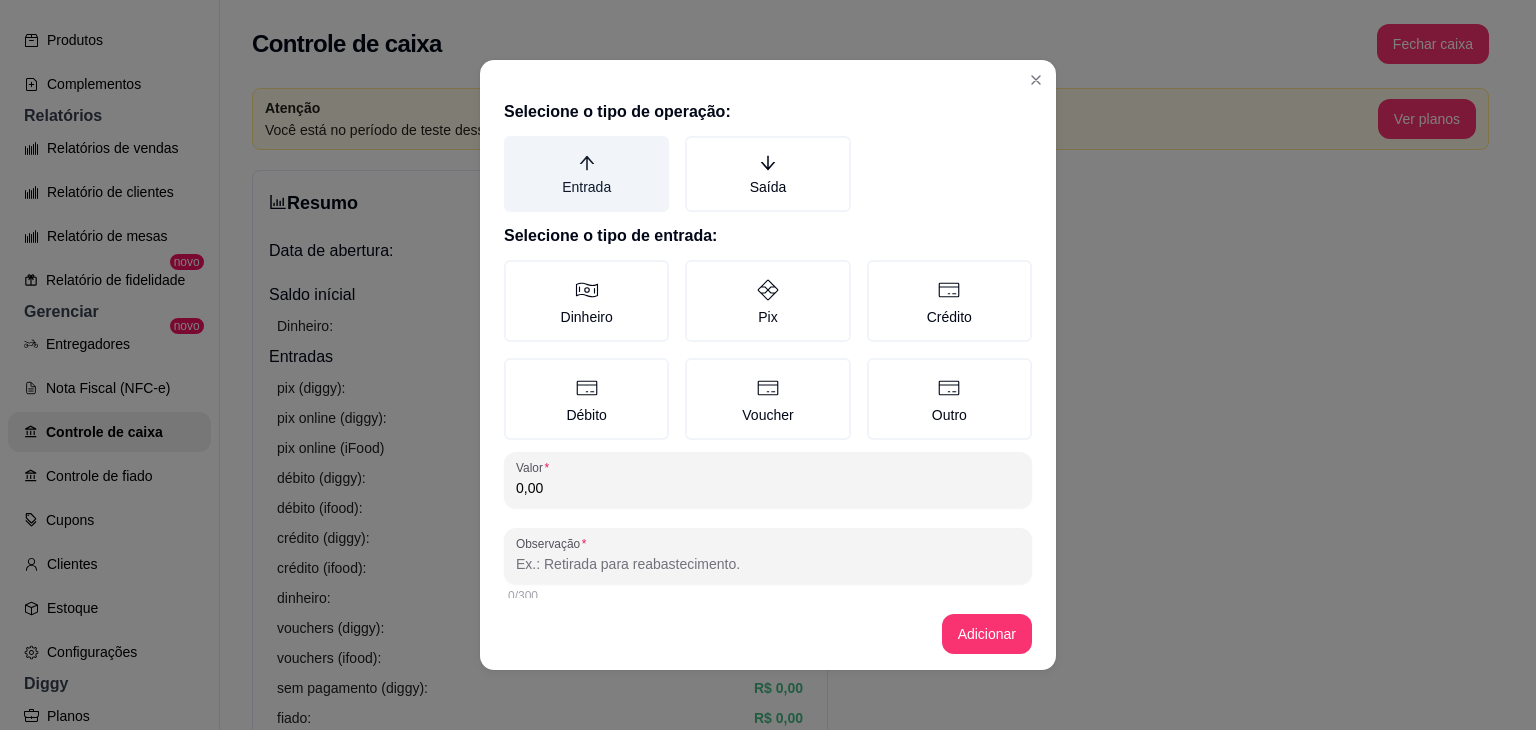 click on "Entrada" at bounding box center (586, 174) 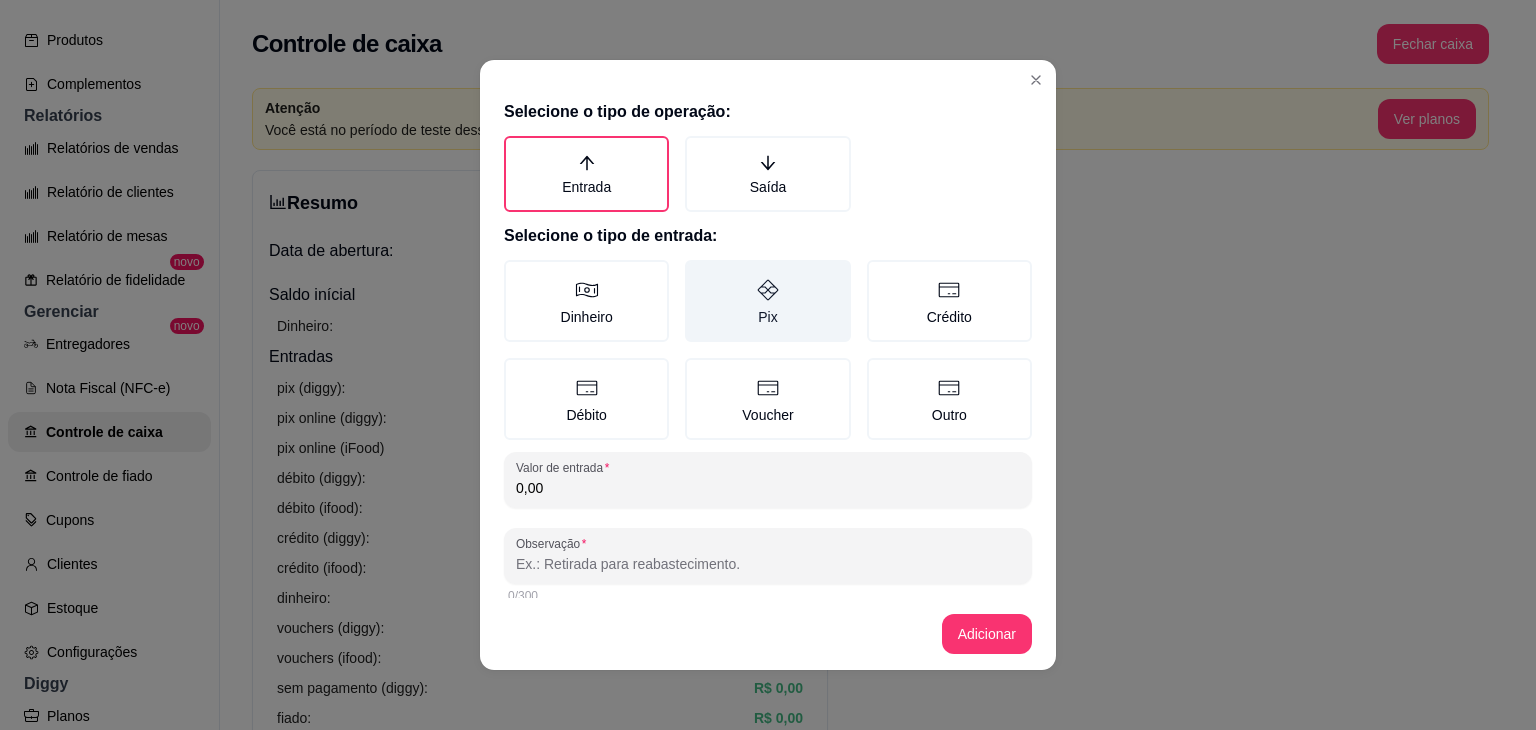 click on "Pix" at bounding box center (767, 301) 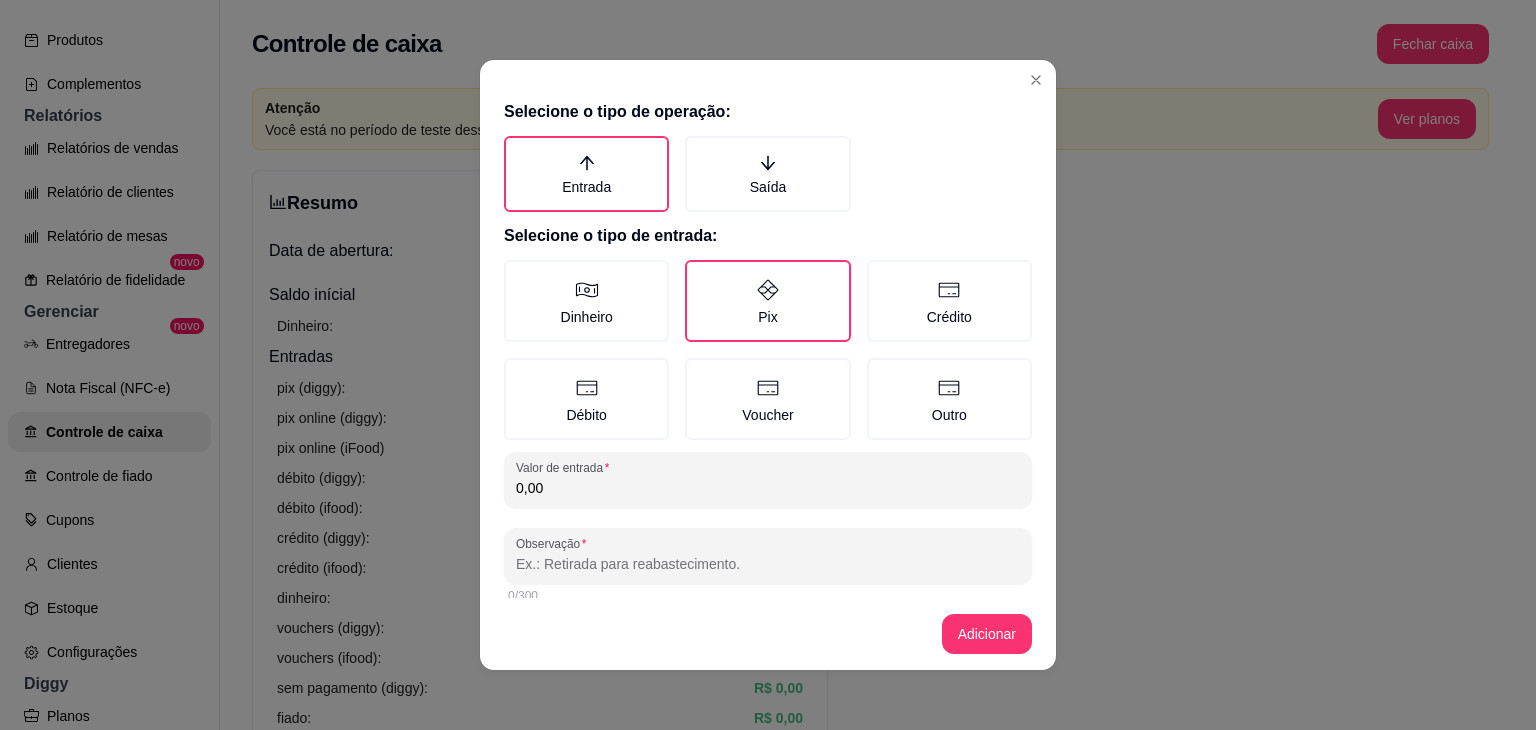 scroll, scrollTop: 16, scrollLeft: 0, axis: vertical 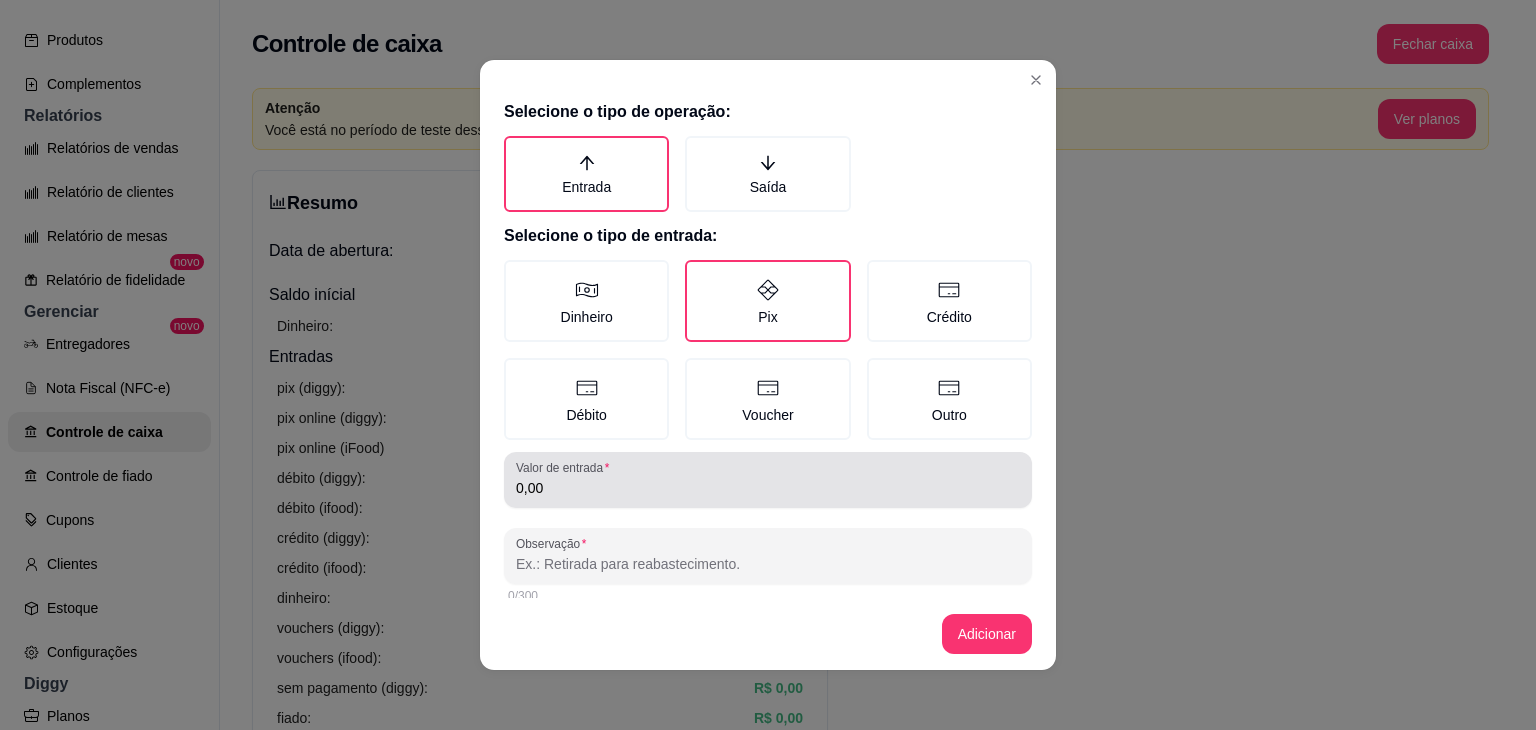 click on "Valor  de entrada
0,00" at bounding box center (768, 480) 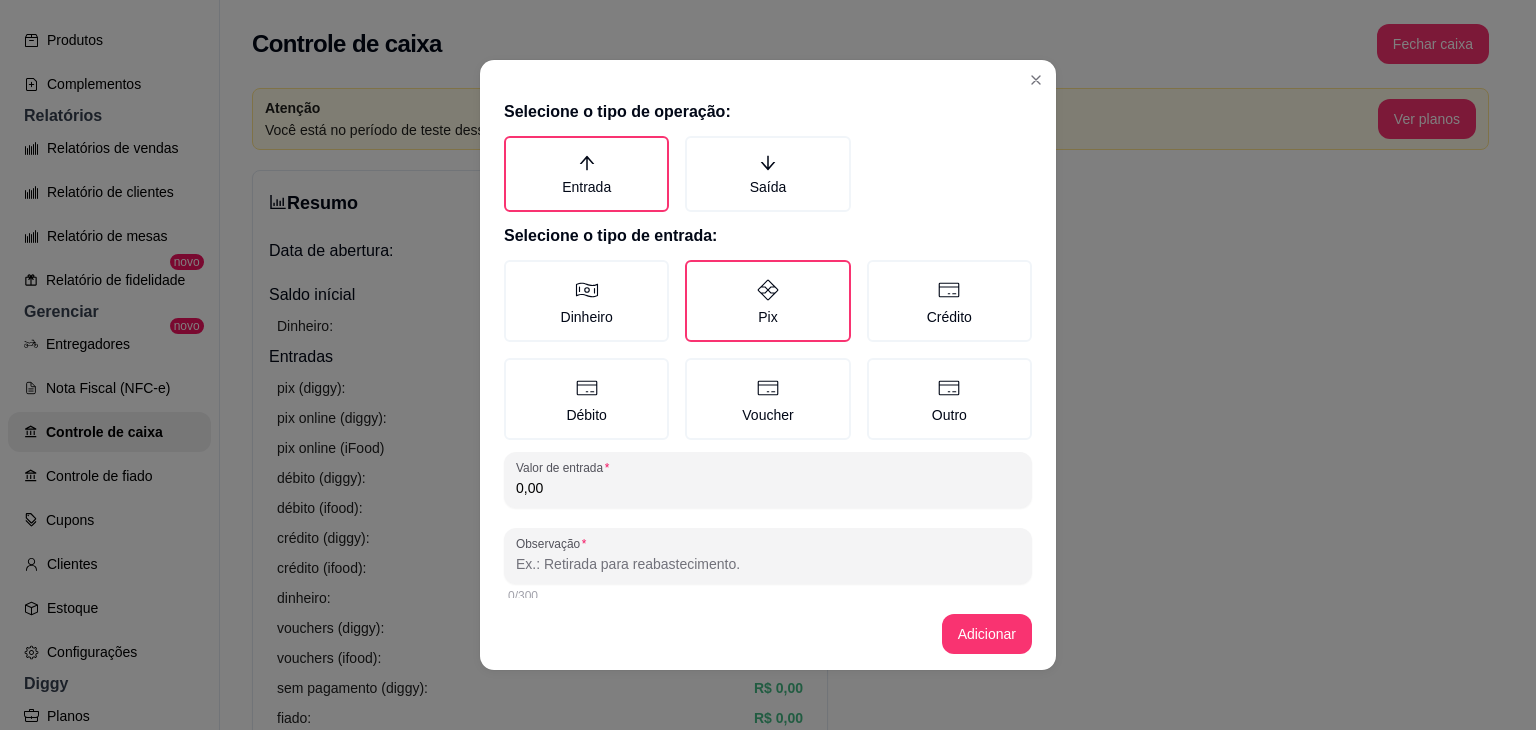 click on "Valor  de entrada
0,00" at bounding box center [768, 480] 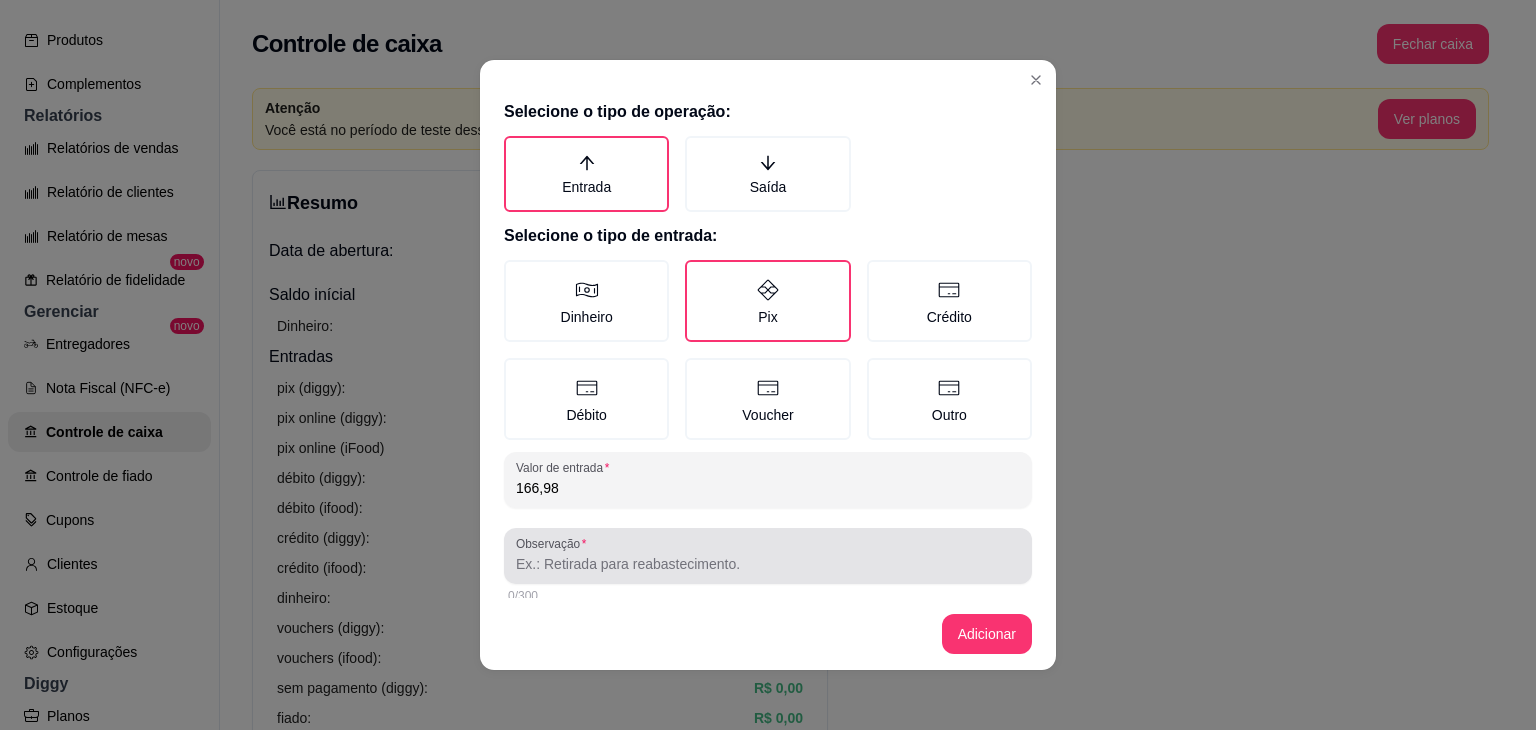 type on "166,98" 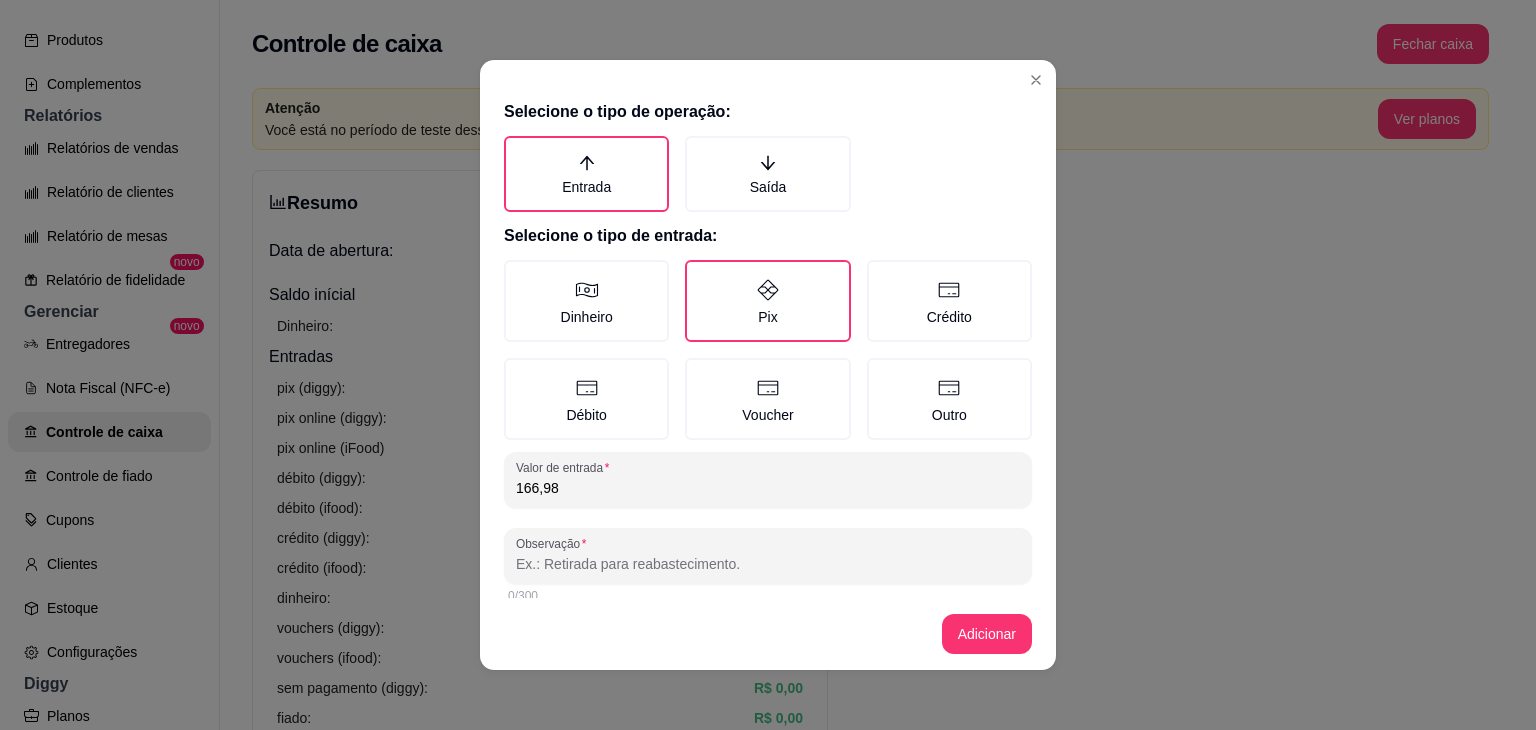 click on "Observação" at bounding box center (768, 564) 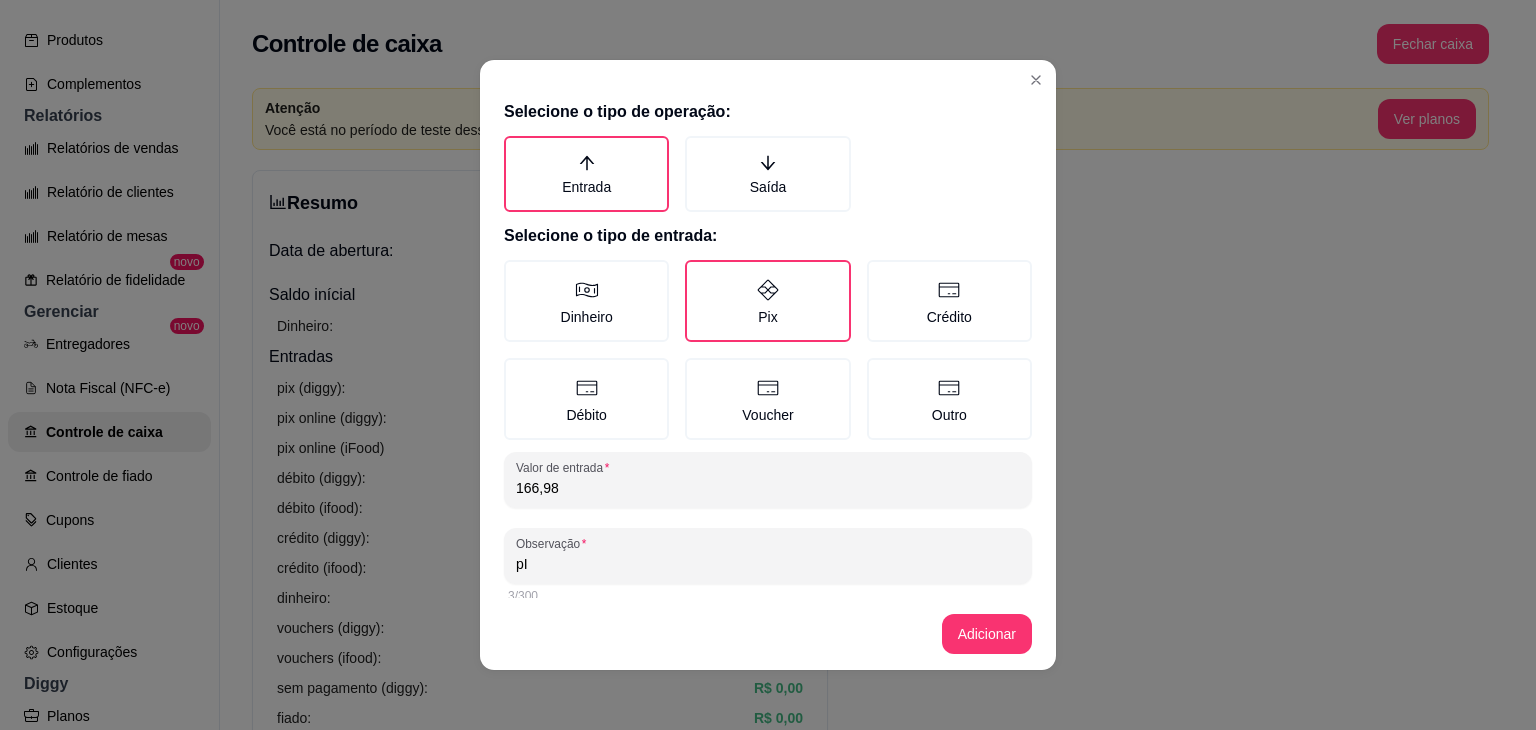 type on "p" 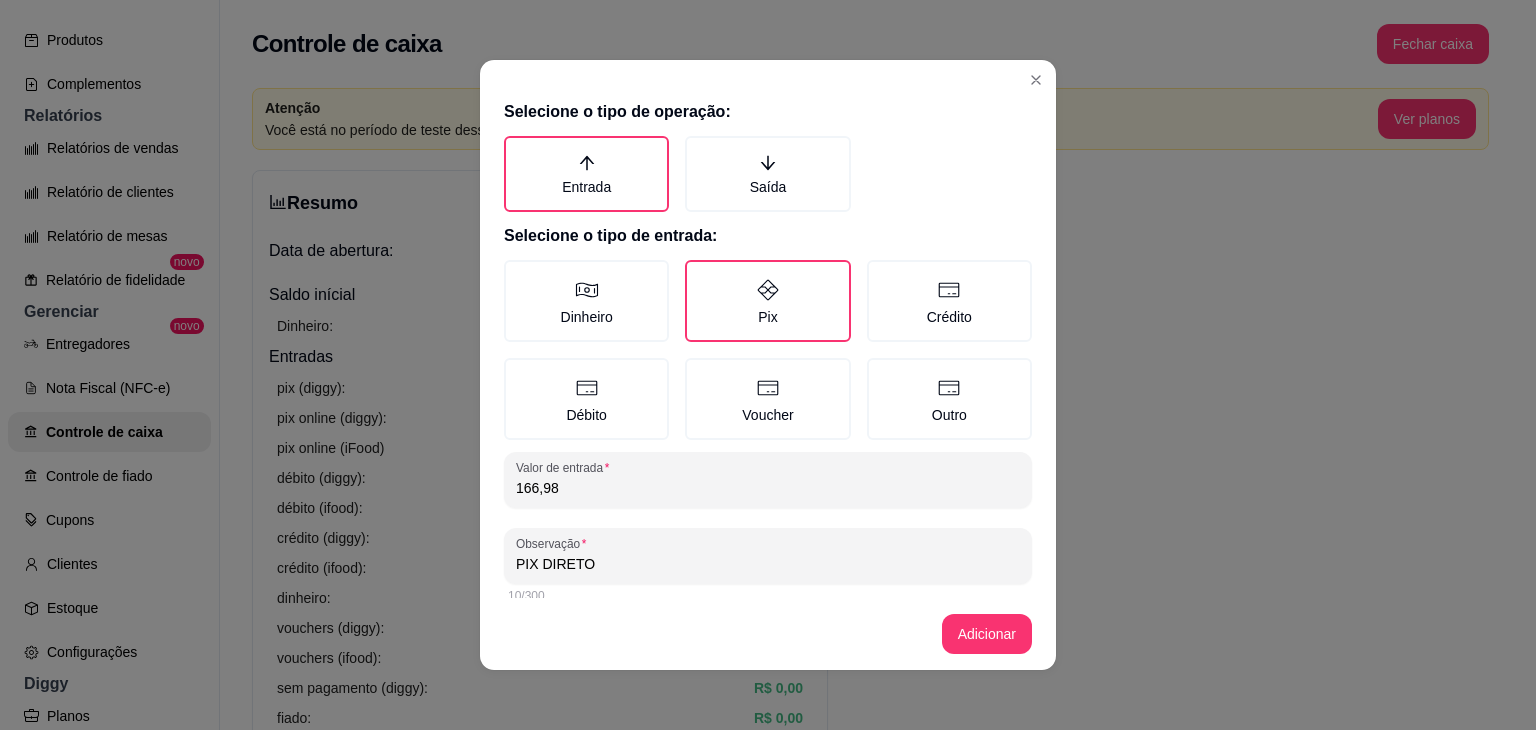 type on "PIX DIRETO" 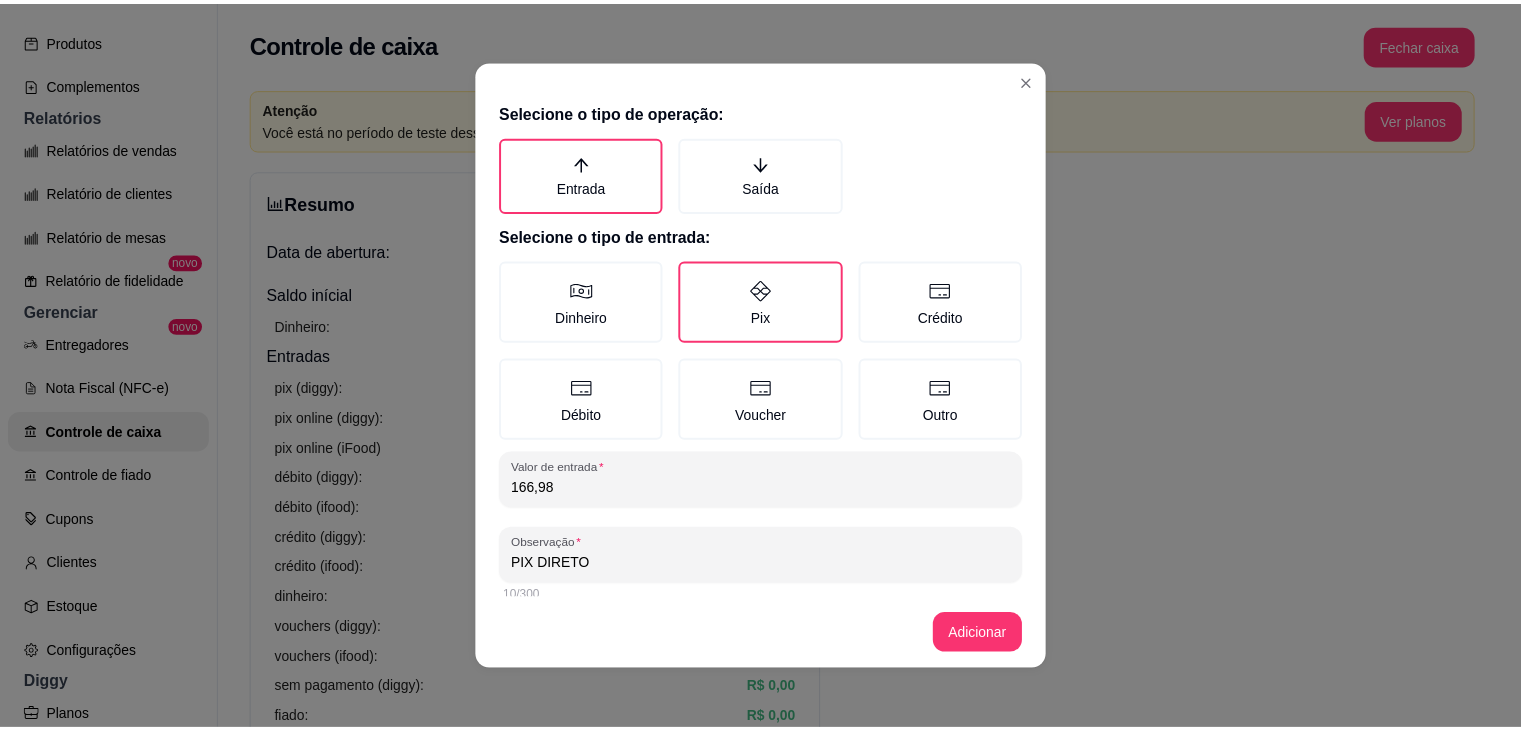 scroll, scrollTop: 16, scrollLeft: 0, axis: vertical 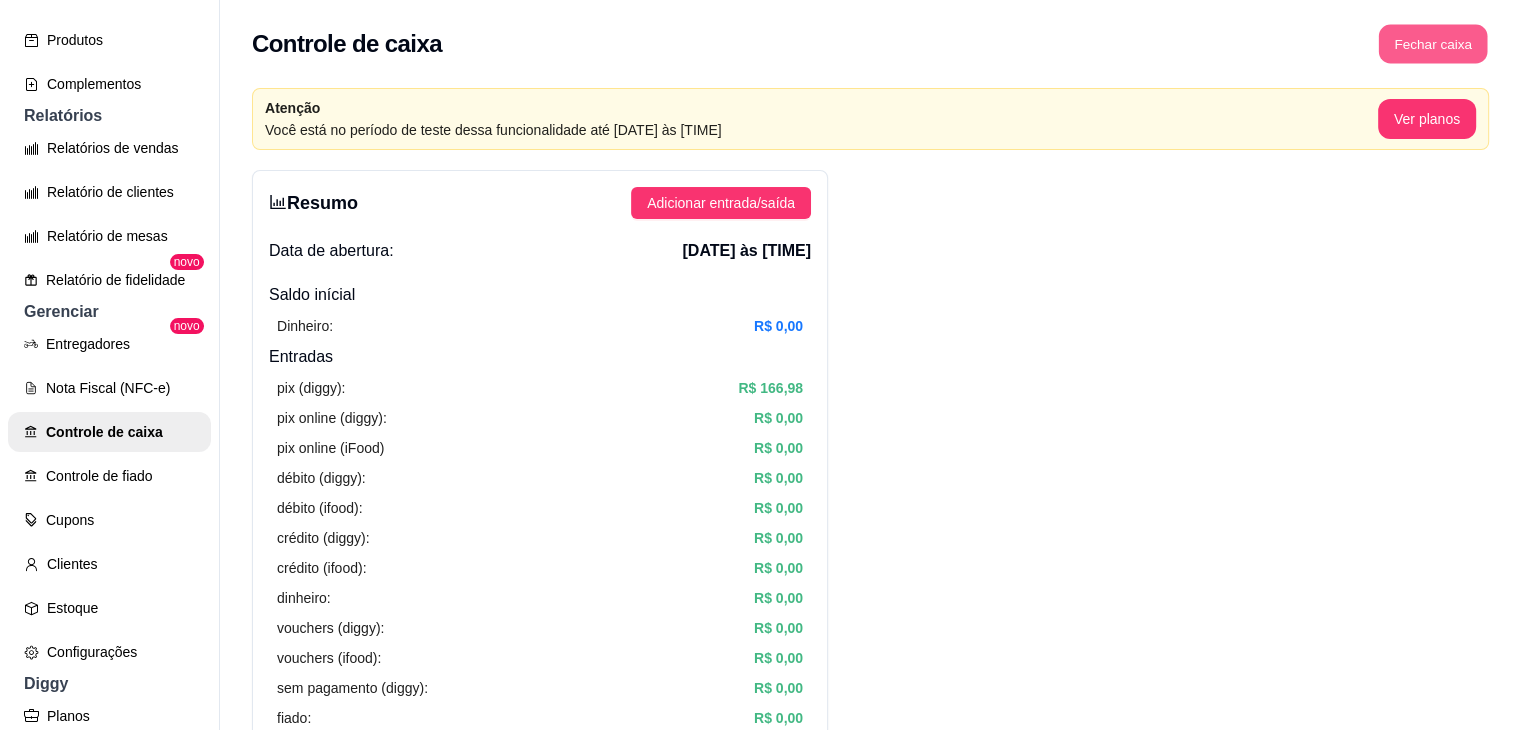 click on "Fechar caixa" at bounding box center (1433, 44) 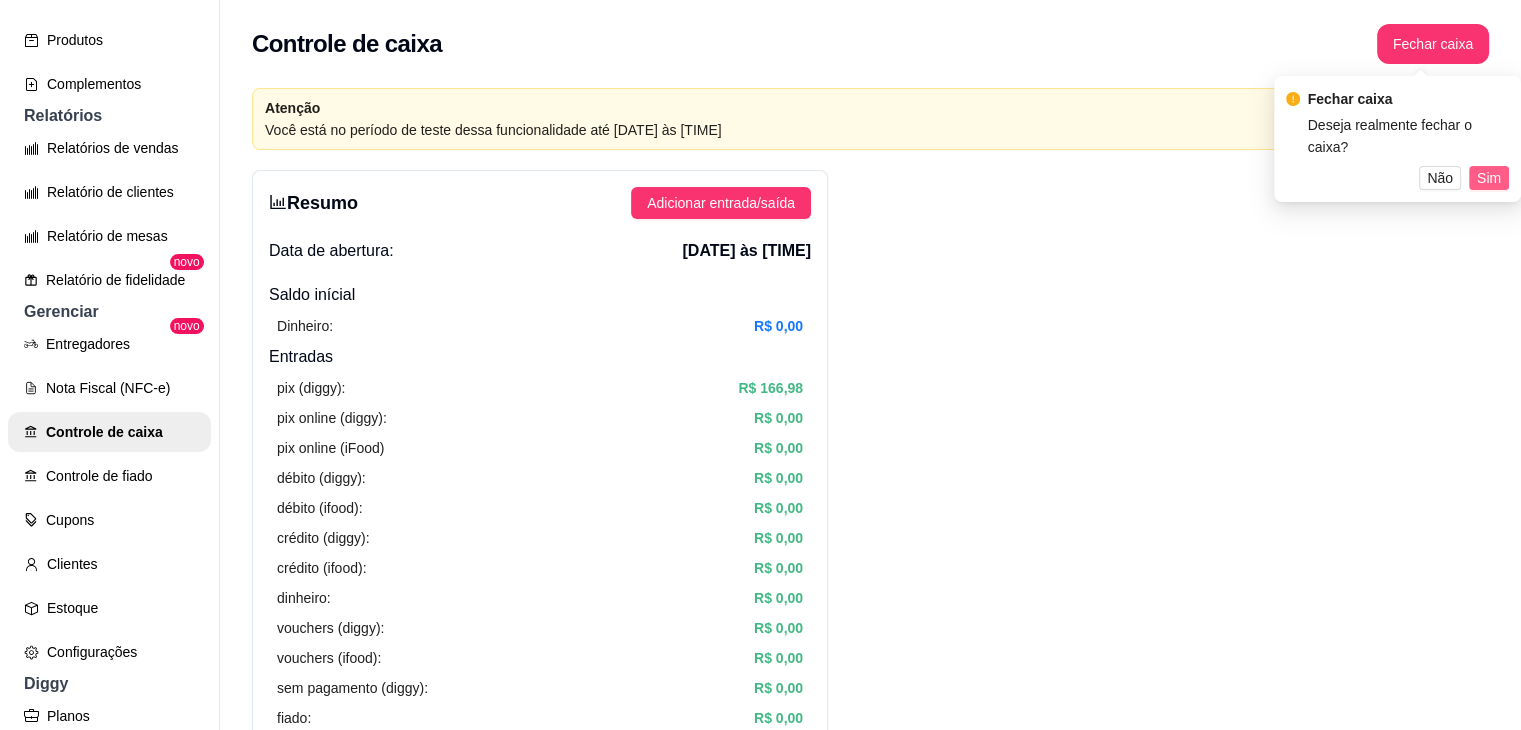 click on "Sim" at bounding box center (1489, 178) 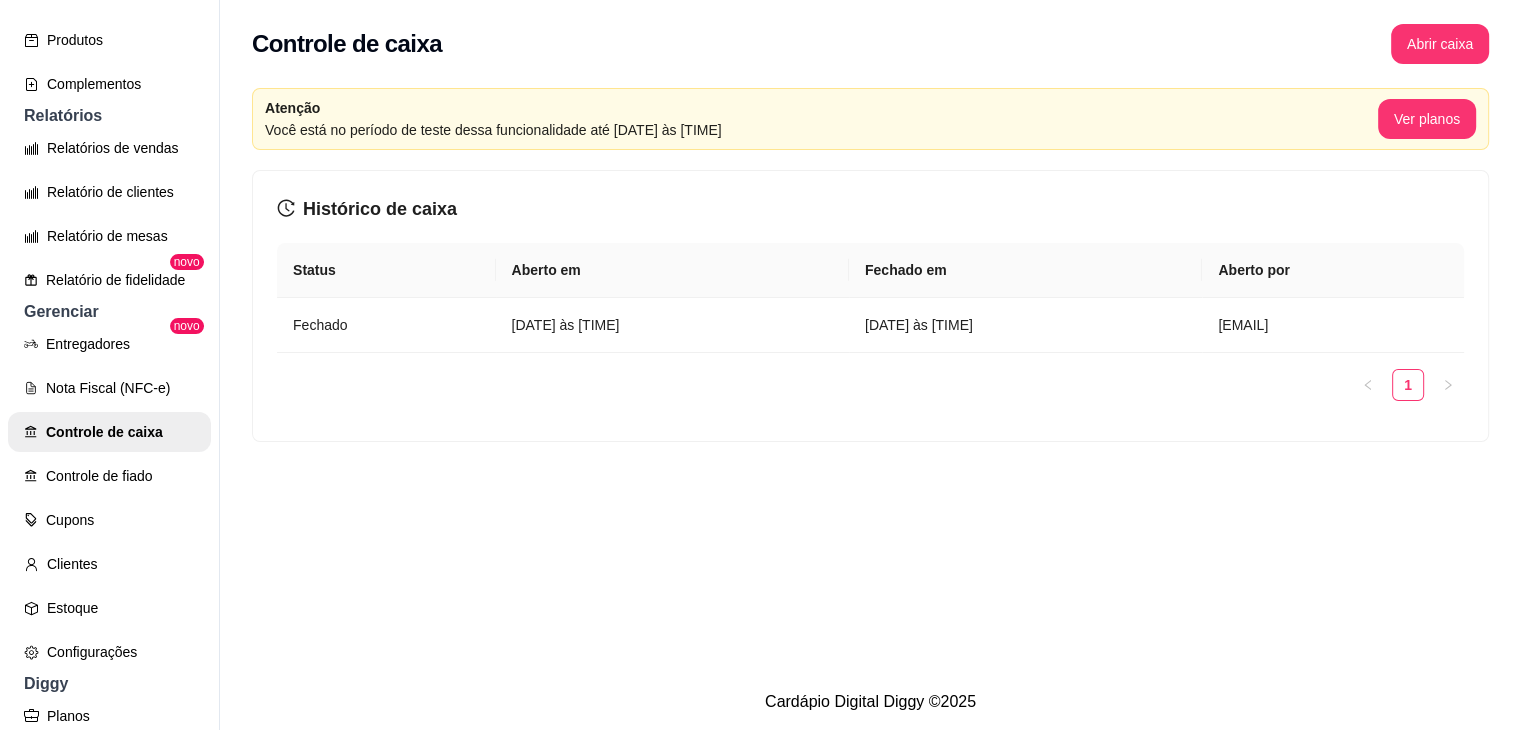 click on "Controle de caixa Abrir caixa Atenção Você está no período de teste dessa funcionalidade até   [DATE] às [TIME] Ver planos Histórico de caixa Status Aberto em Fechado em Aberto por Fechado [DATE] às [TIME] [EMAIL] 1" at bounding box center (870, 337) 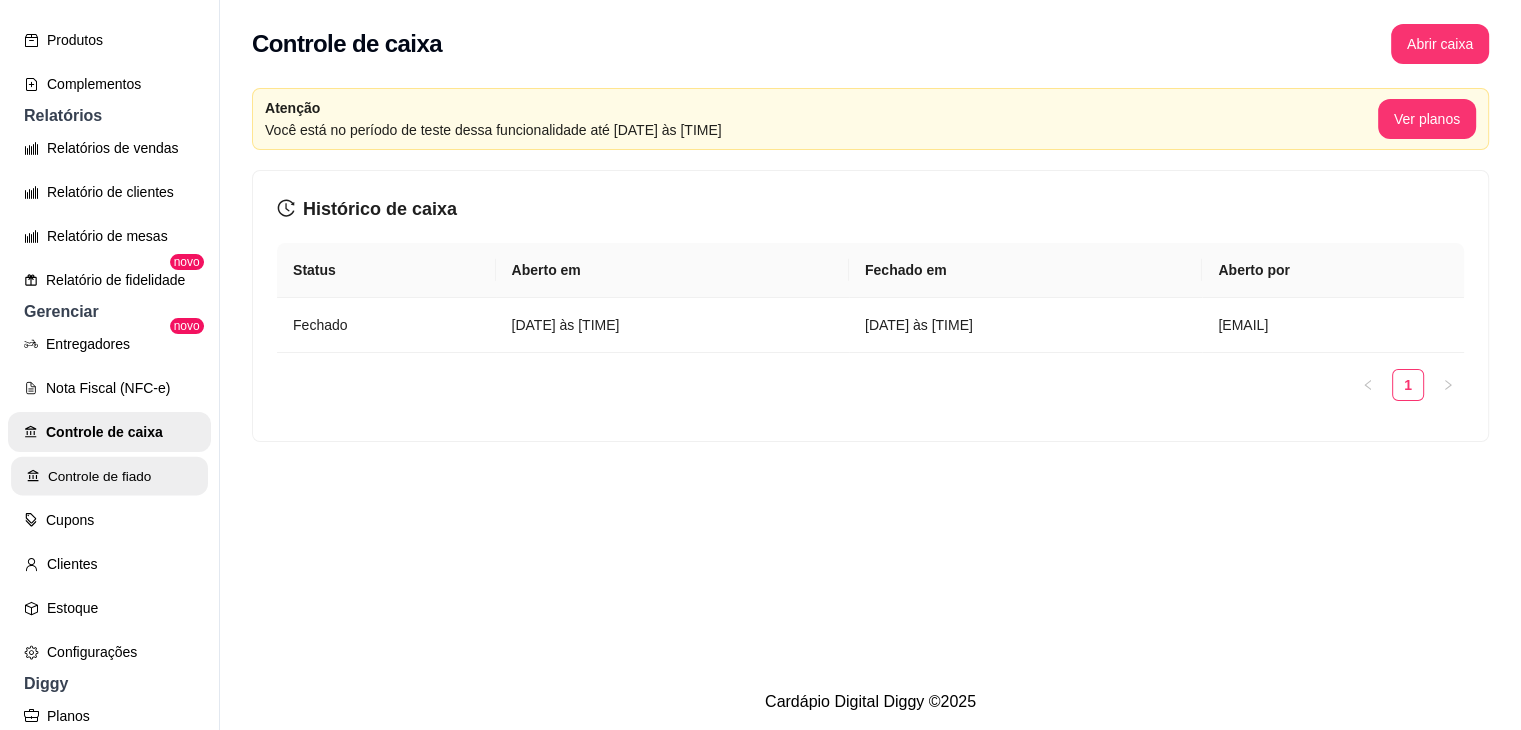 click on "Controle de fiado" at bounding box center [109, 476] 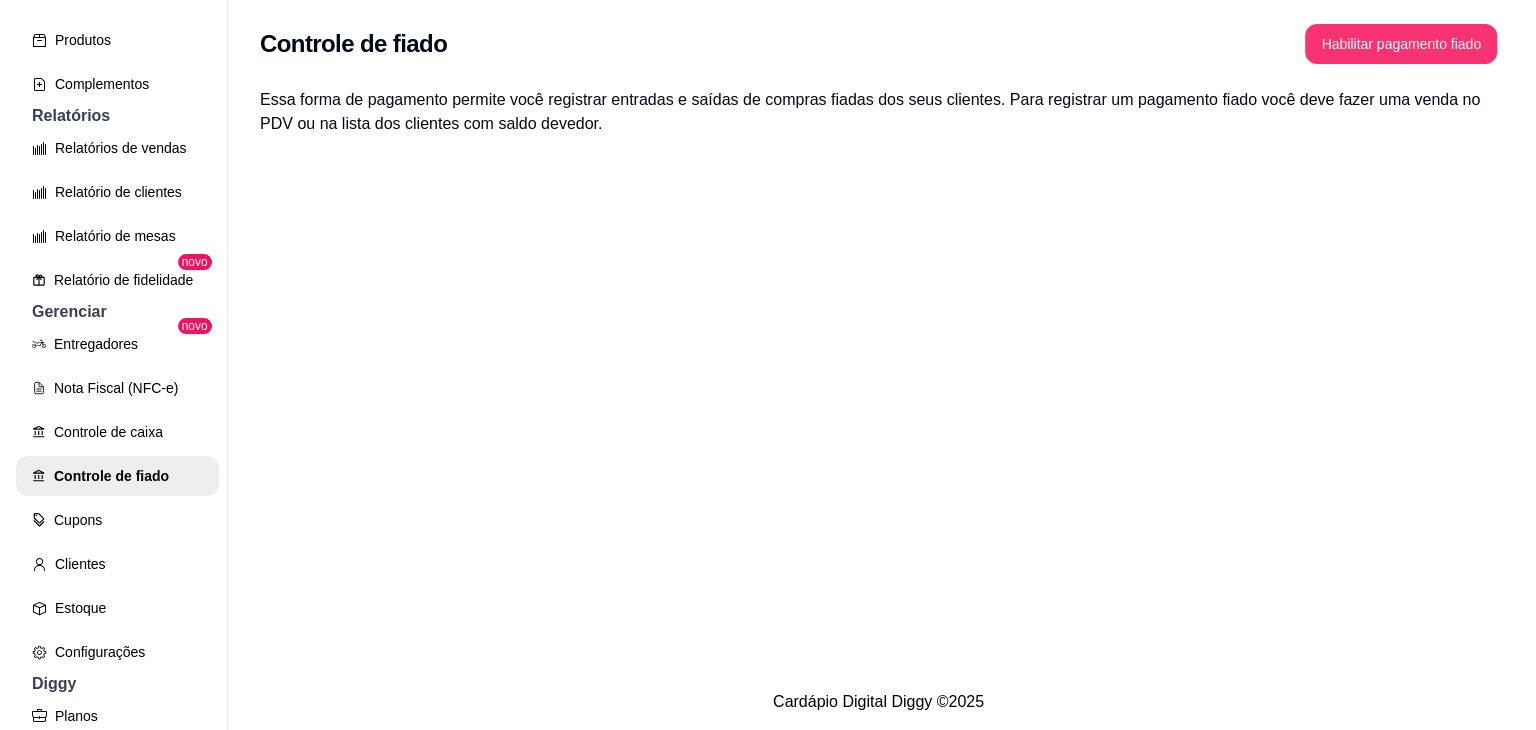 scroll, scrollTop: 684, scrollLeft: 0, axis: vertical 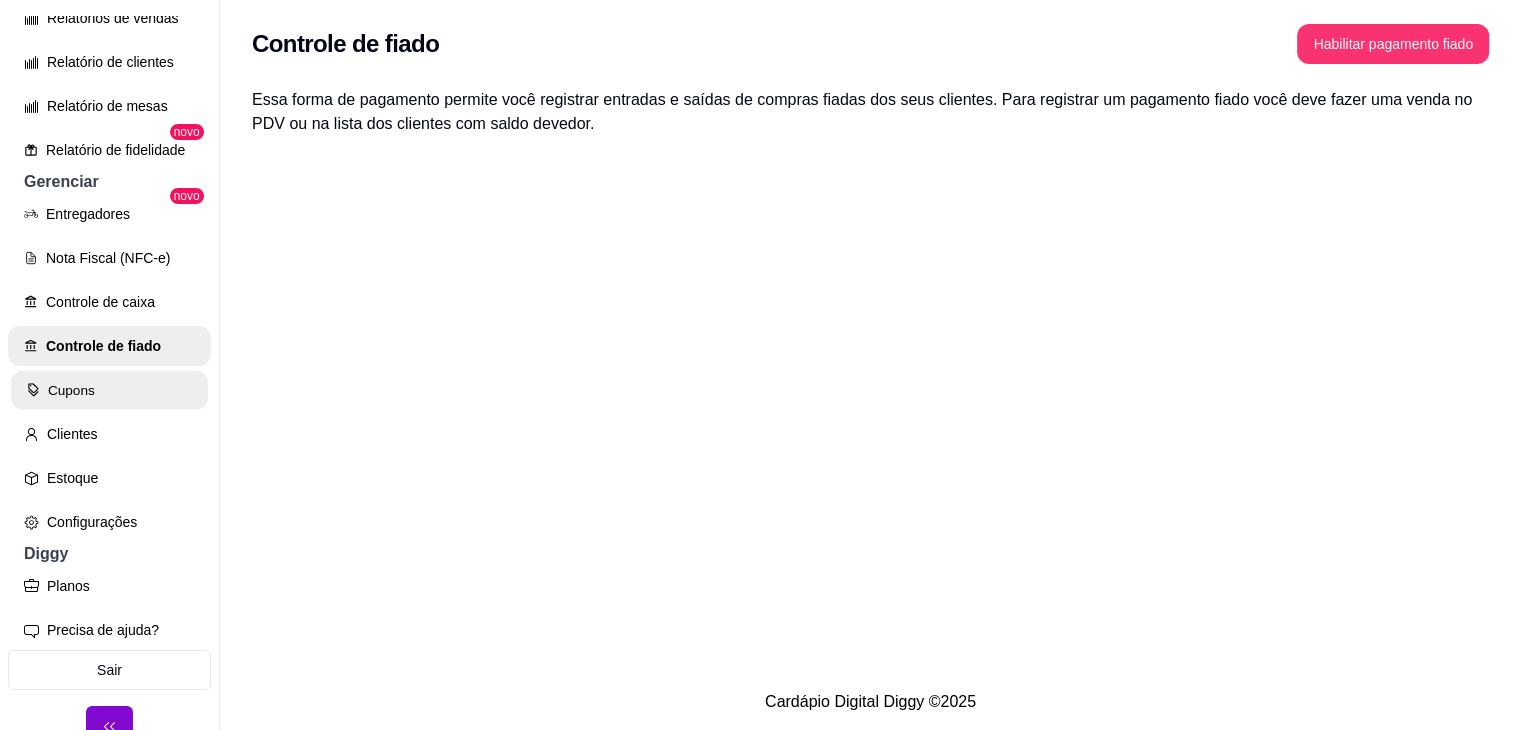 click on "Cupons" at bounding box center [109, 390] 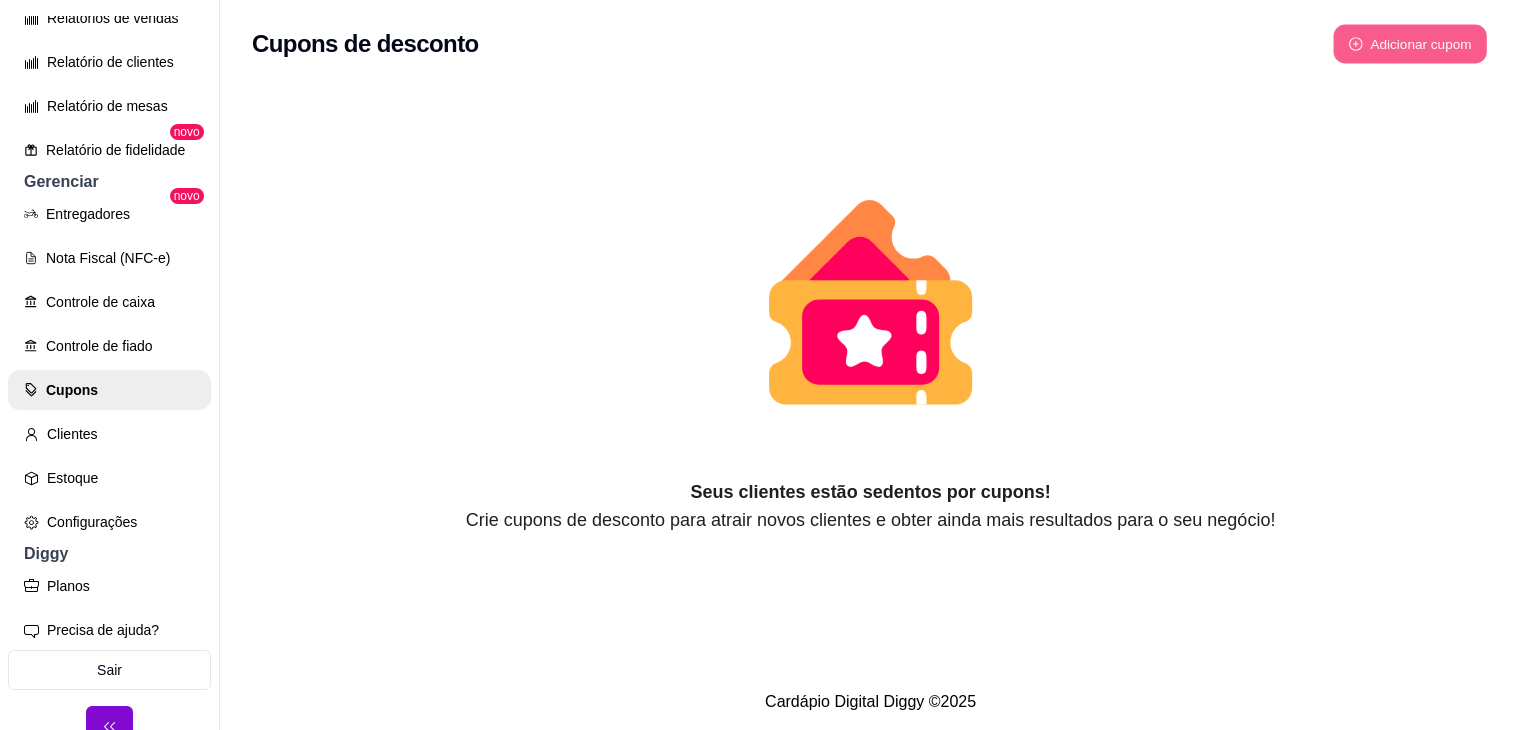 click on "Adicionar cupom" at bounding box center (1410, 44) 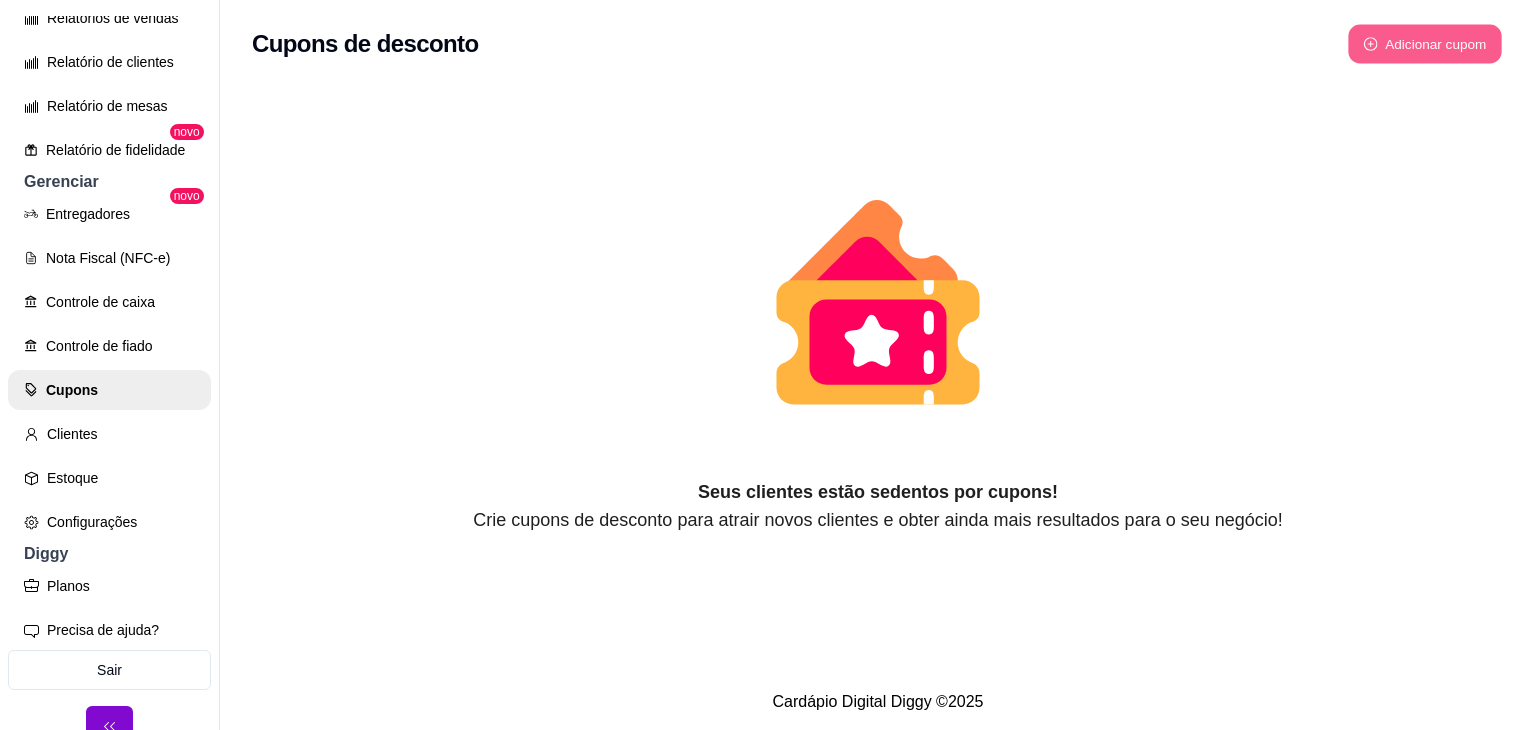 select on "FIXED_VALUE" 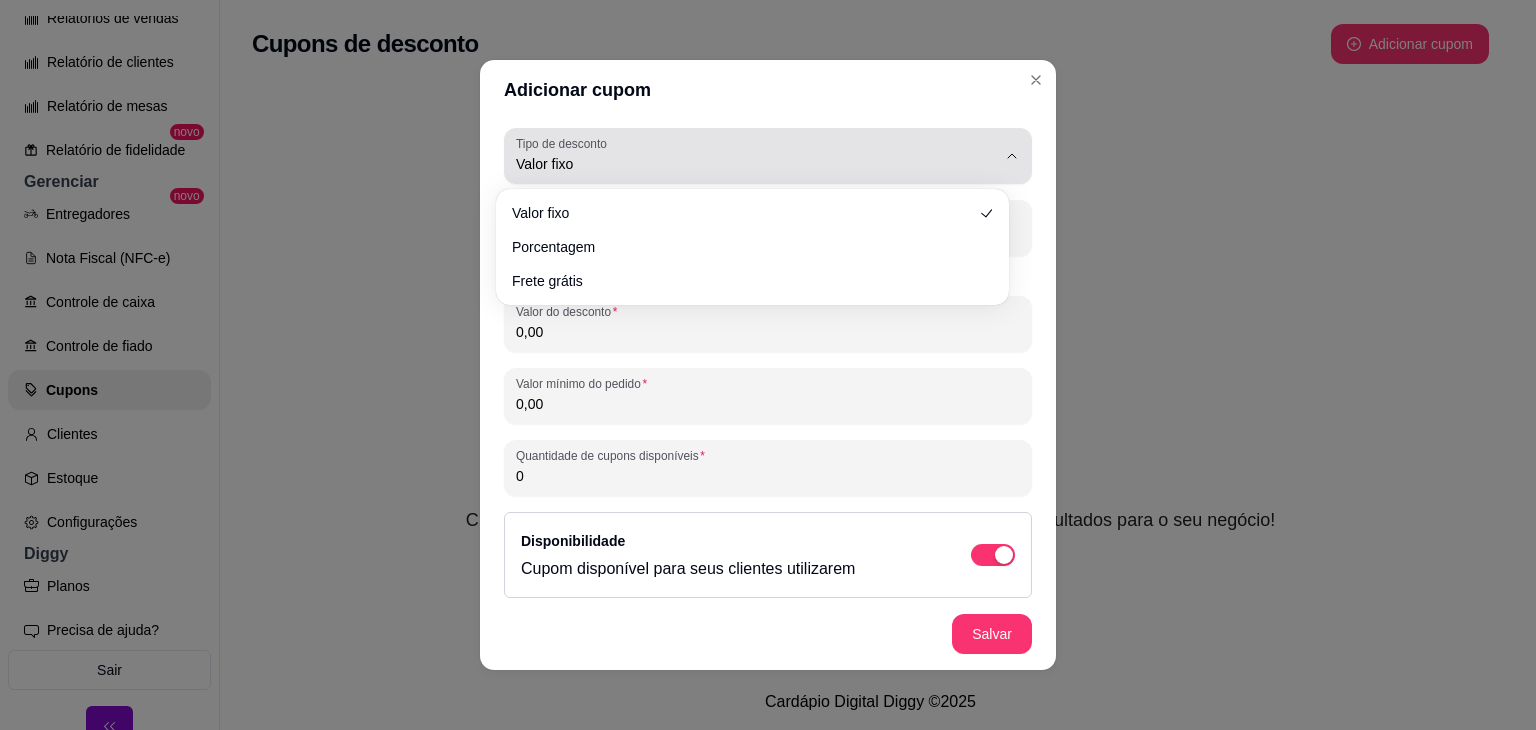 click on "Valor fixo" at bounding box center (756, 164) 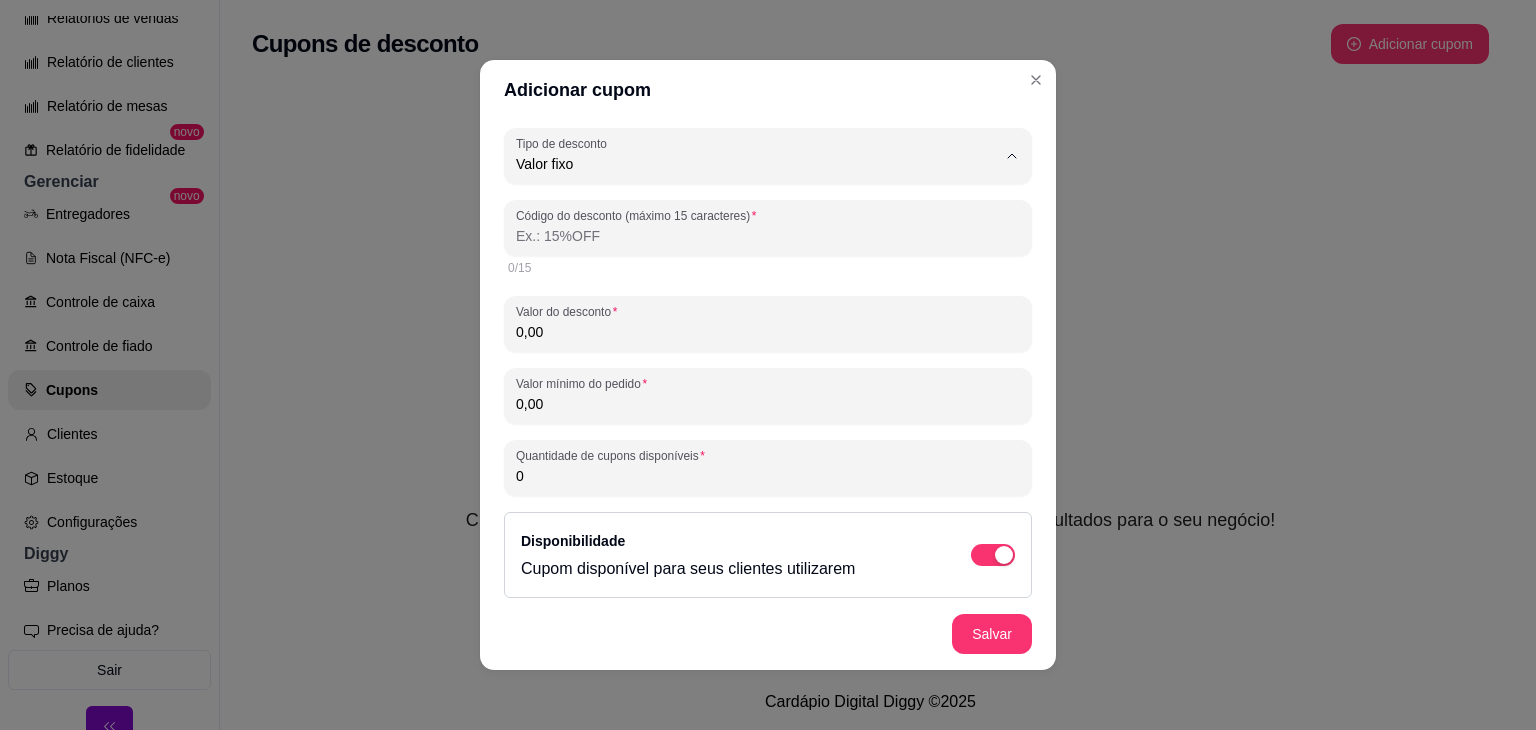 click on "Frete grátis" at bounding box center [743, 277] 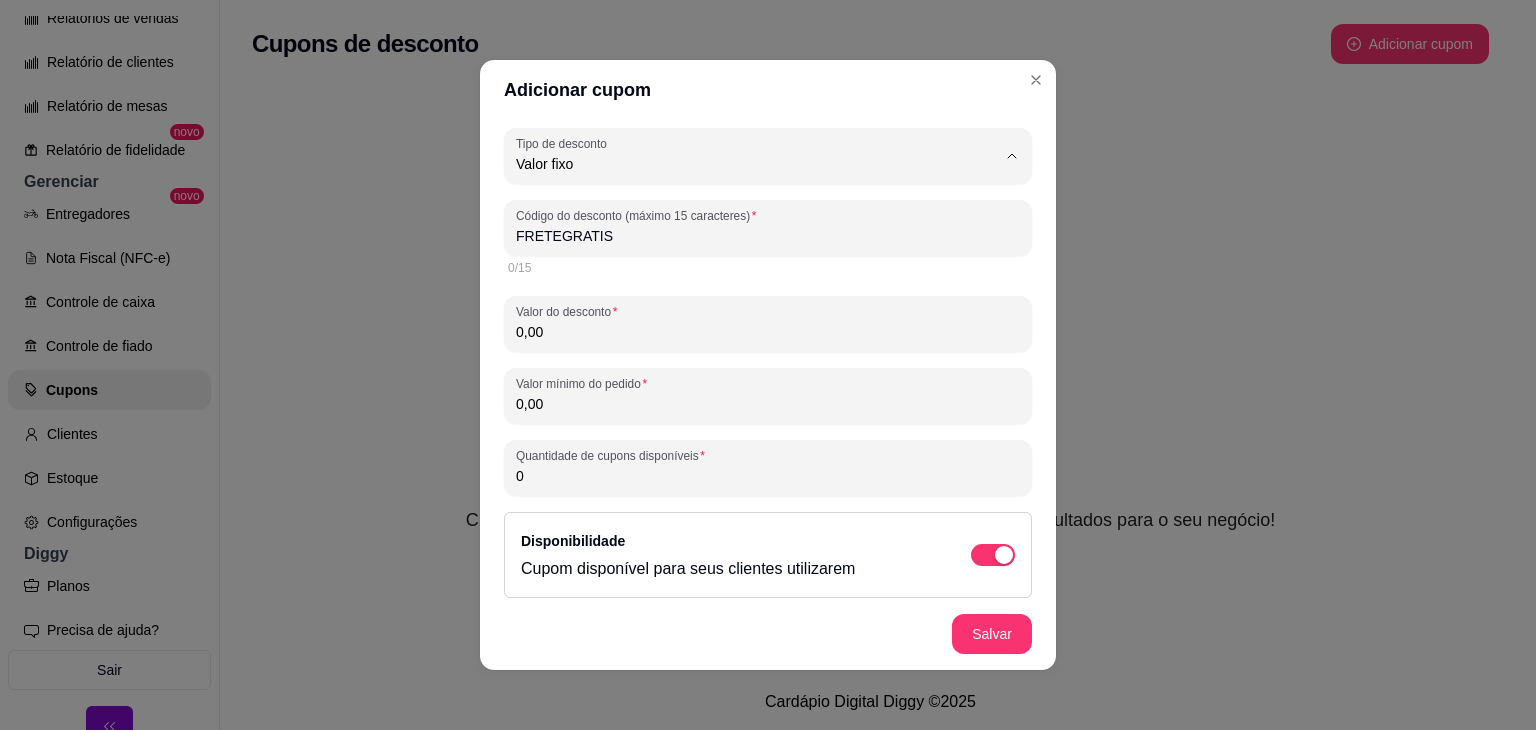 scroll, scrollTop: 19, scrollLeft: 0, axis: vertical 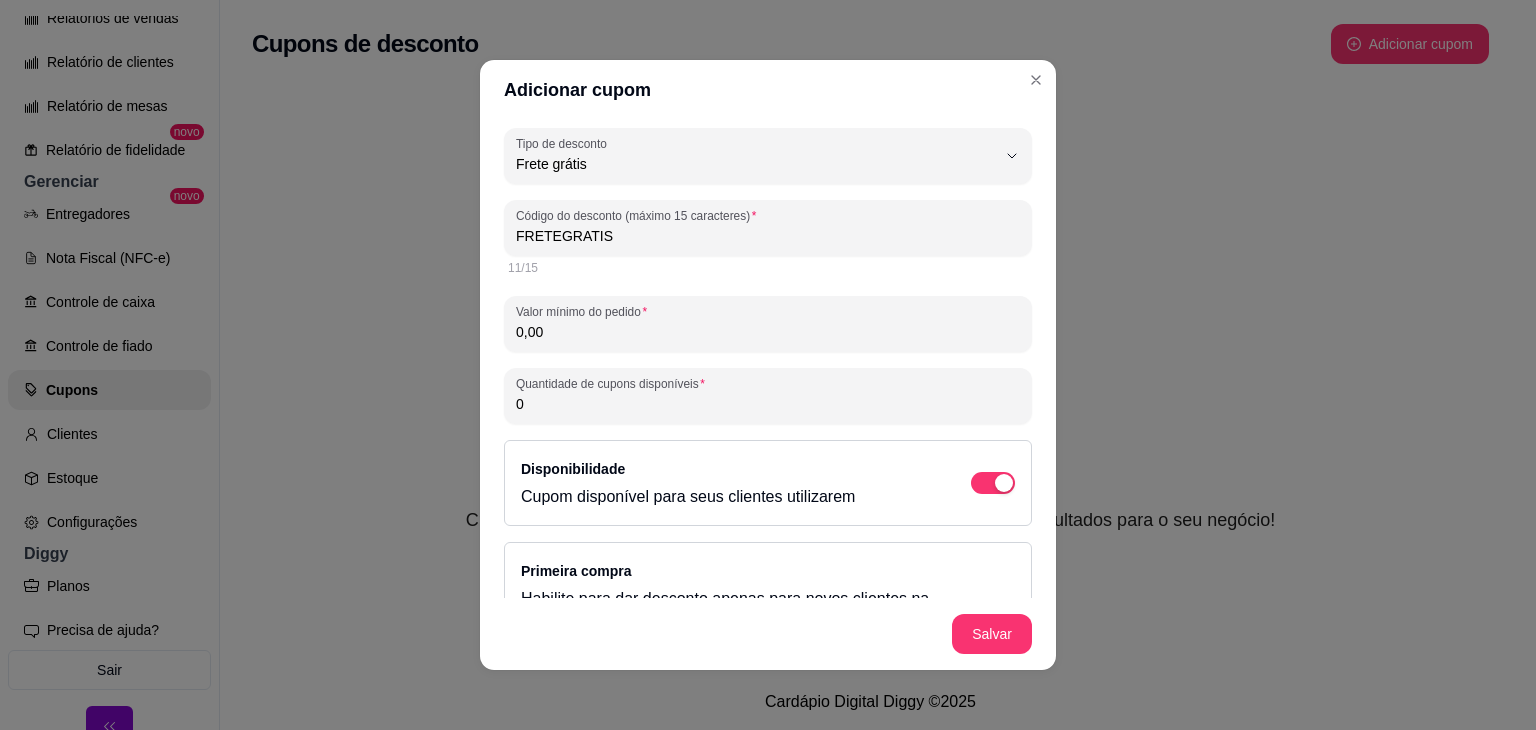 click on "0,00" at bounding box center (768, 332) 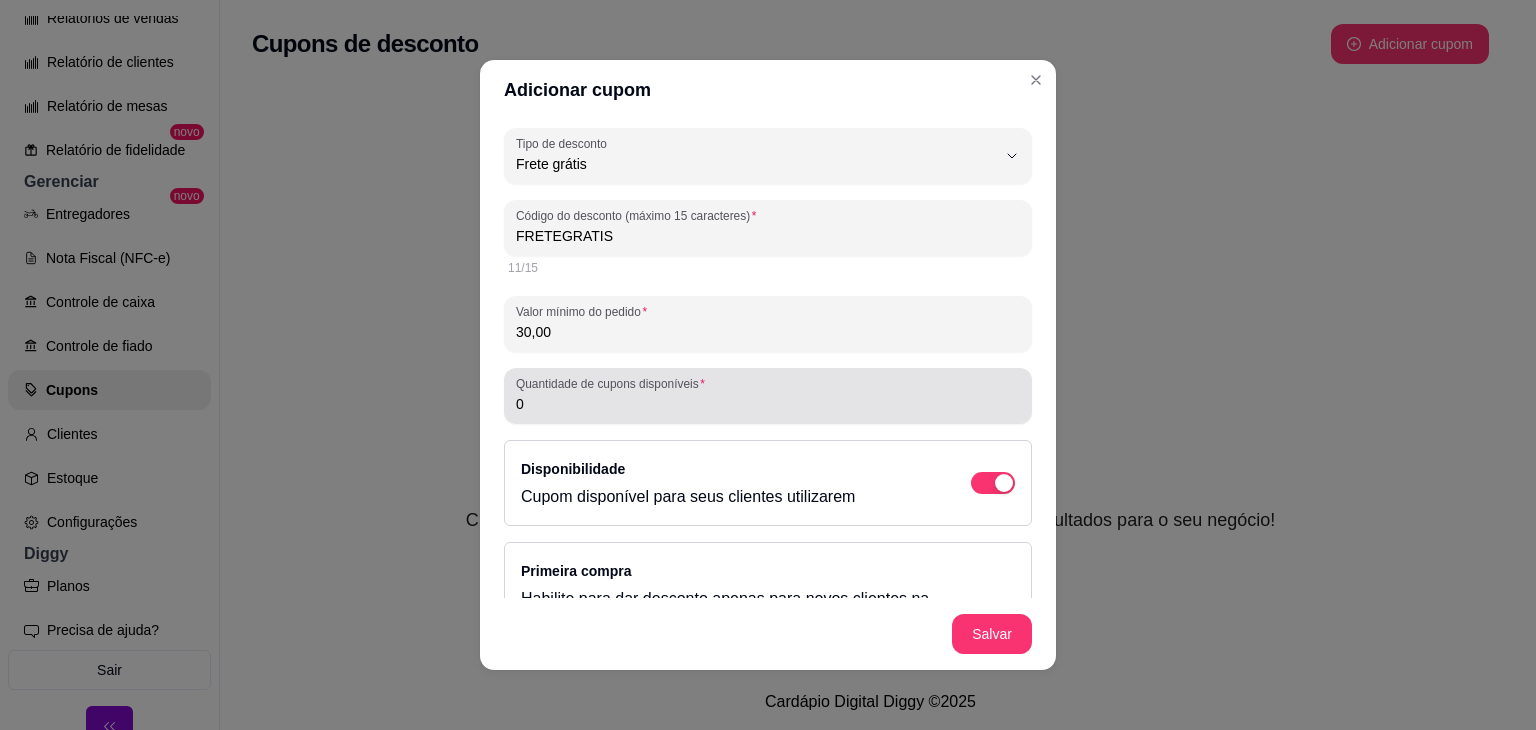 type on "30,00" 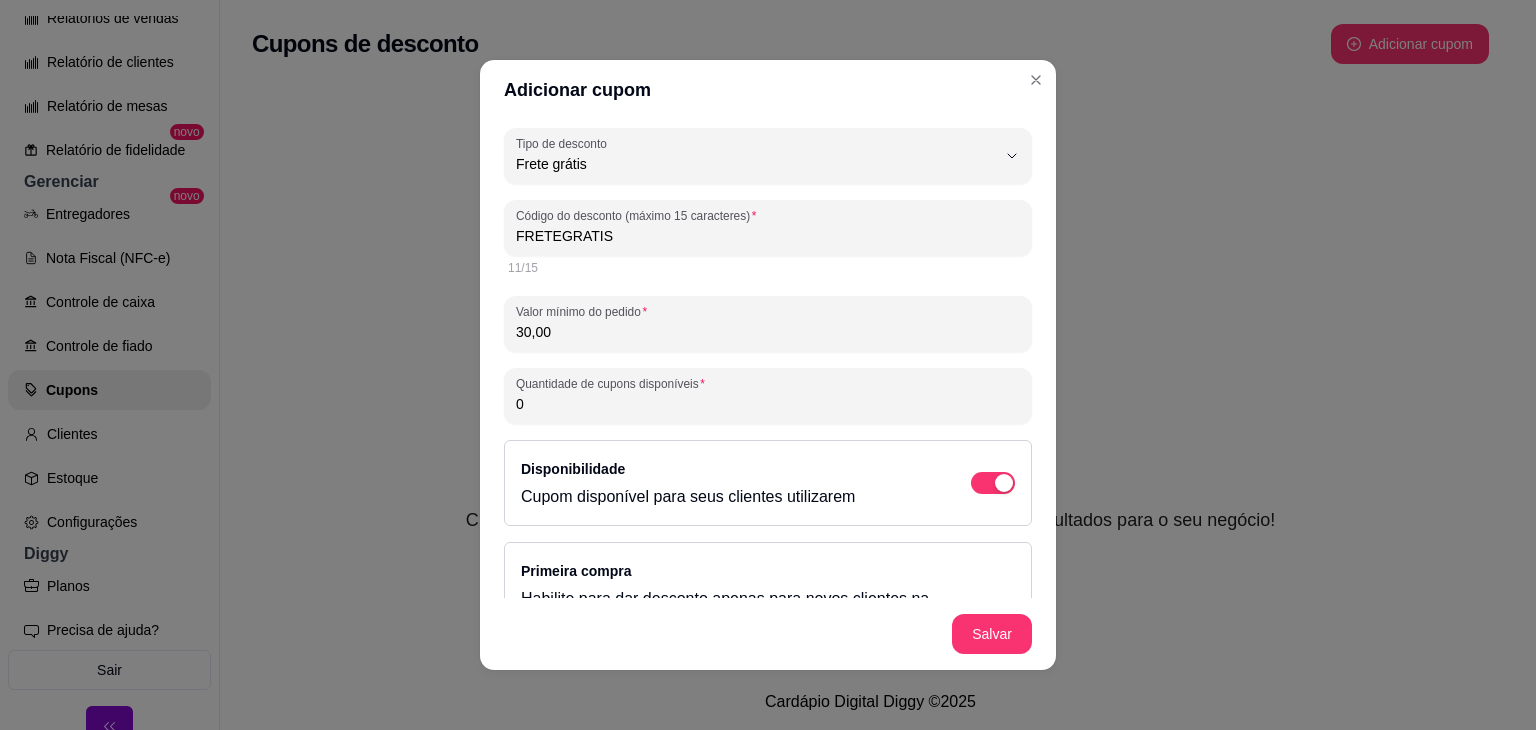 click on "0" at bounding box center [768, 404] 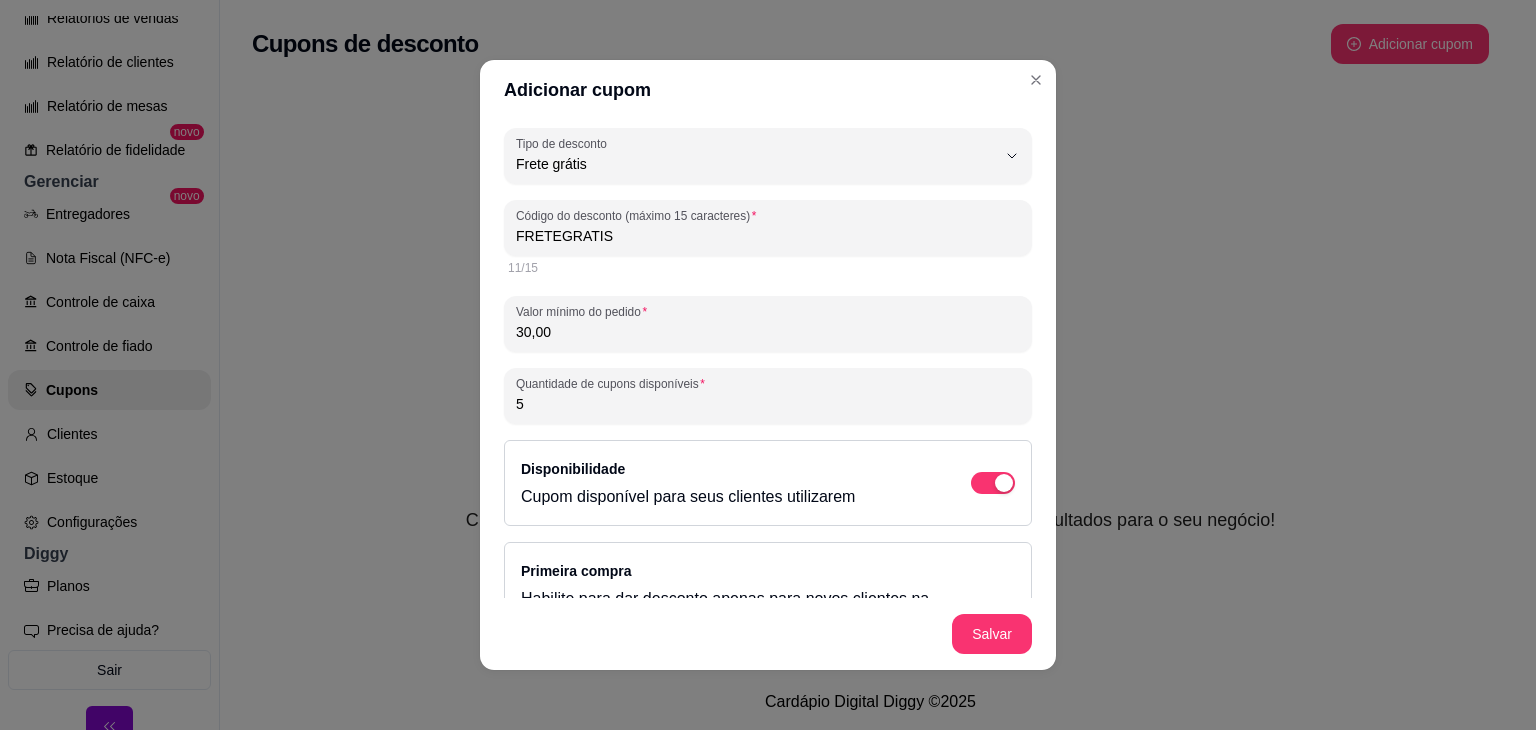 type on "5" 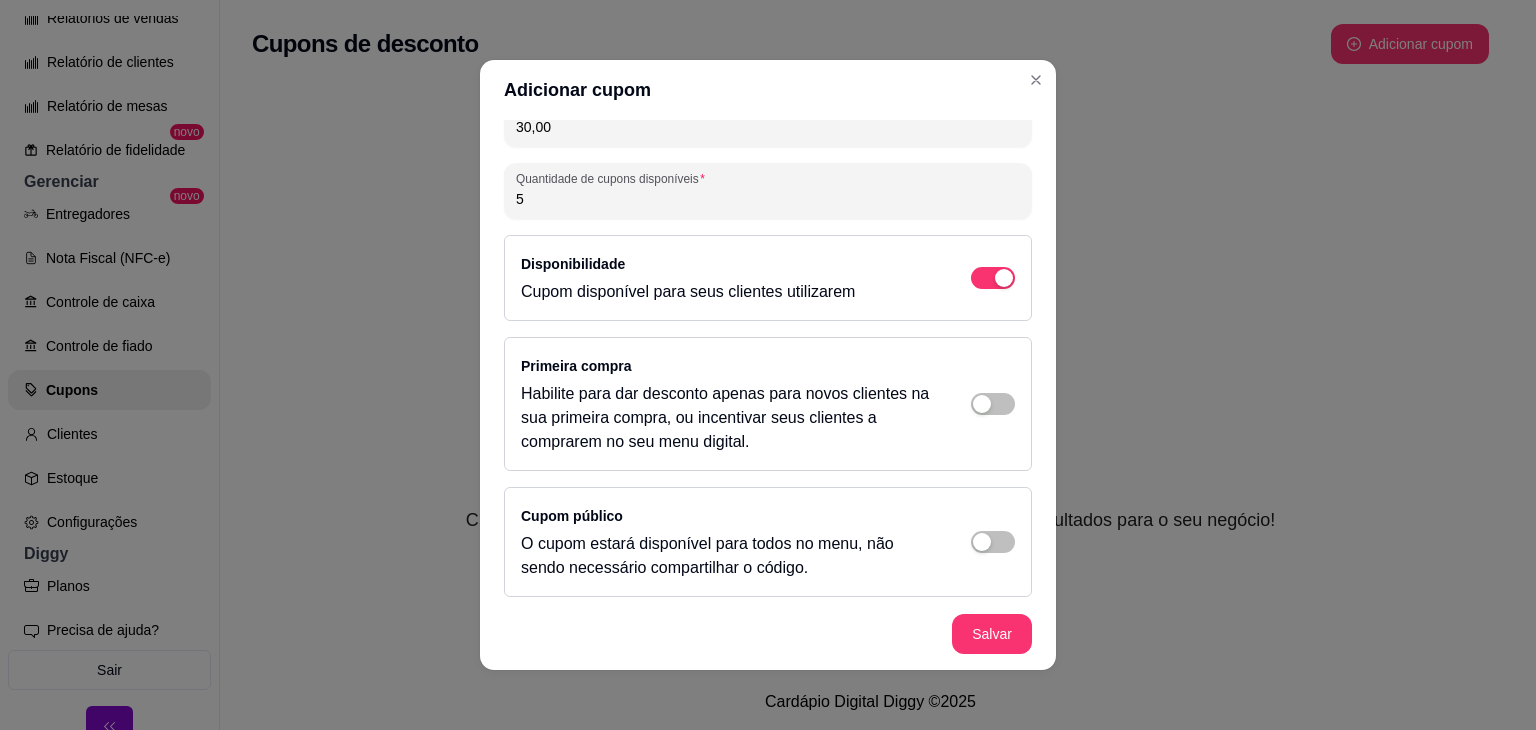 scroll, scrollTop: 211, scrollLeft: 0, axis: vertical 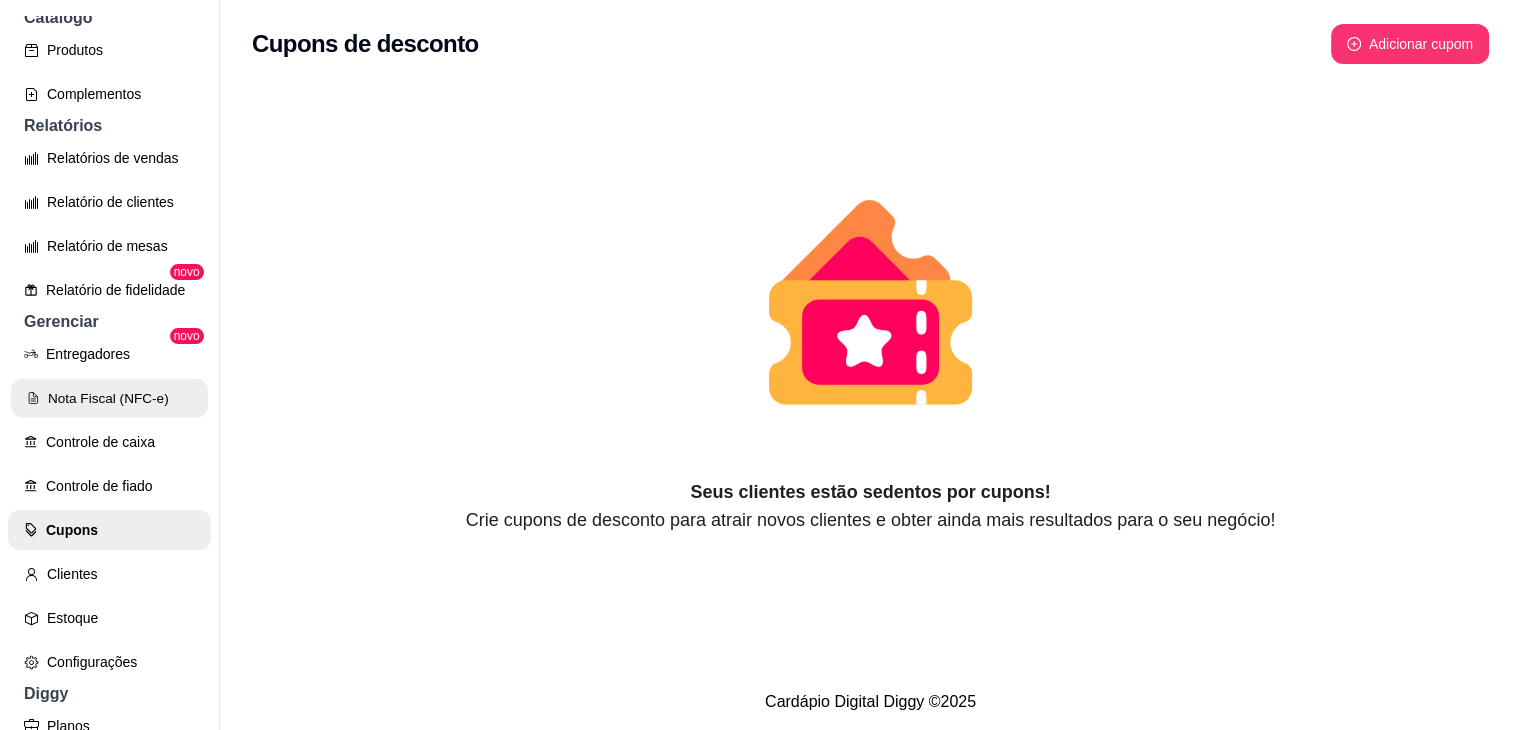 click on "Nota Fiscal (NFC-e)" at bounding box center [109, 398] 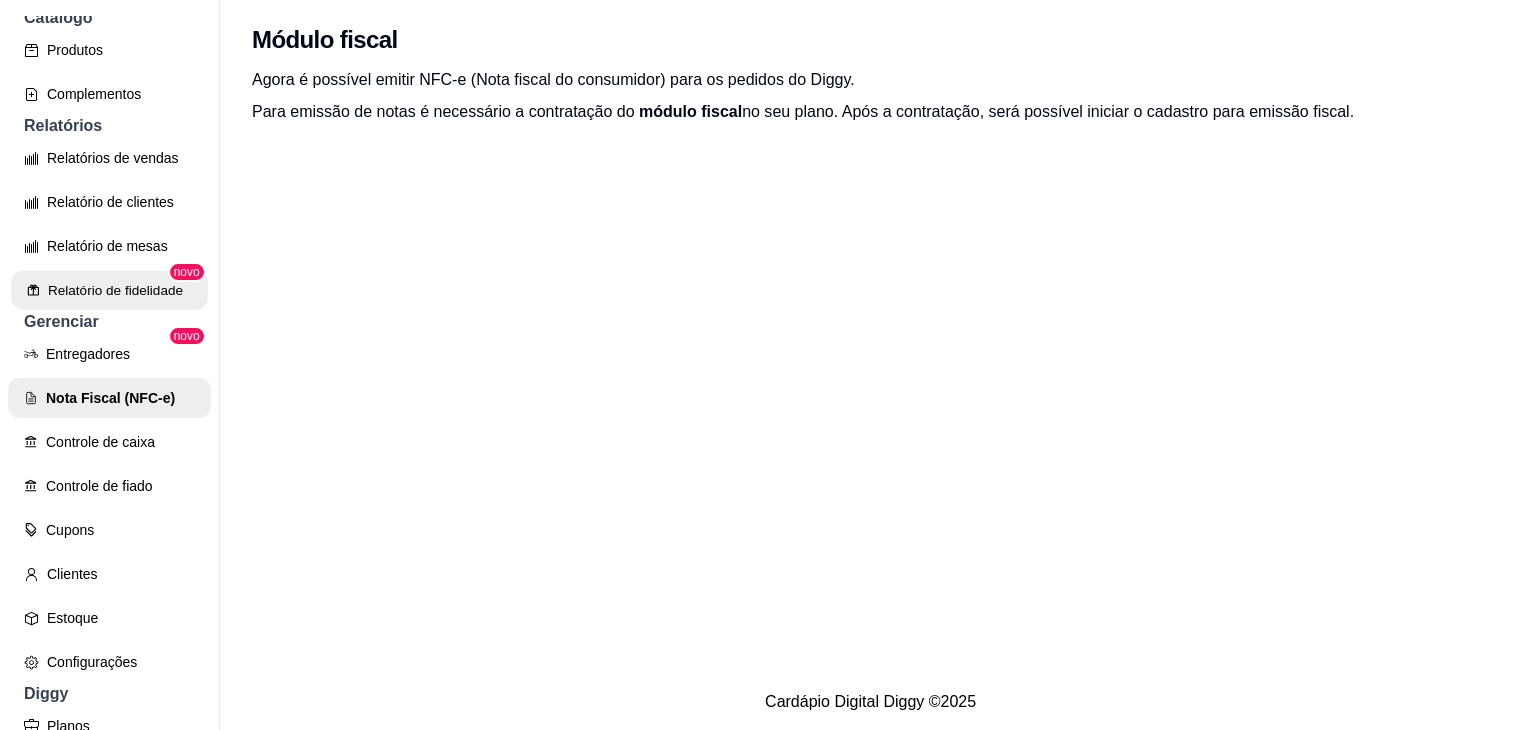 click on "Relatório de fidelidade" at bounding box center (109, 290) 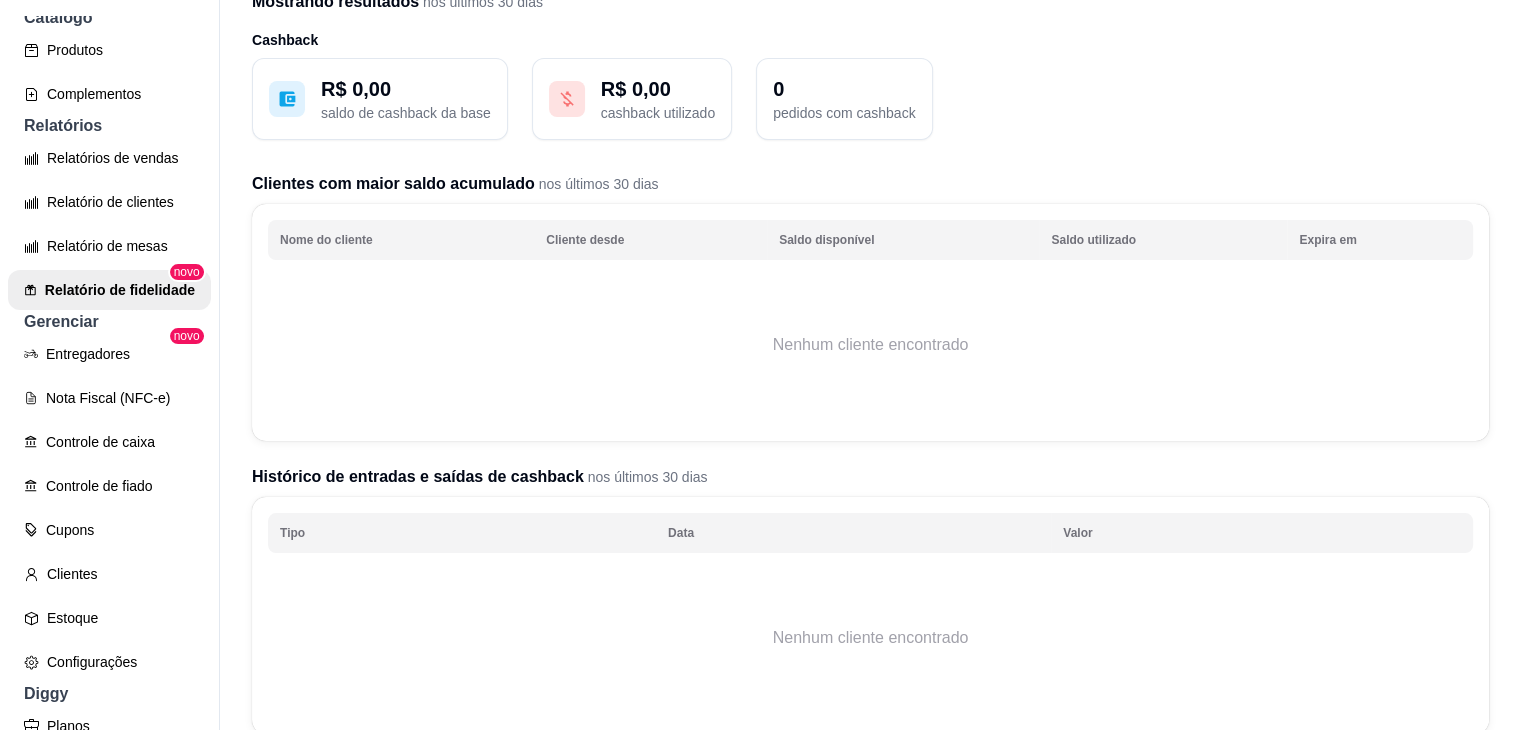 scroll, scrollTop: 0, scrollLeft: 0, axis: both 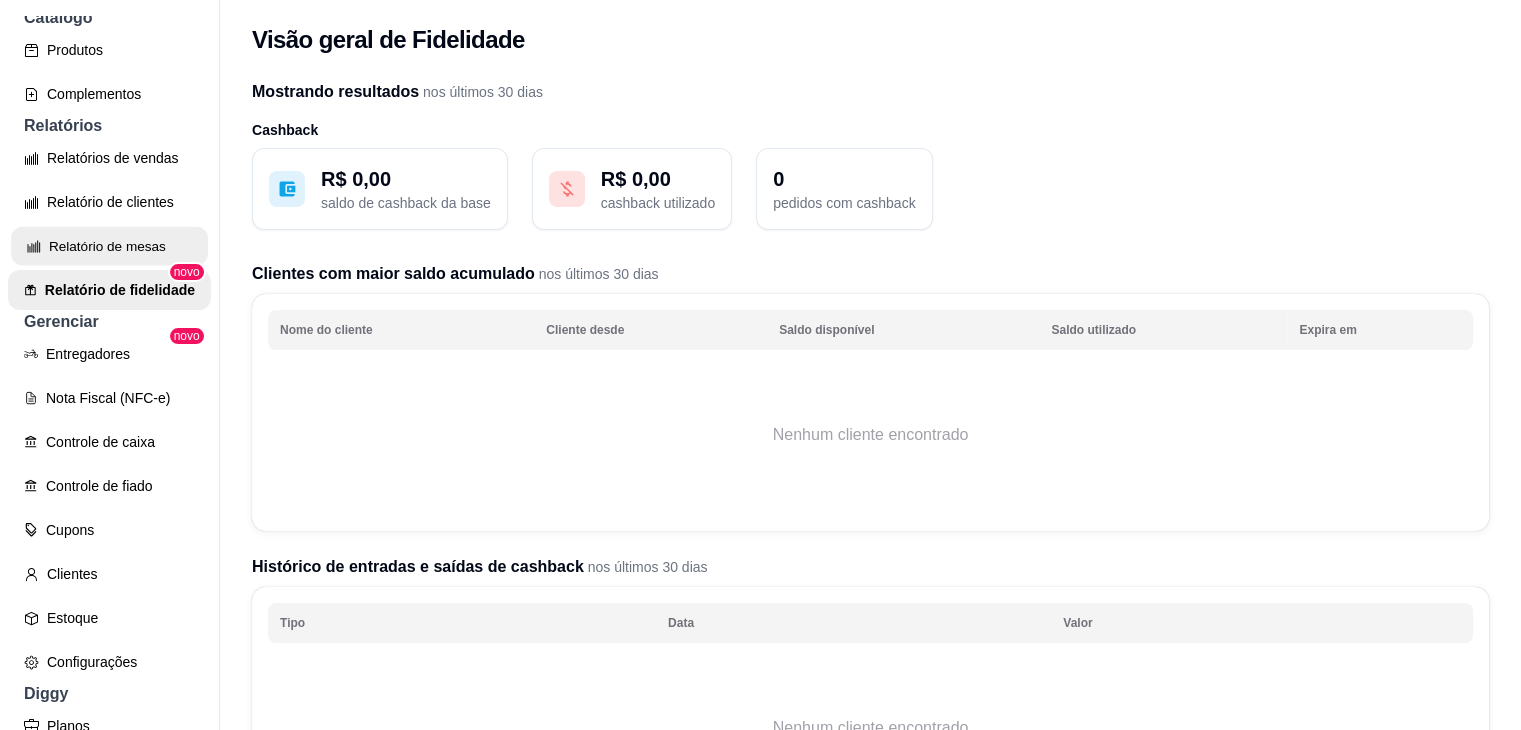 click on "Relatório de mesas" at bounding box center [109, 246] 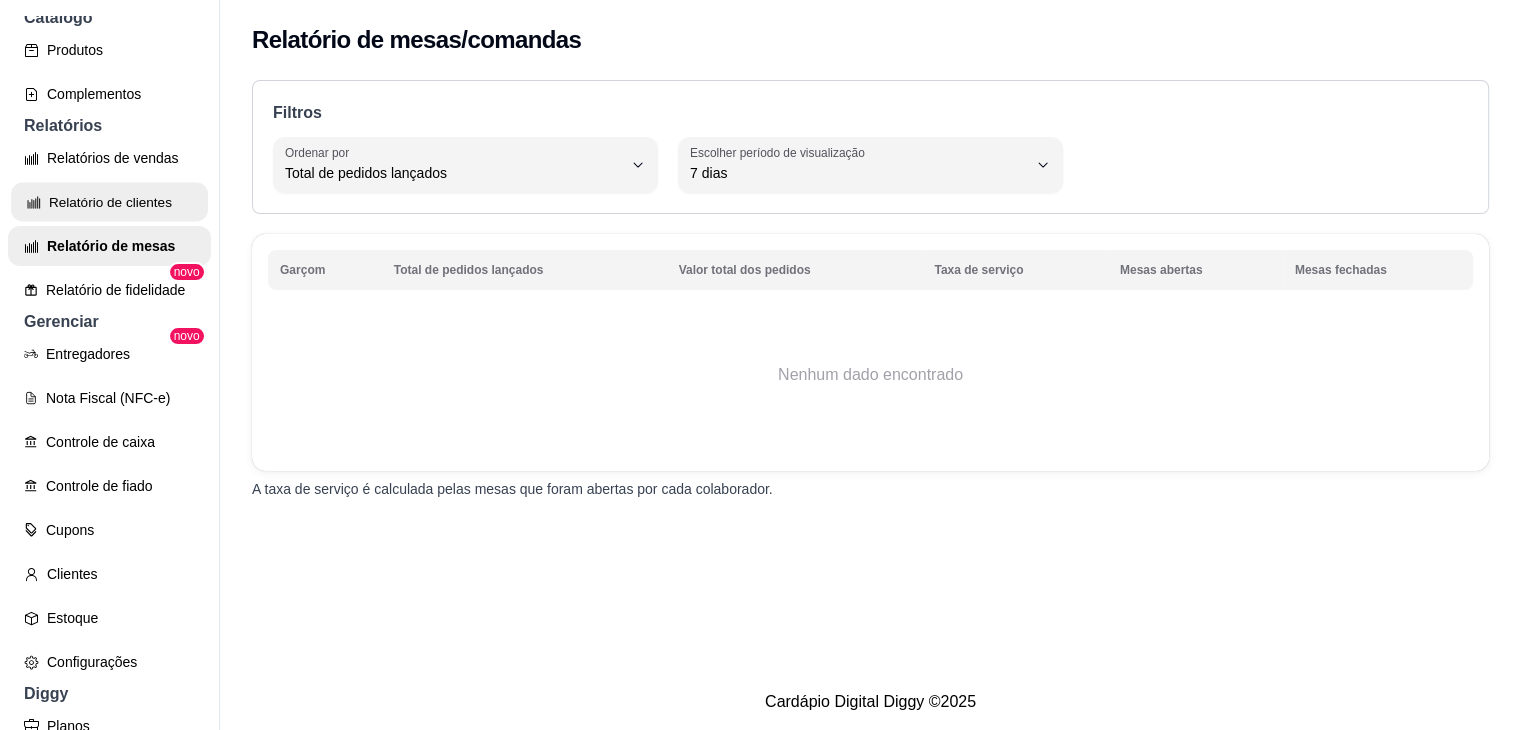 click on "Relatório de clientes" at bounding box center (109, 202) 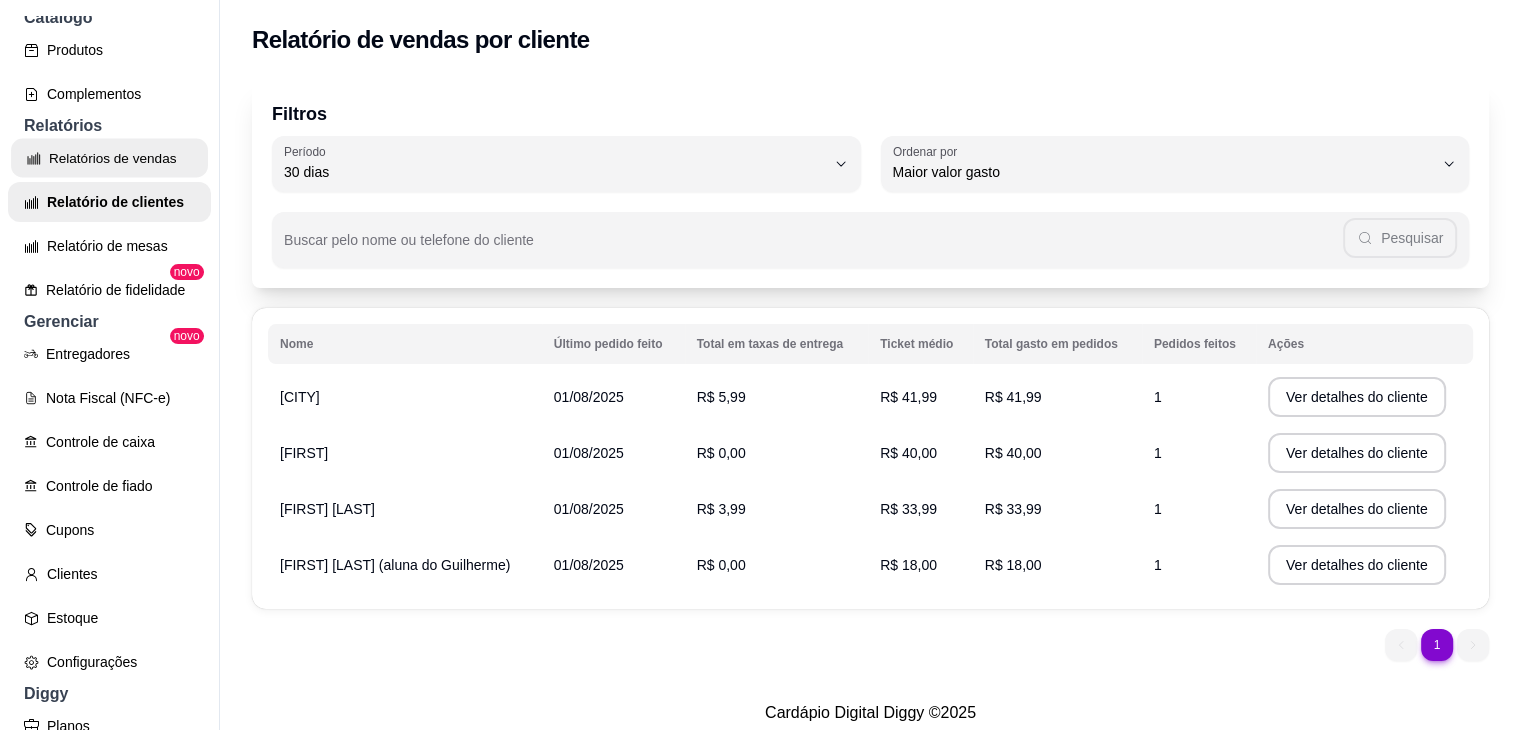click on "Relatórios de vendas" at bounding box center [109, 158] 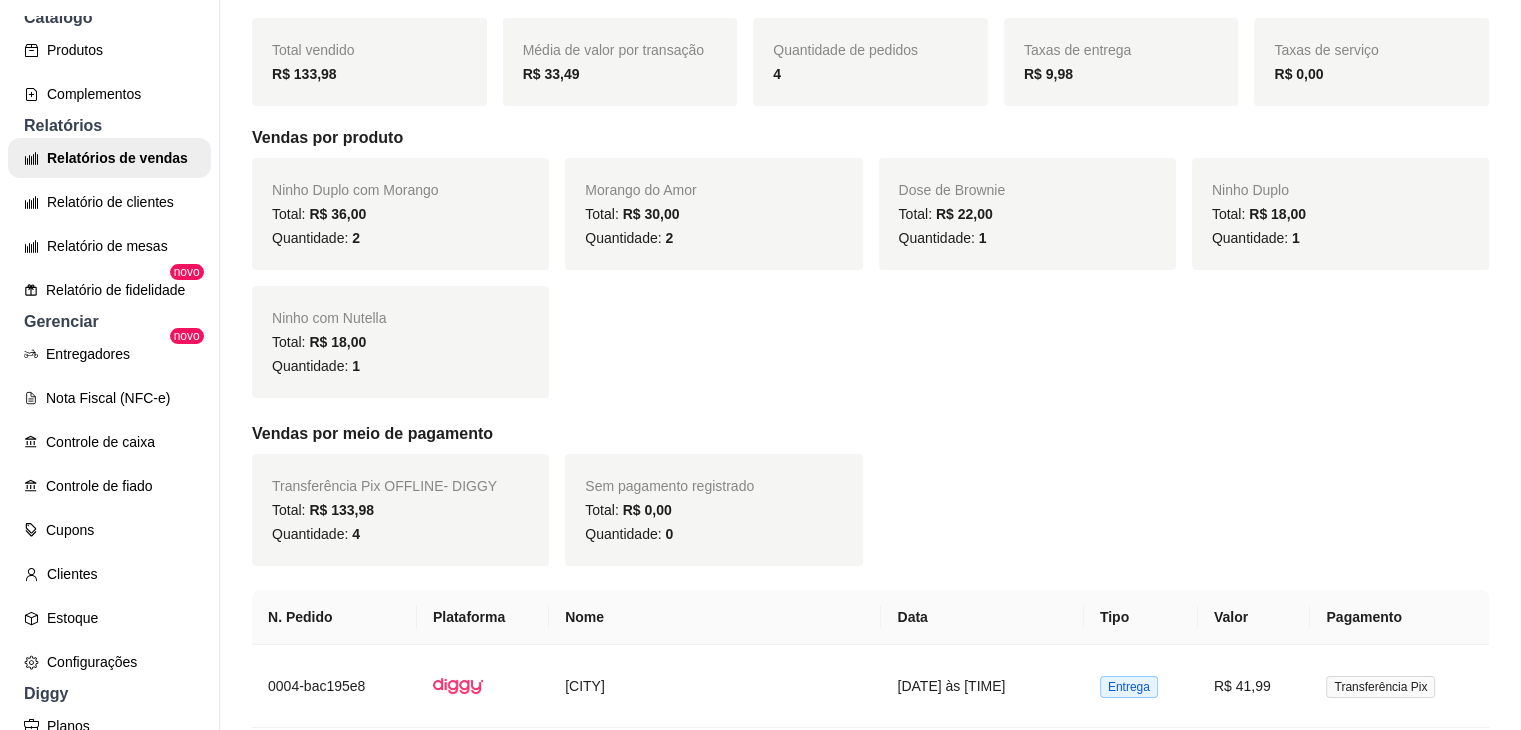 scroll, scrollTop: 255, scrollLeft: 0, axis: vertical 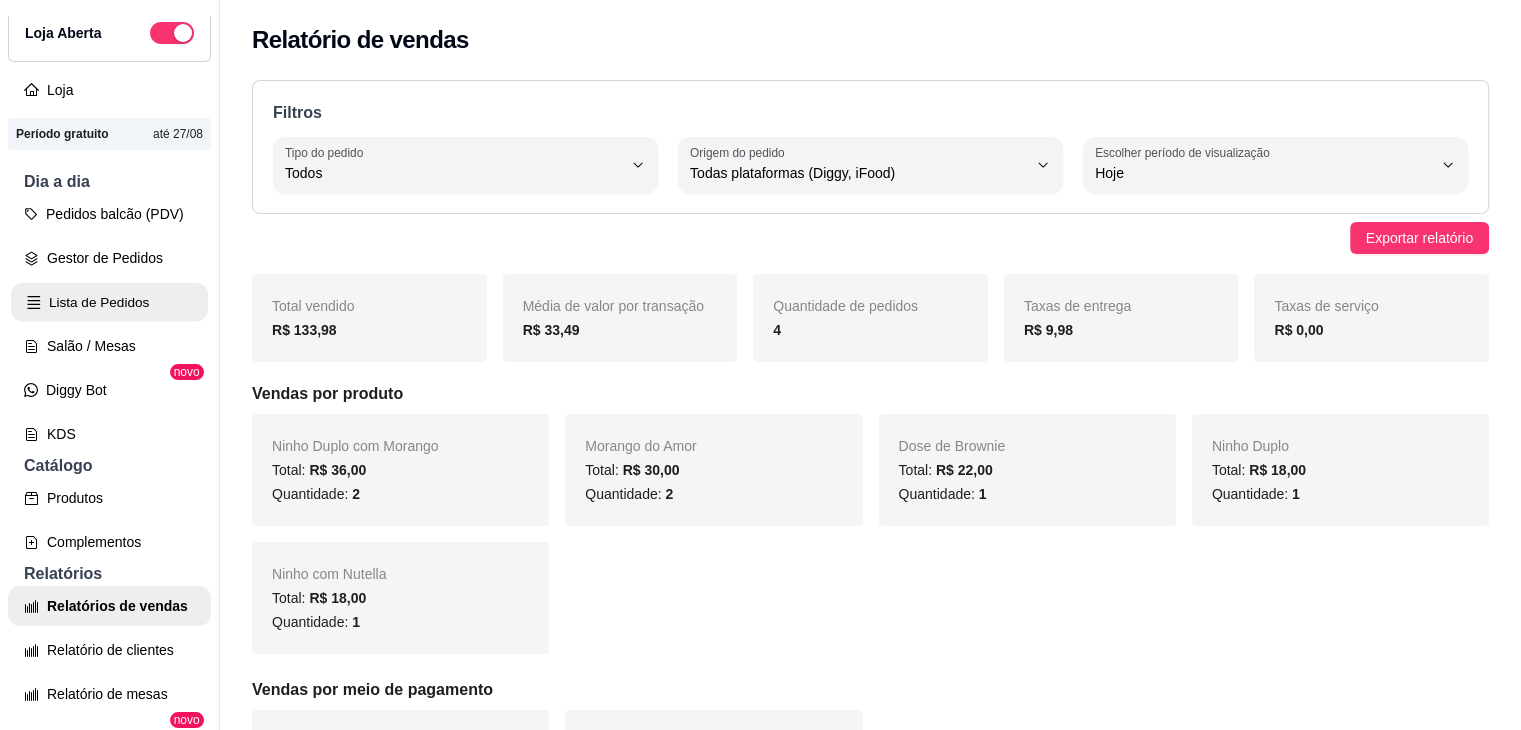click on "Lista de Pedidos" at bounding box center (109, 302) 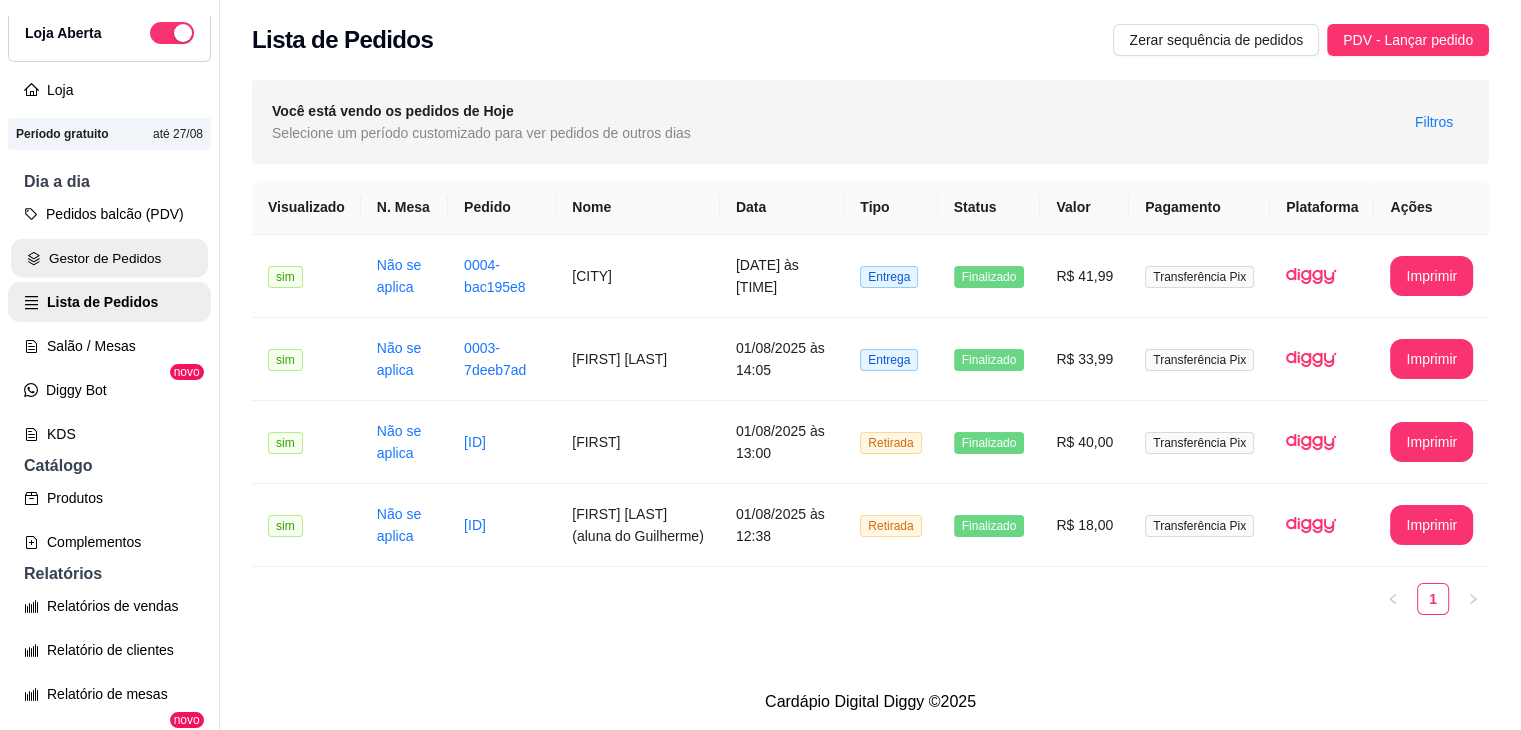 click on "Gestor de Pedidos" at bounding box center [109, 258] 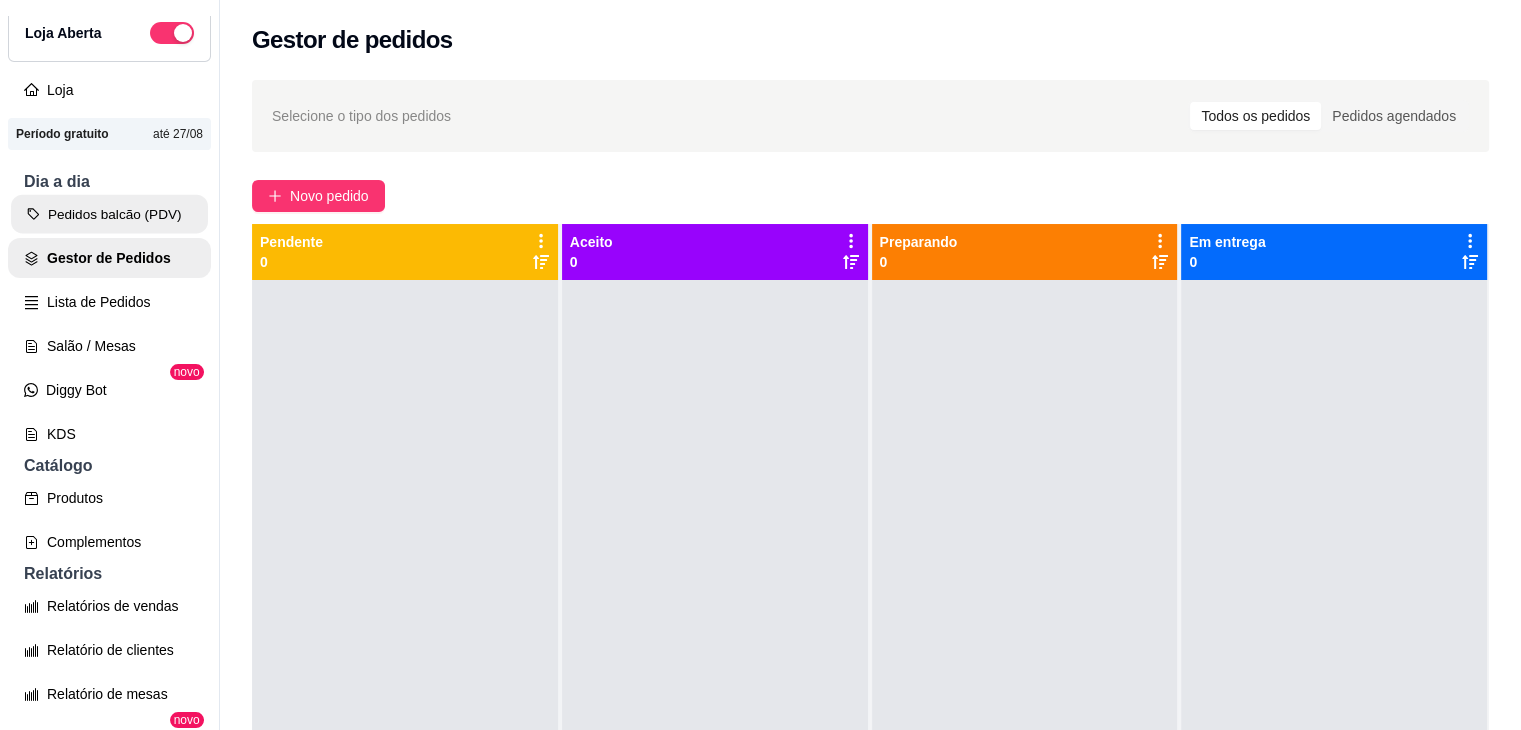 click on "Pedidos balcão (PDV)" at bounding box center (109, 214) 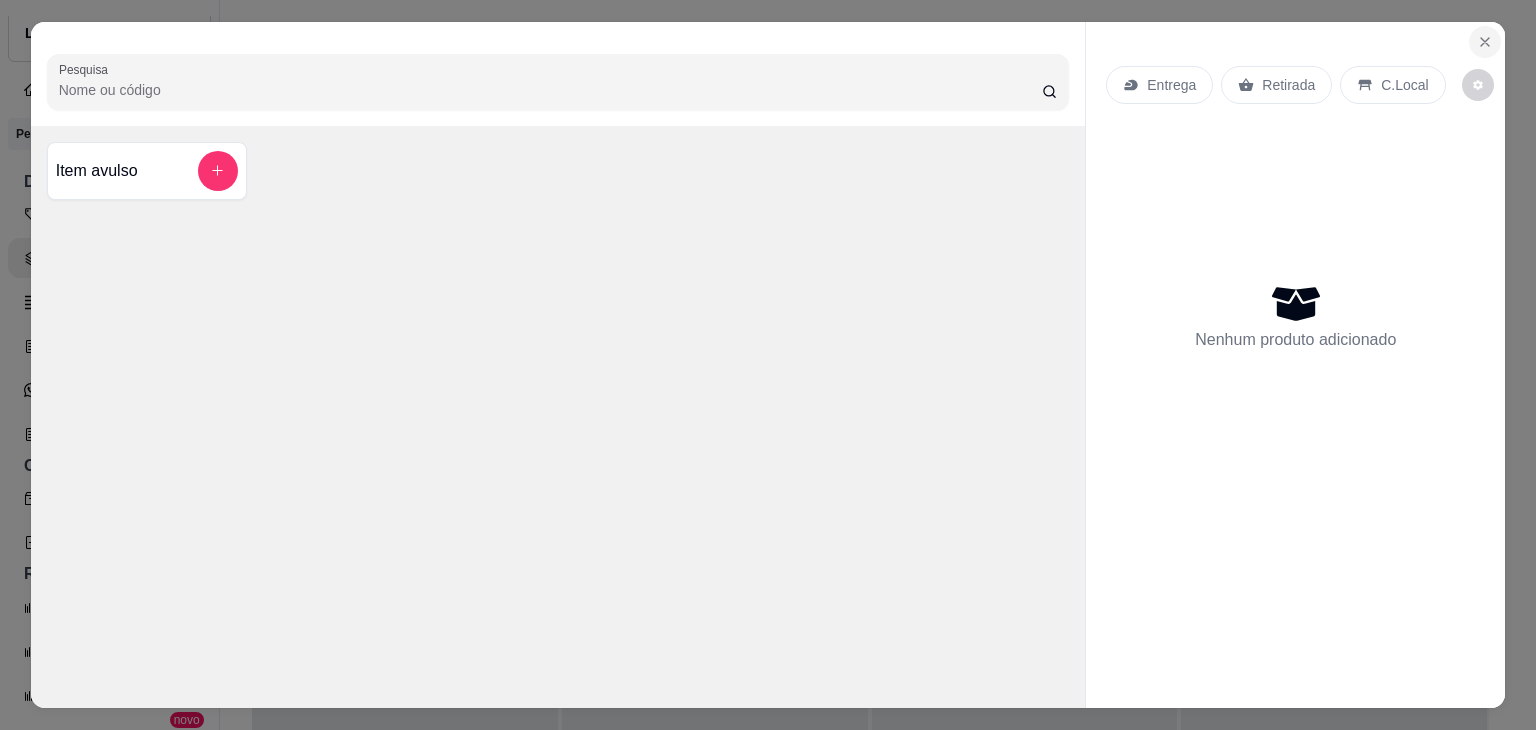 click 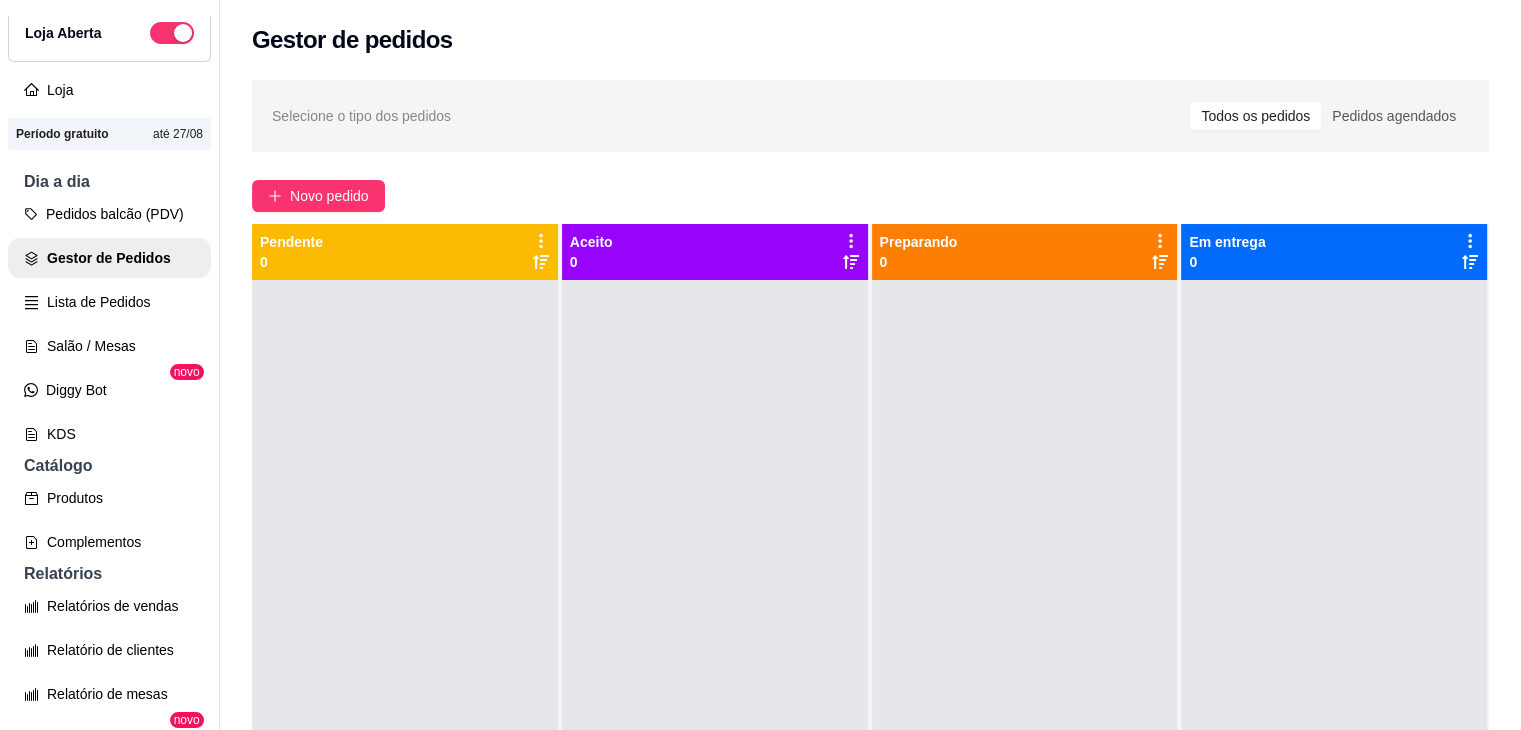 scroll, scrollTop: 0, scrollLeft: 0, axis: both 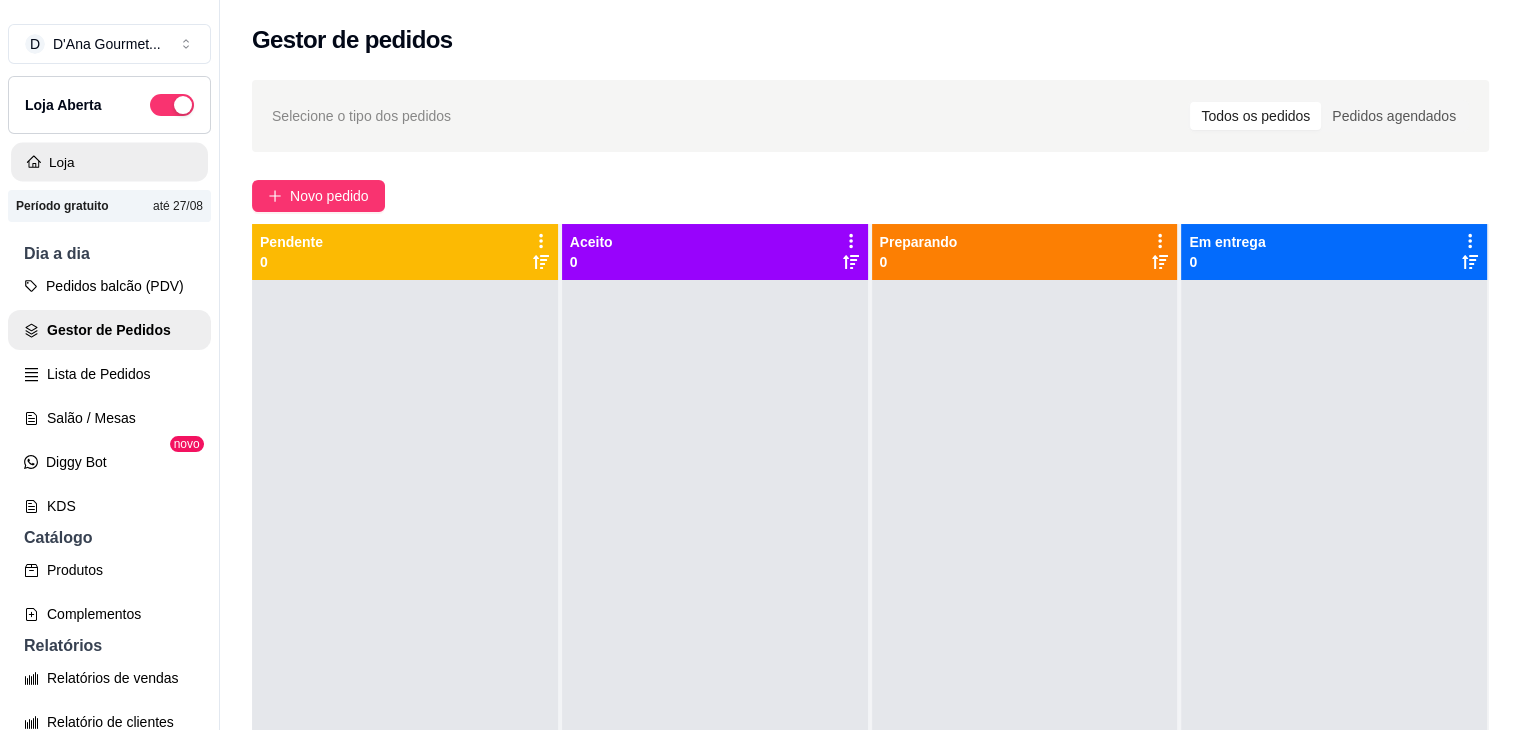 click on "Loja" at bounding box center [109, 162] 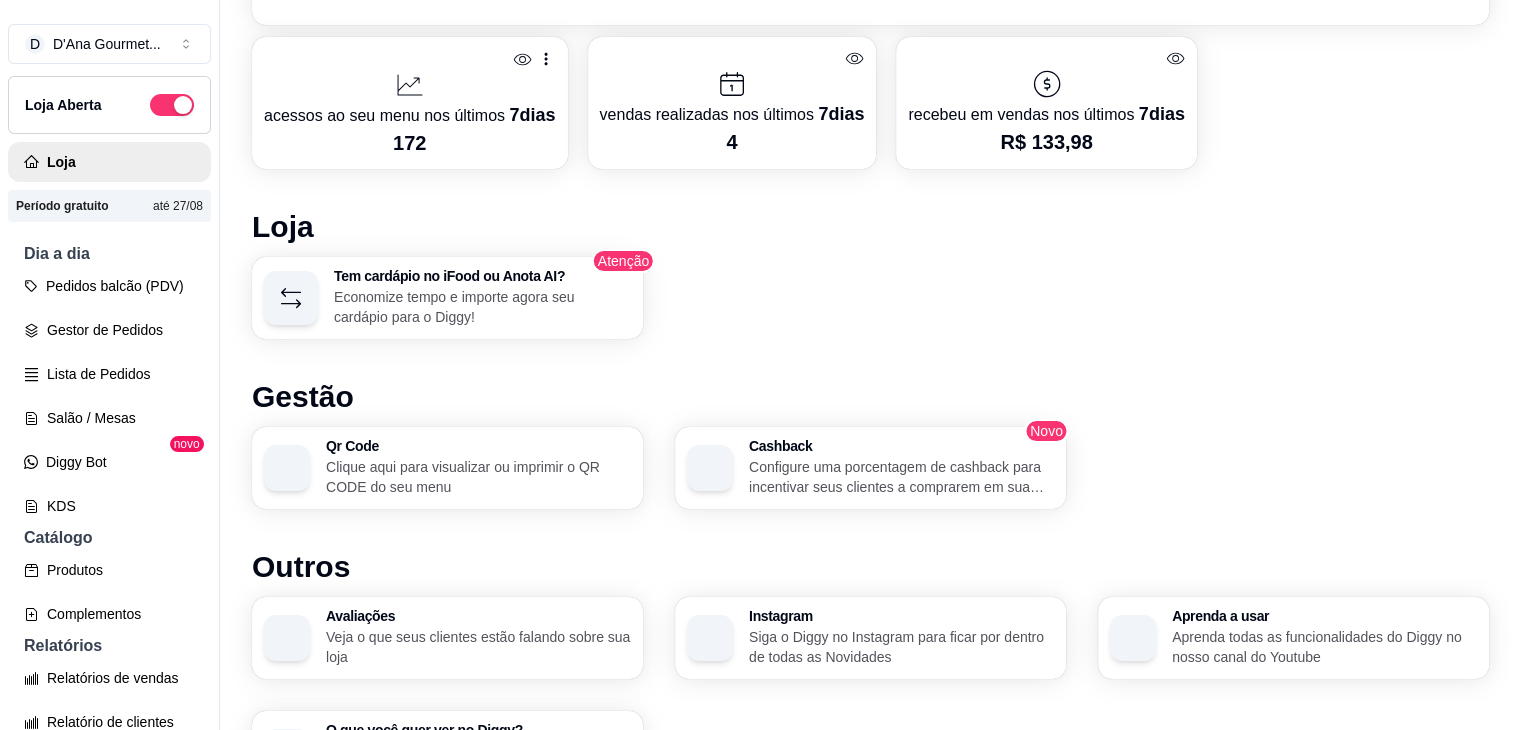 scroll, scrollTop: 1042, scrollLeft: 0, axis: vertical 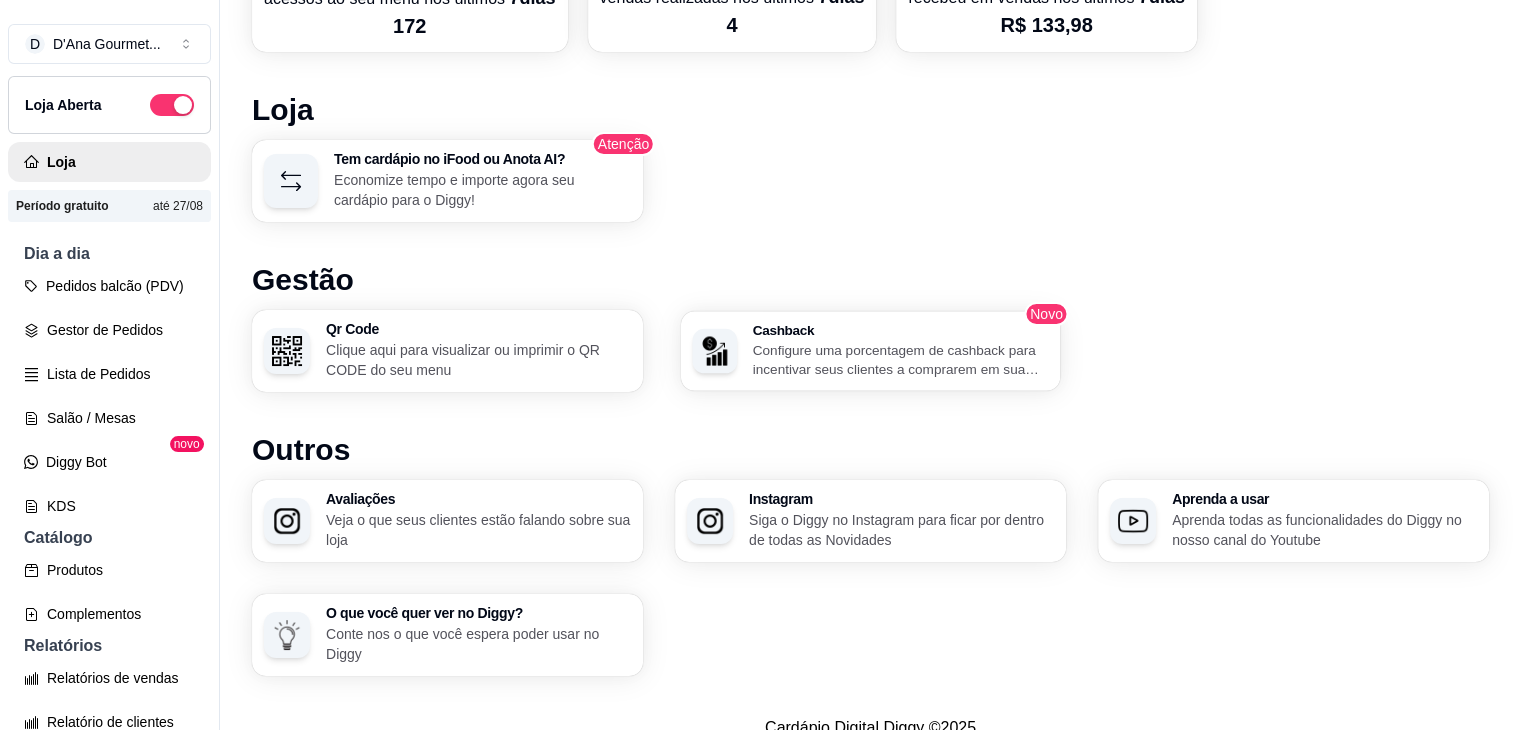 click on "Configure uma porcentagem de cashback para incentivar seus clientes a comprarem em sua loja" at bounding box center (901, 359) 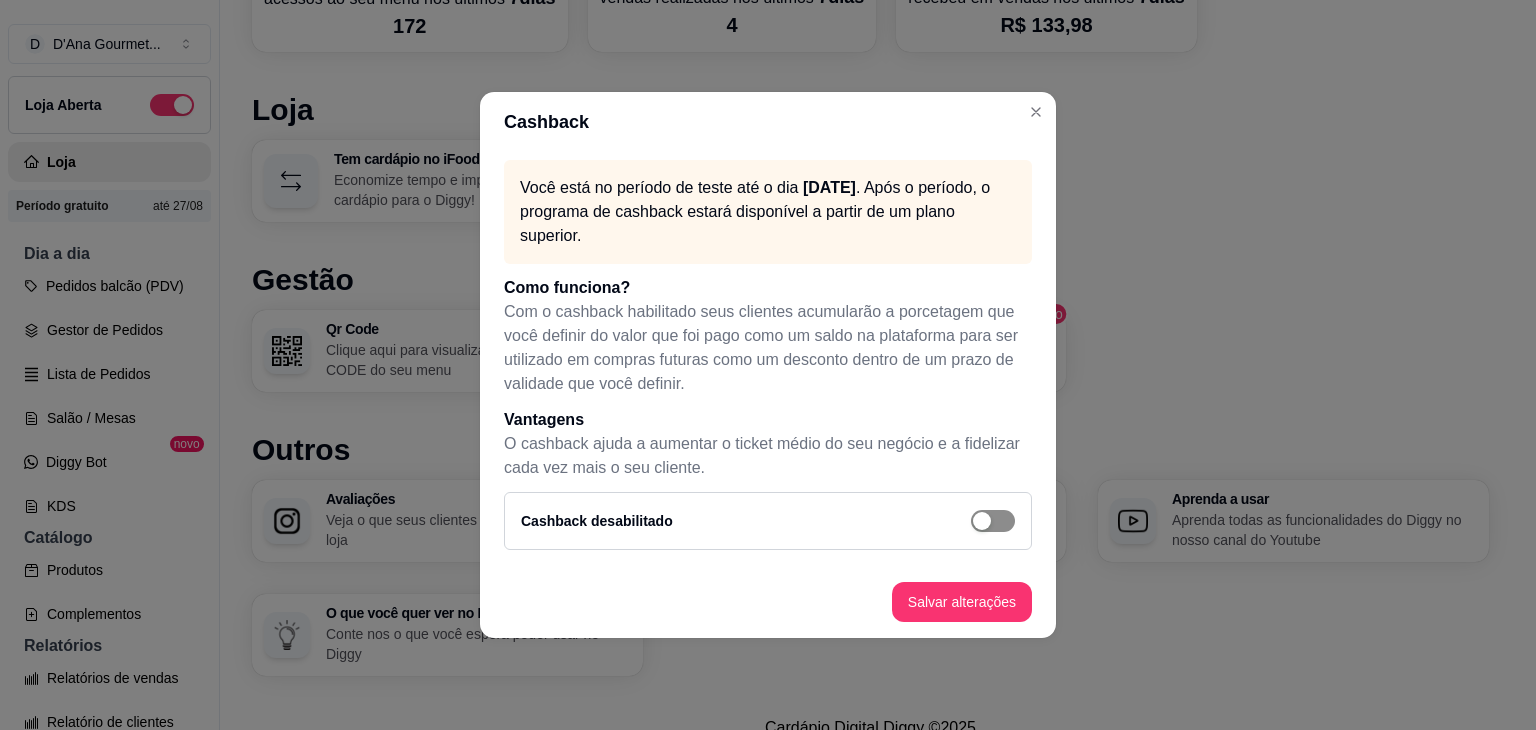 click at bounding box center [993, 521] 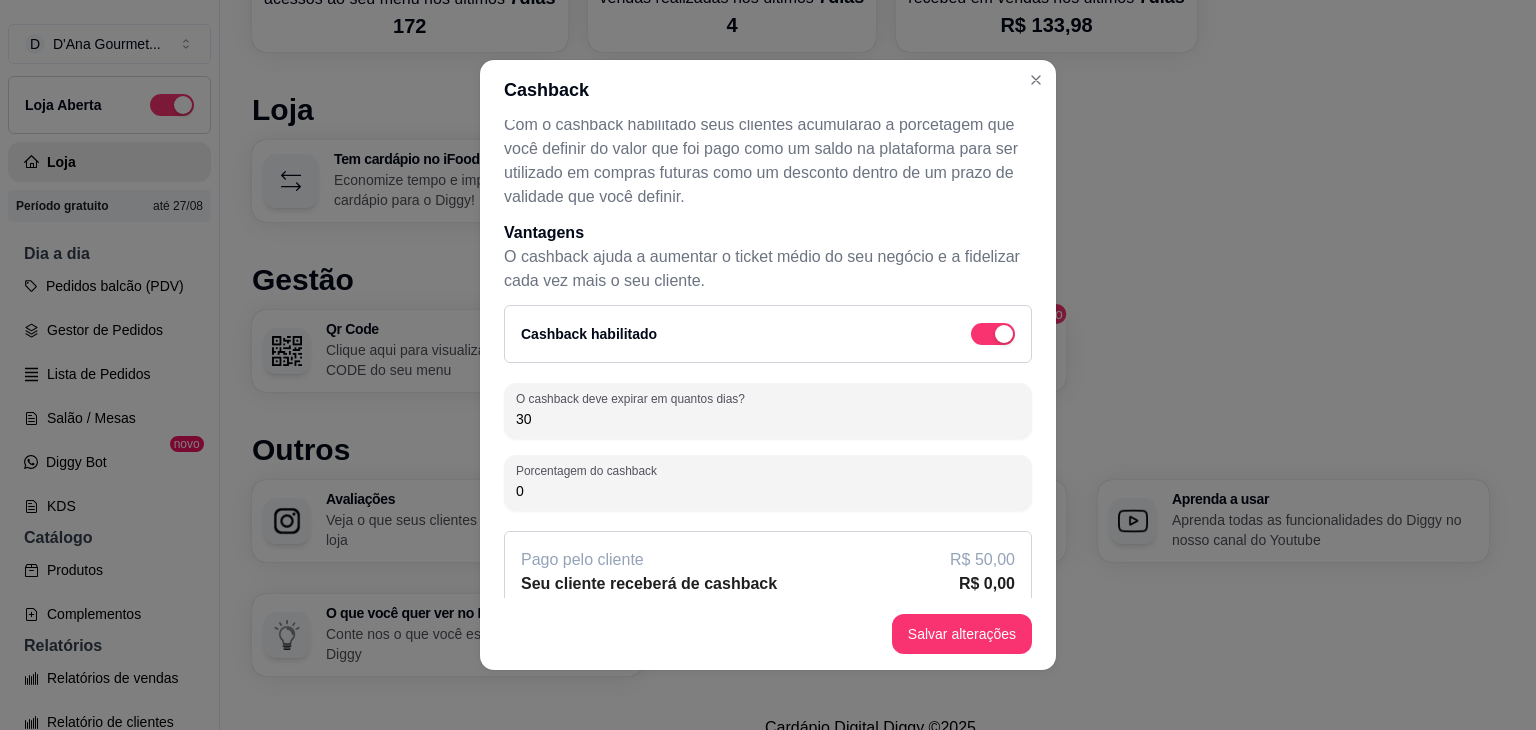 scroll, scrollTop: 177, scrollLeft: 0, axis: vertical 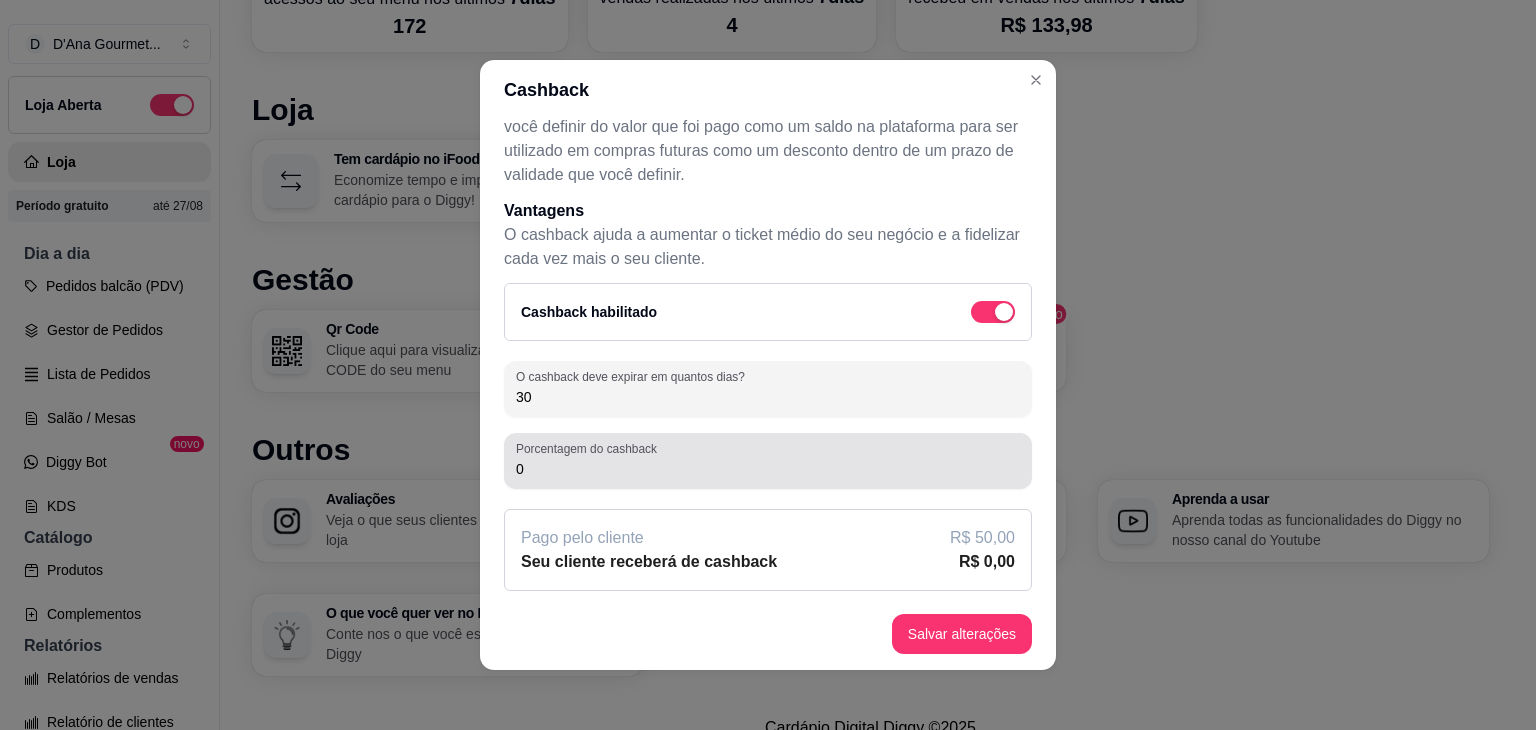click on "0" at bounding box center [768, 469] 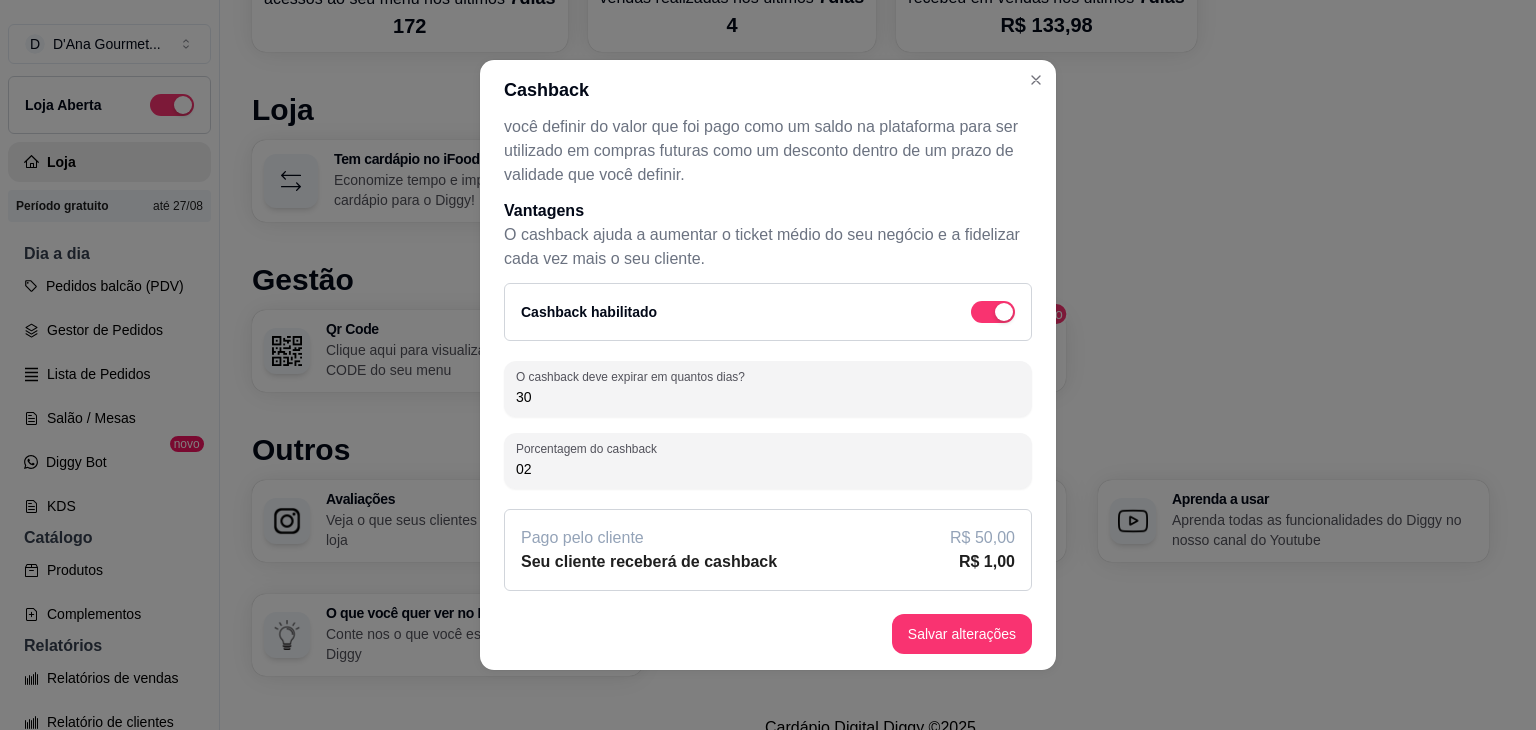 type on "0" 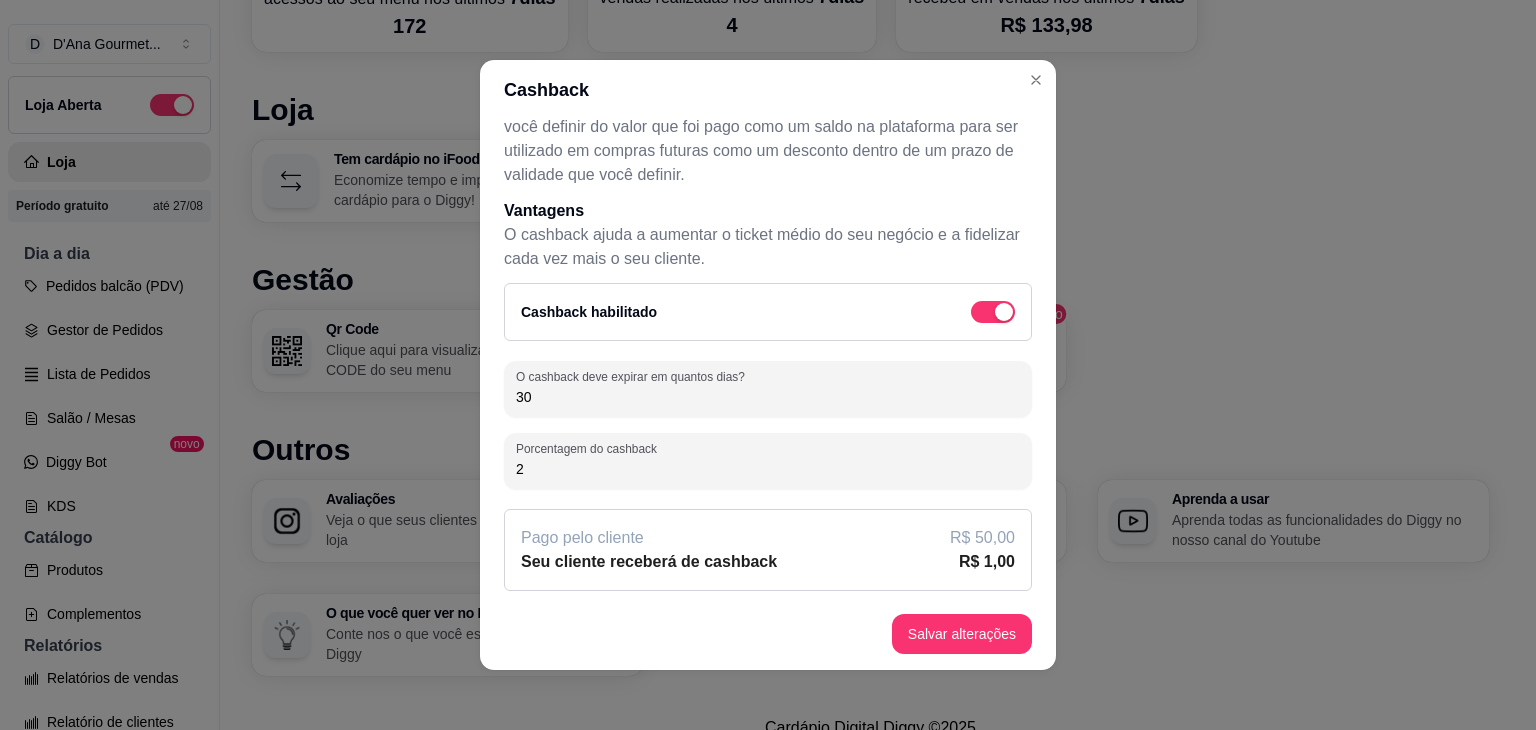 type on "2" 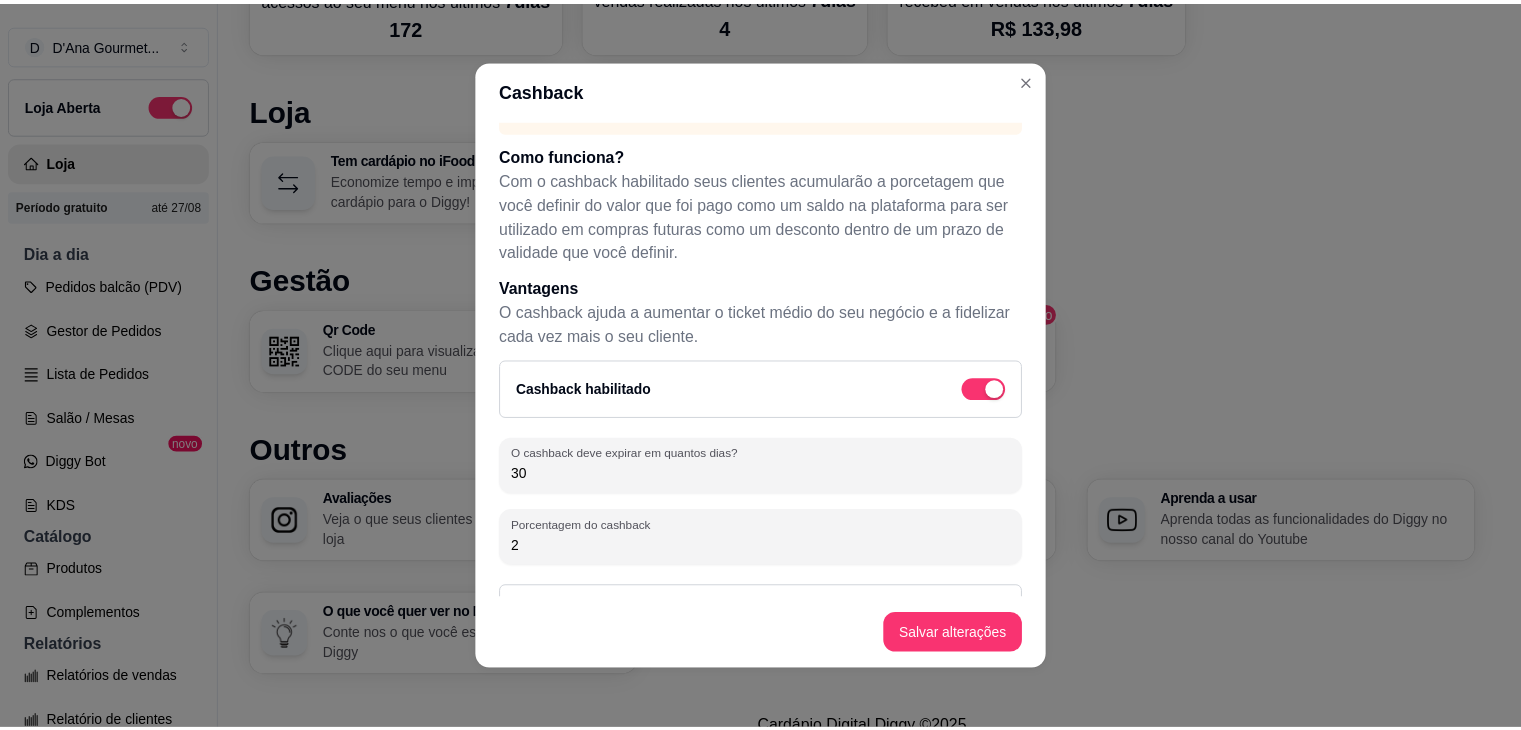 scroll, scrollTop: 177, scrollLeft: 0, axis: vertical 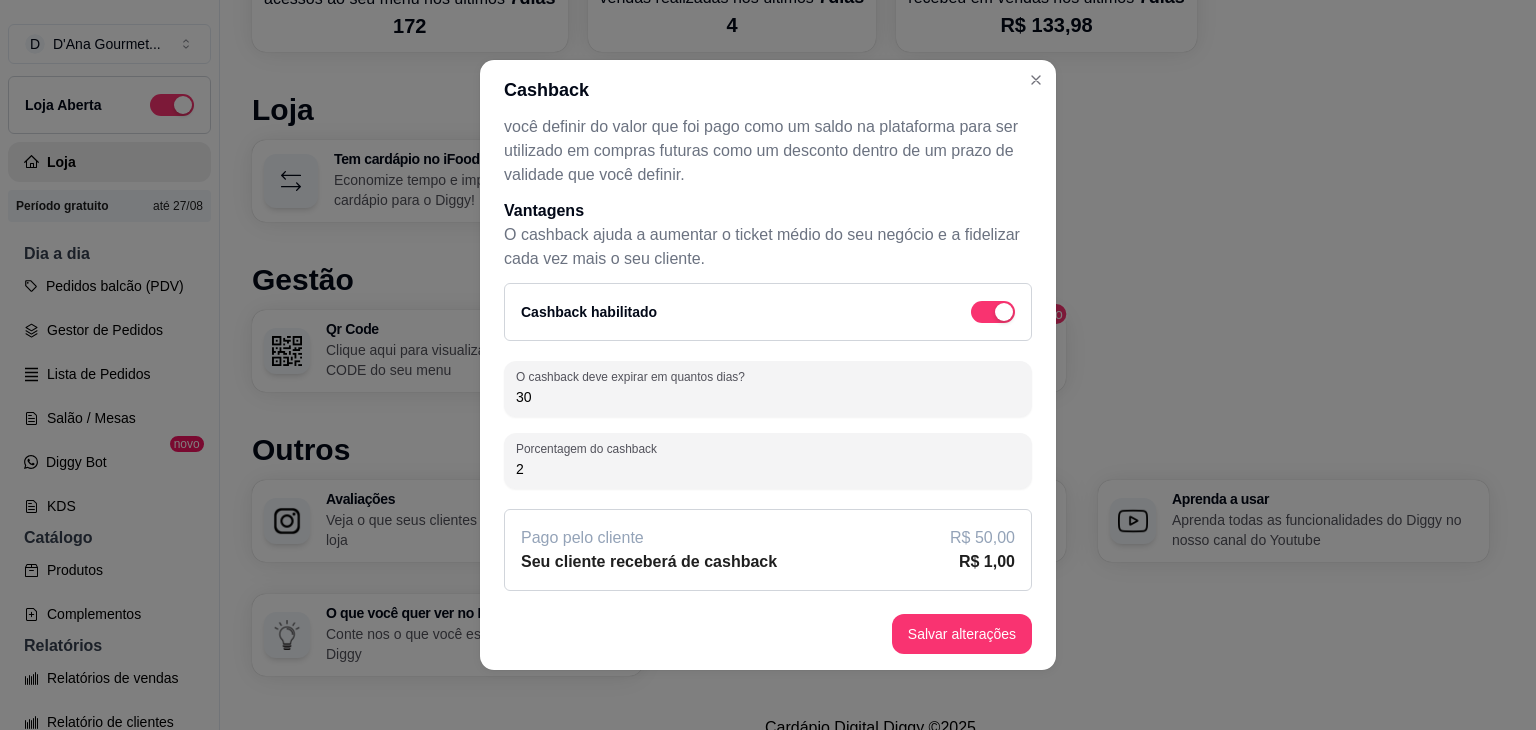 click on "2" at bounding box center [768, 469] 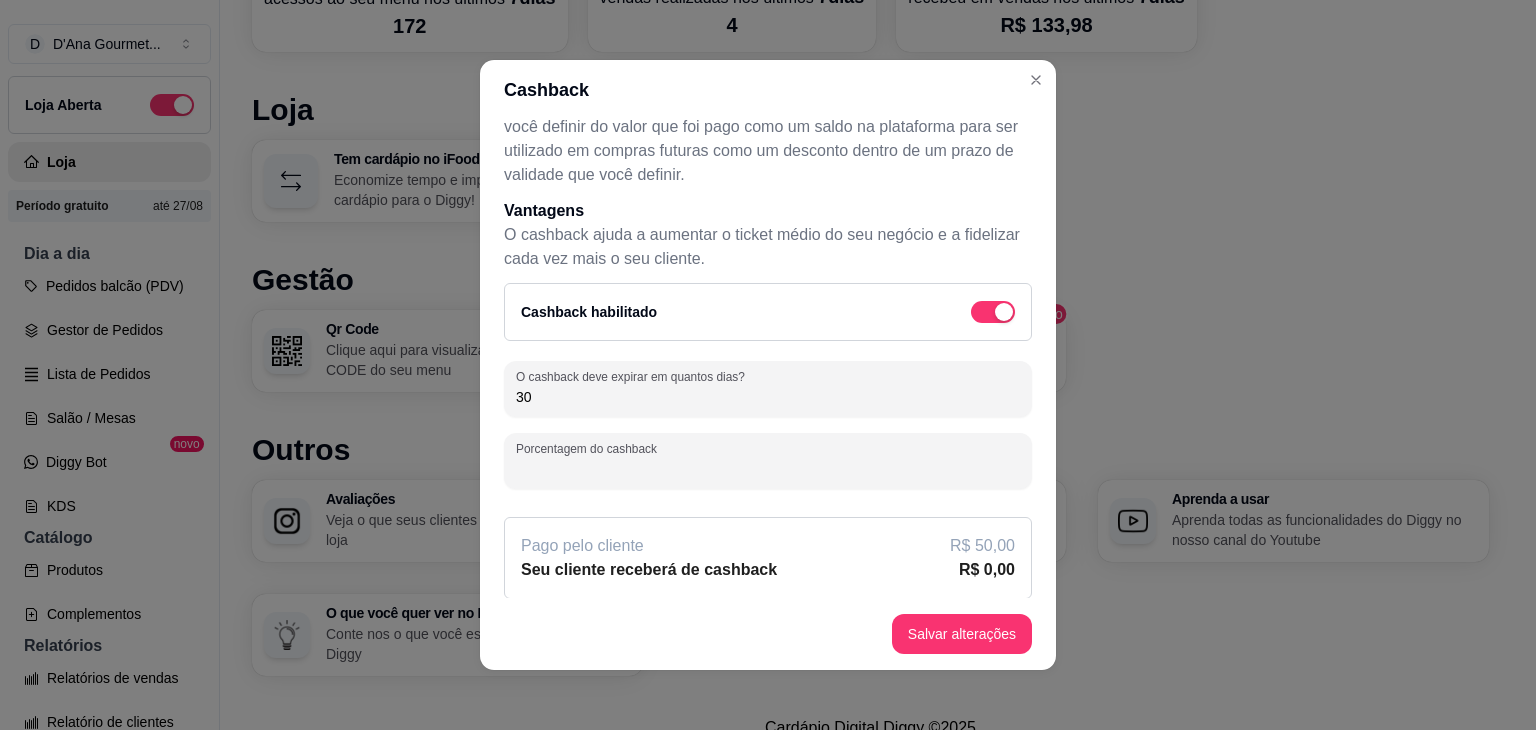 type on "1" 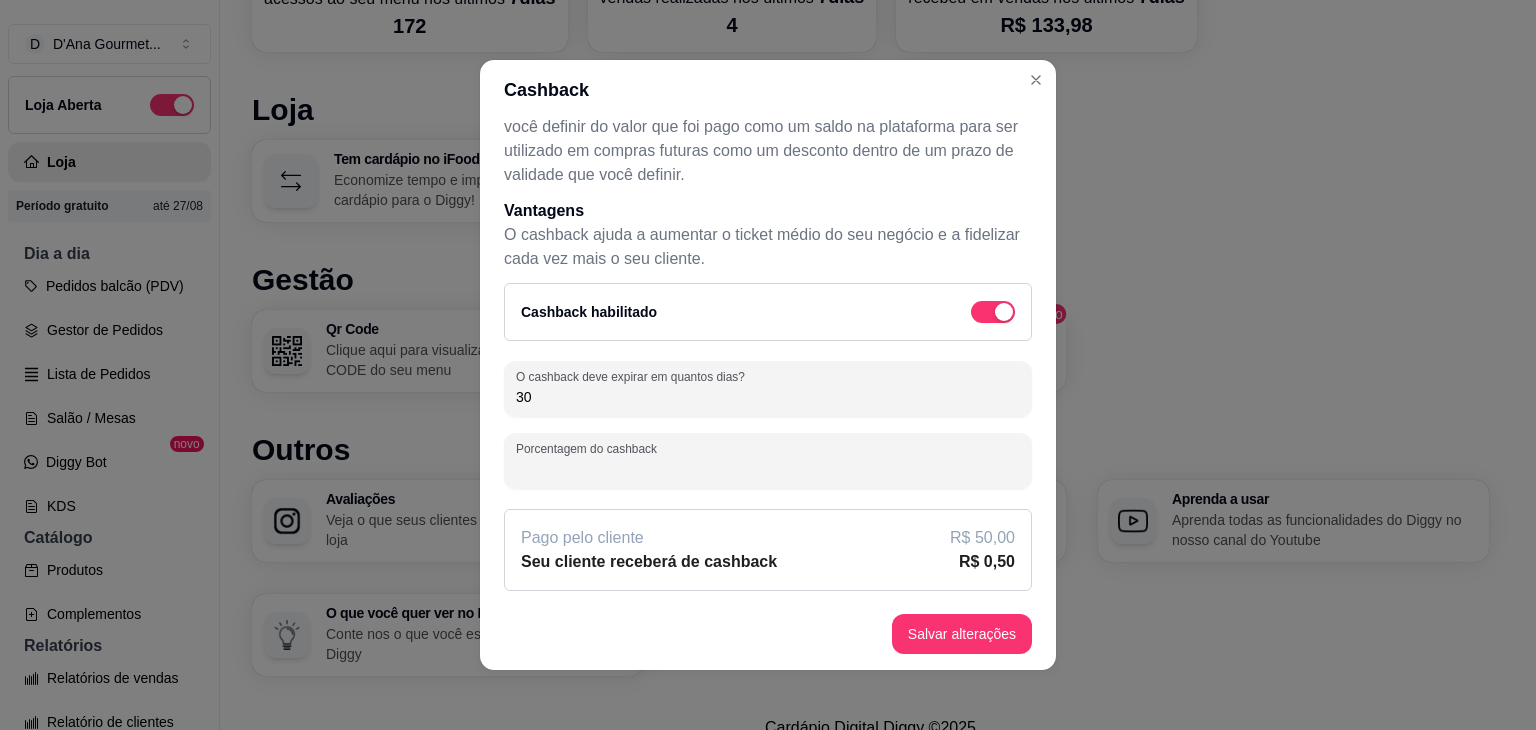 type on "2" 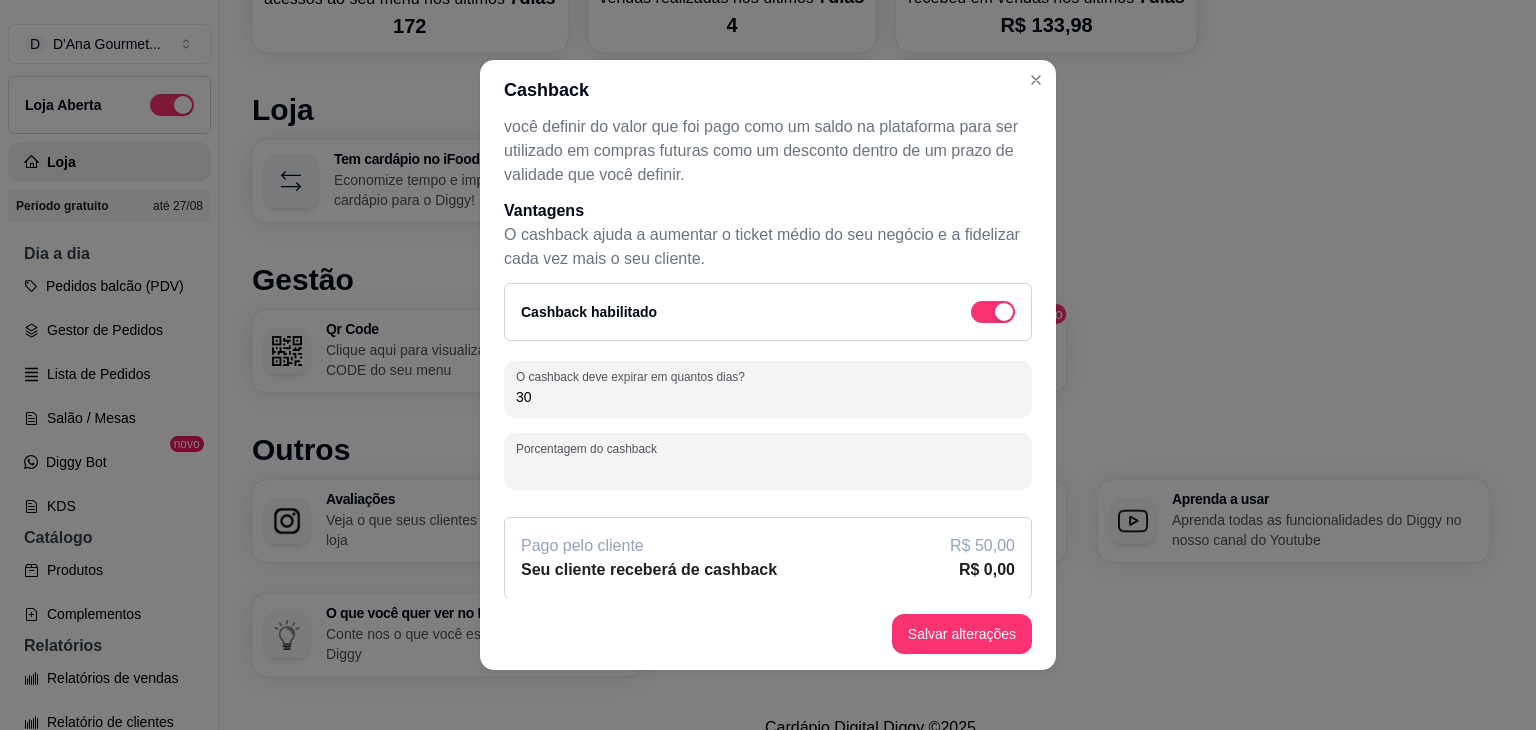 type on "3" 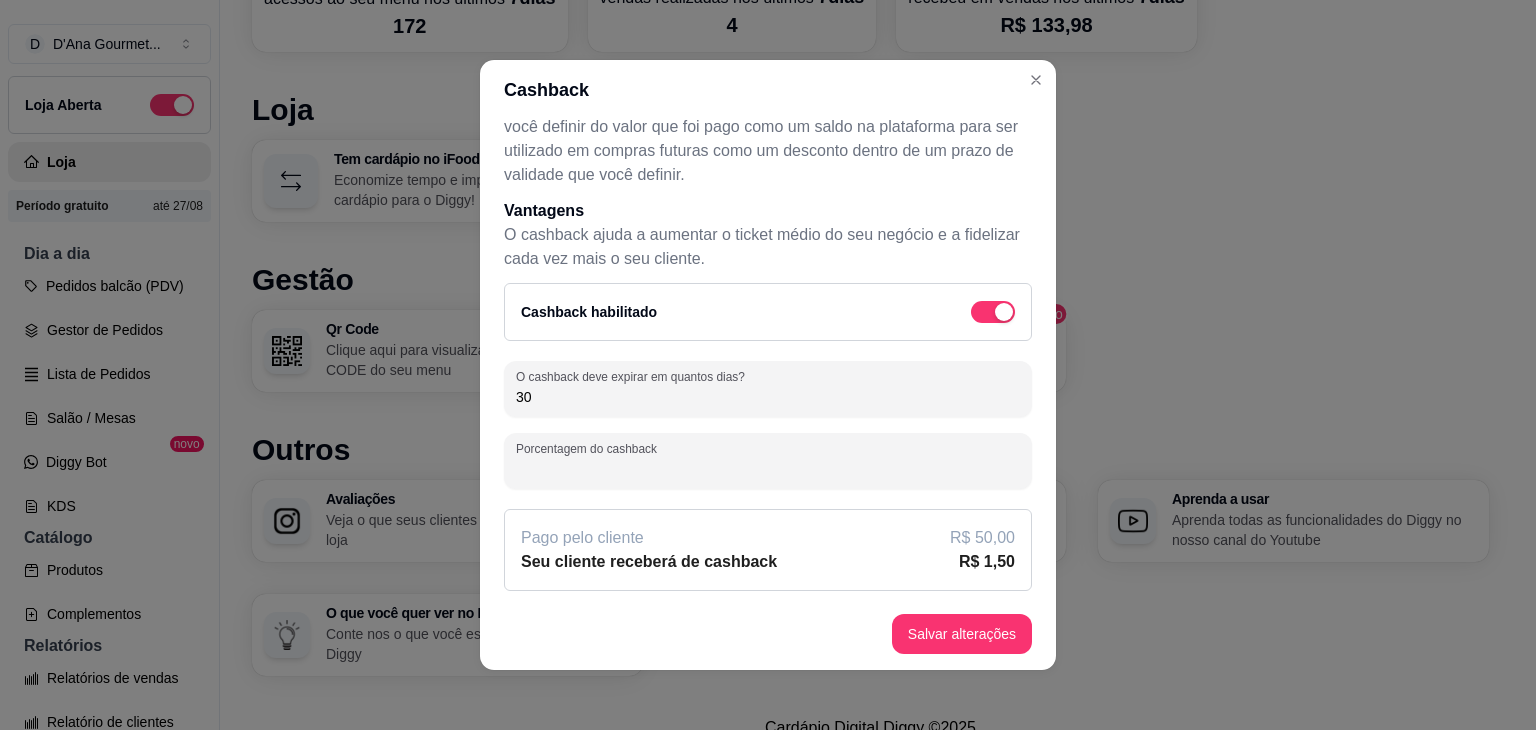 type on "2" 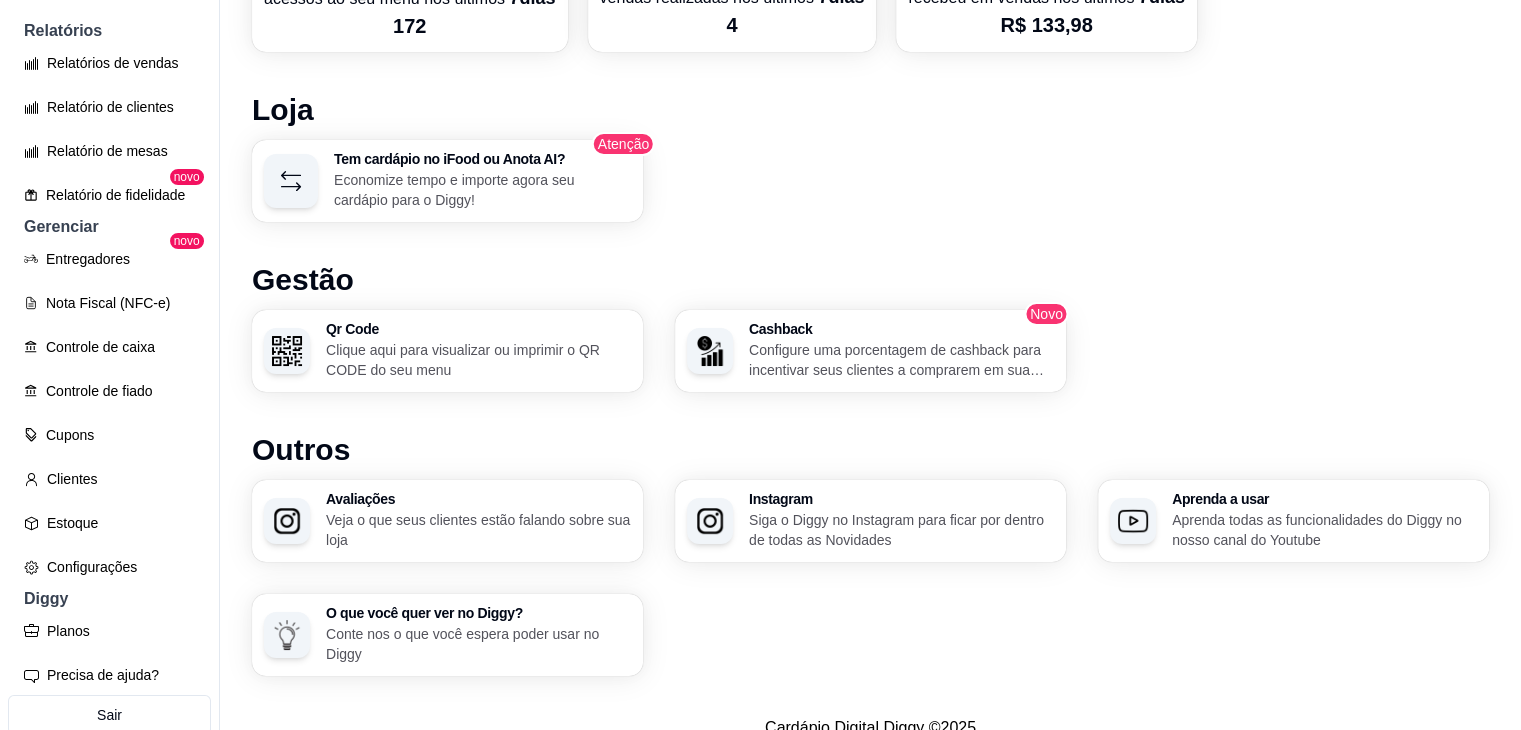 scroll, scrollTop: 616, scrollLeft: 0, axis: vertical 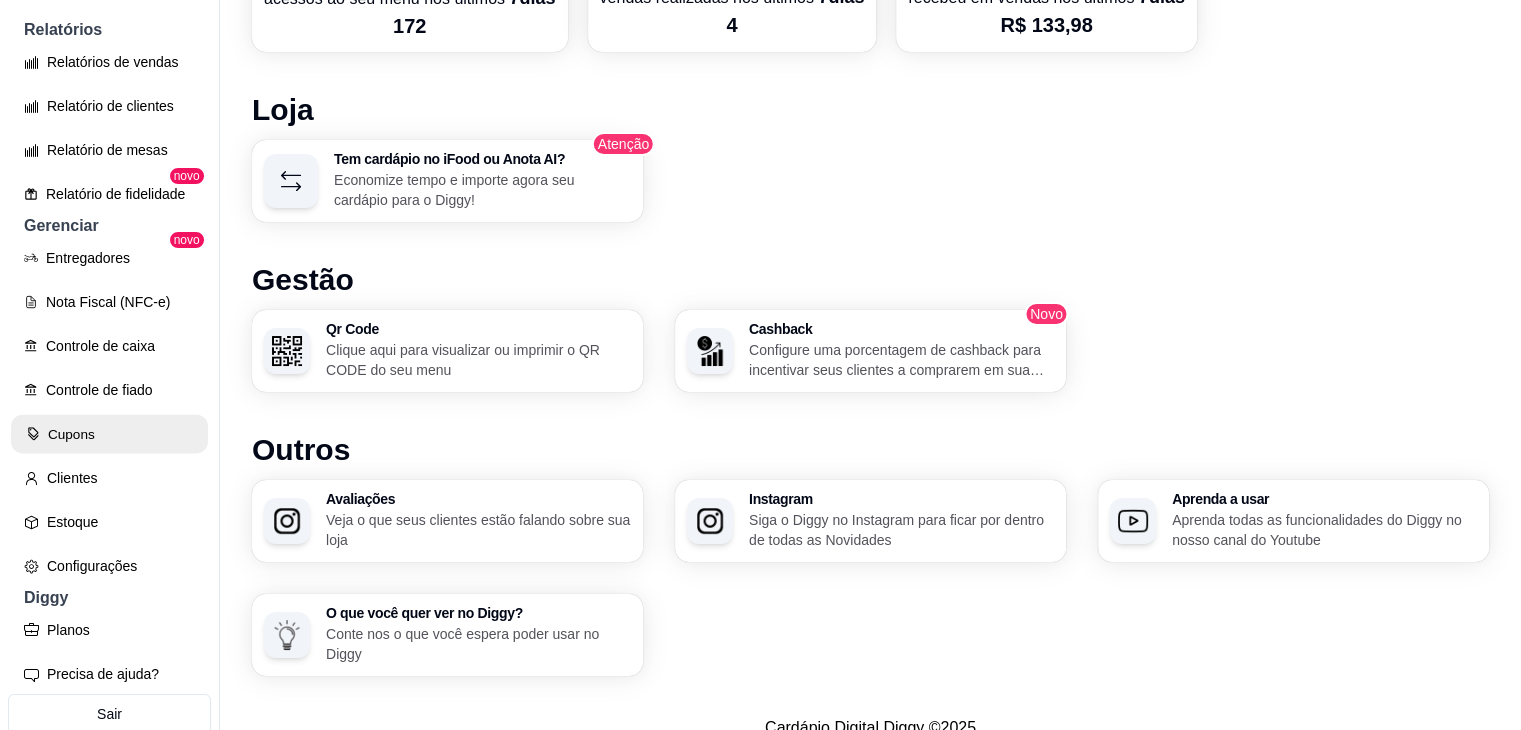 click on "Cupons" at bounding box center [109, 434] 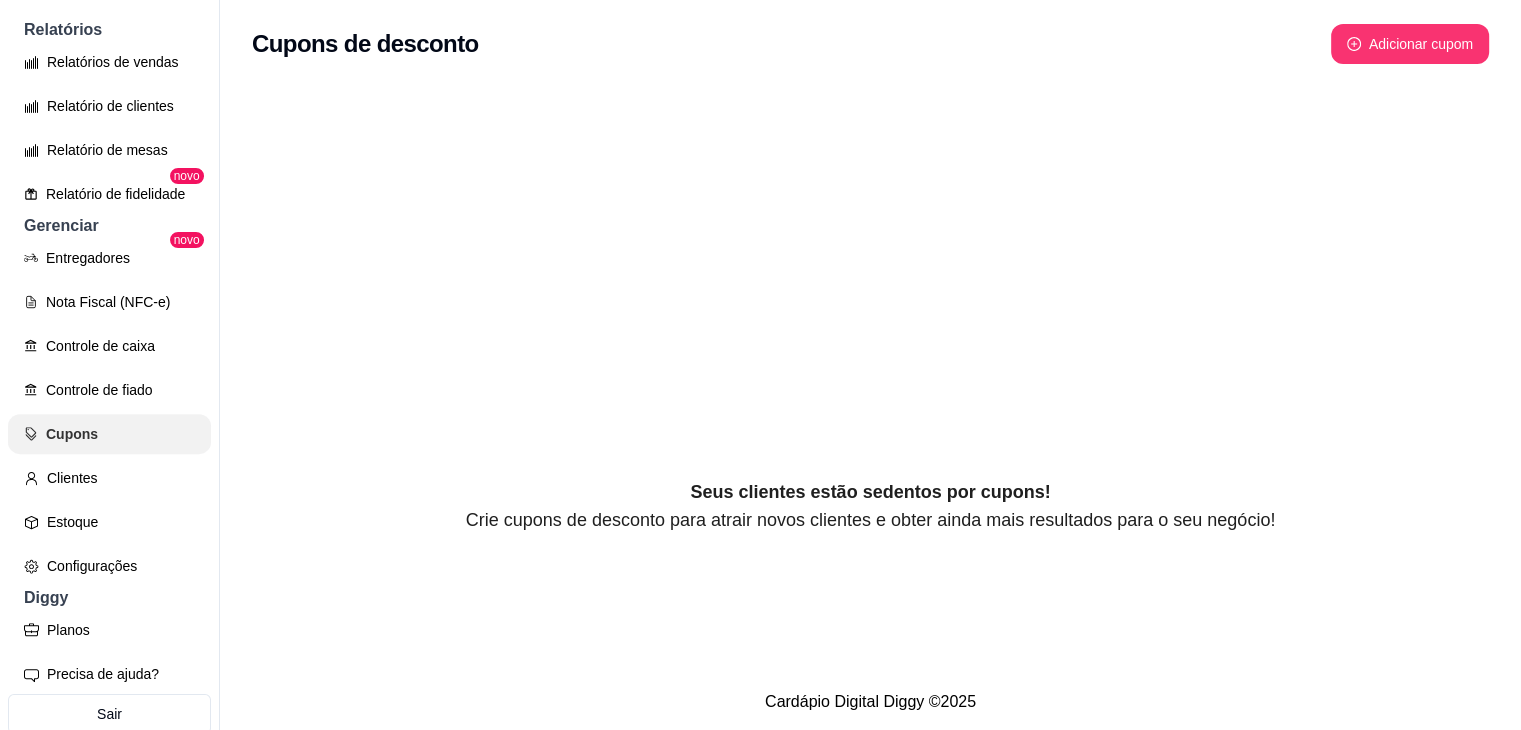 scroll, scrollTop: 0, scrollLeft: 0, axis: both 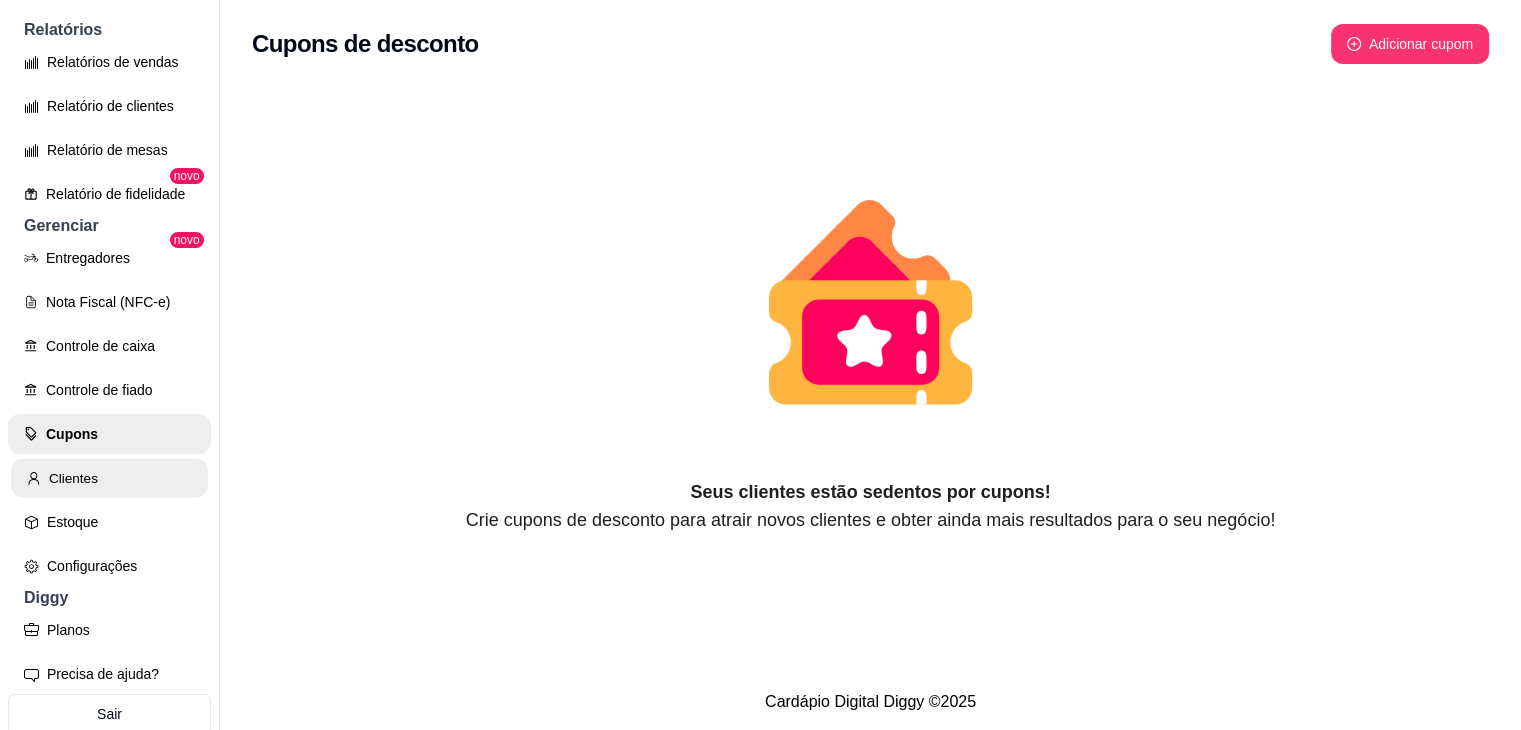 click on "Clientes" at bounding box center [109, 478] 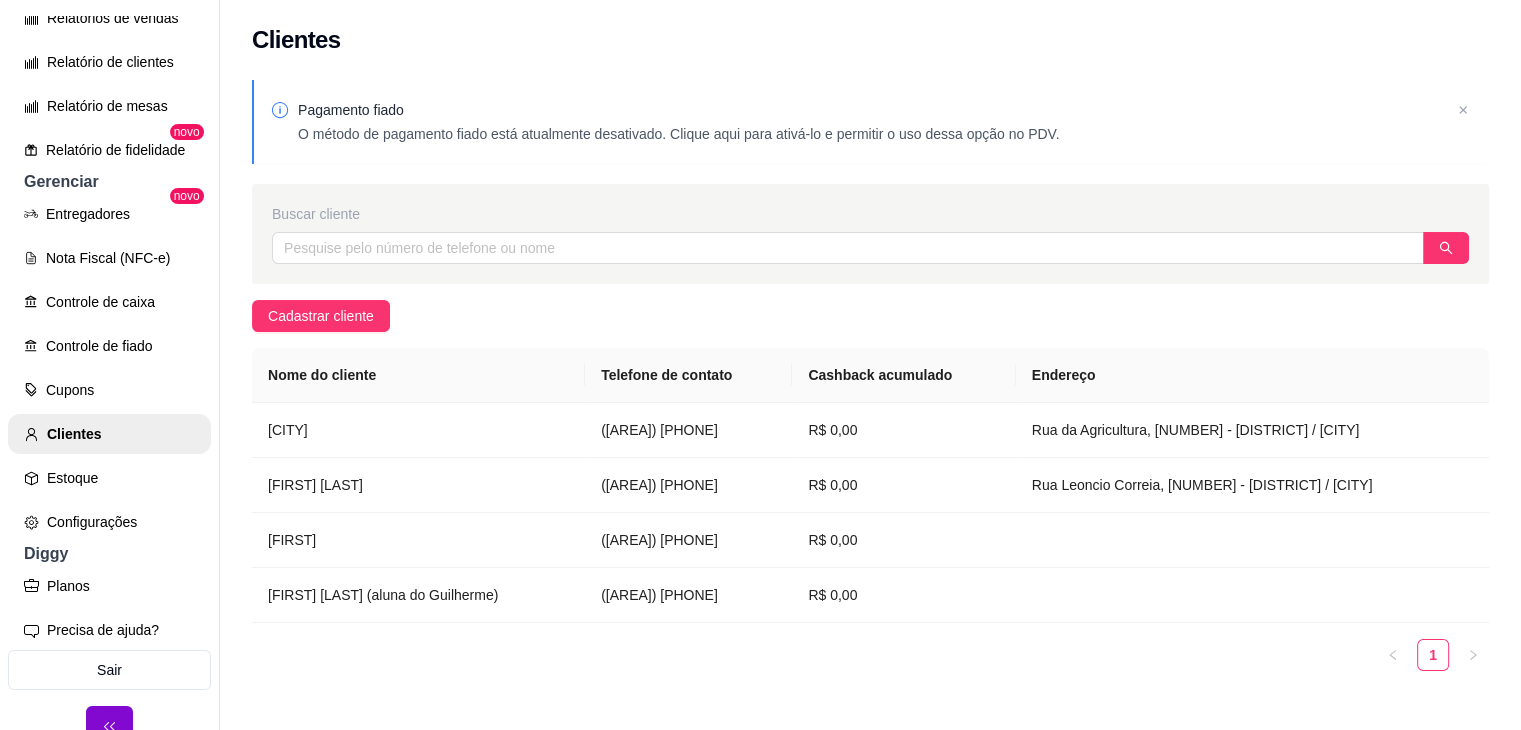 scroll, scrollTop: 56, scrollLeft: 0, axis: vertical 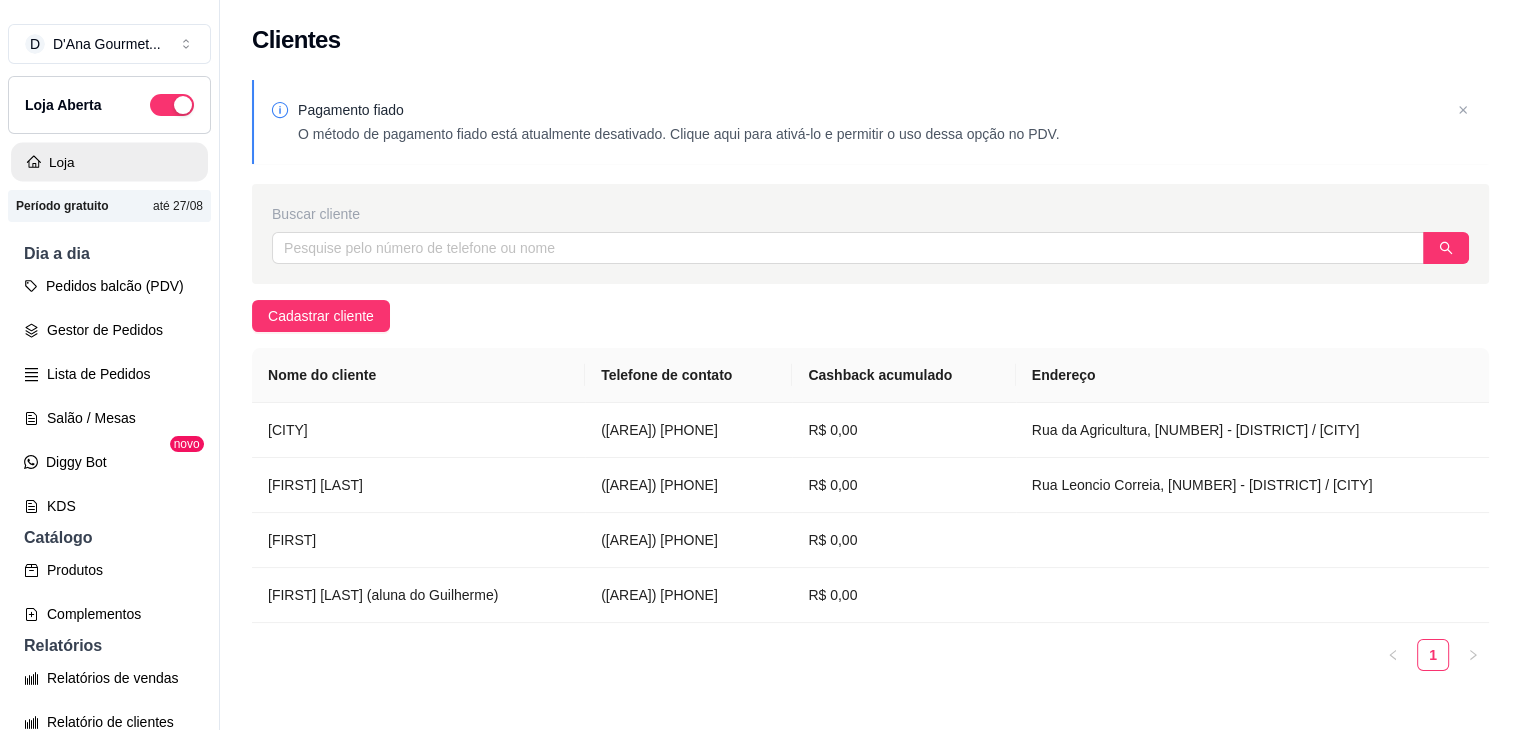 click on "Loja" at bounding box center [109, 162] 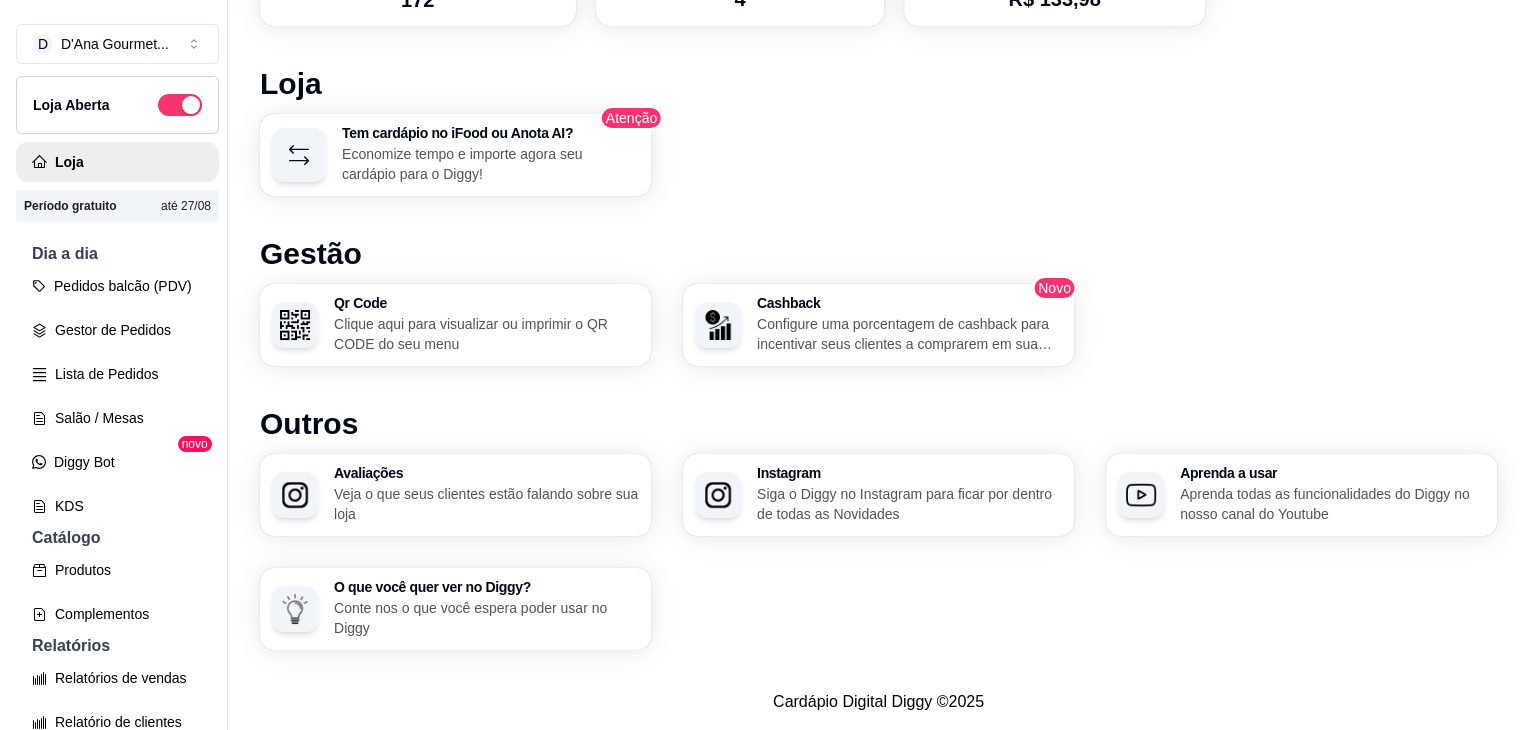 scroll, scrollTop: 1188, scrollLeft: 0, axis: vertical 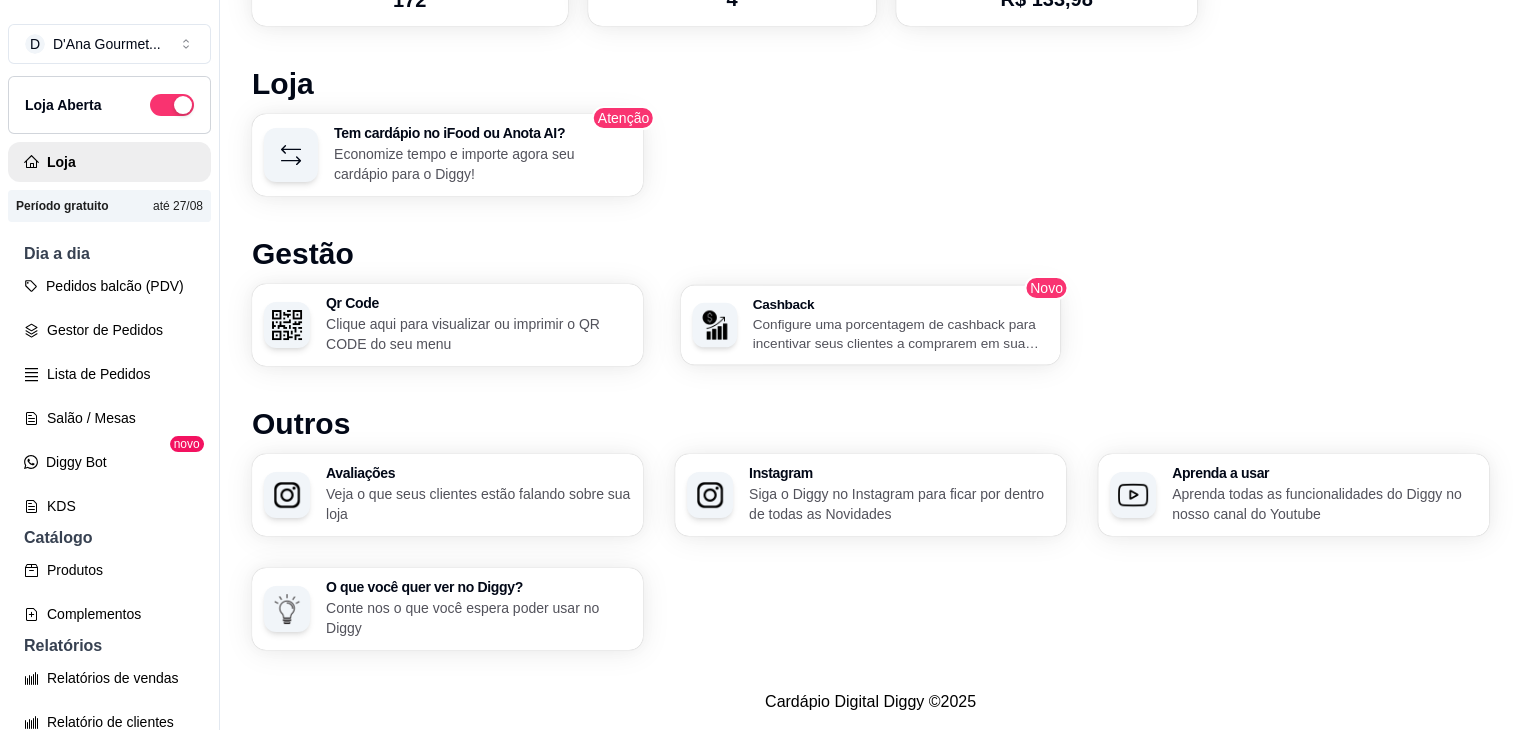 click on "Configure uma porcentagem de cashback para incentivar seus clientes a comprarem em sua loja" at bounding box center (901, 333) 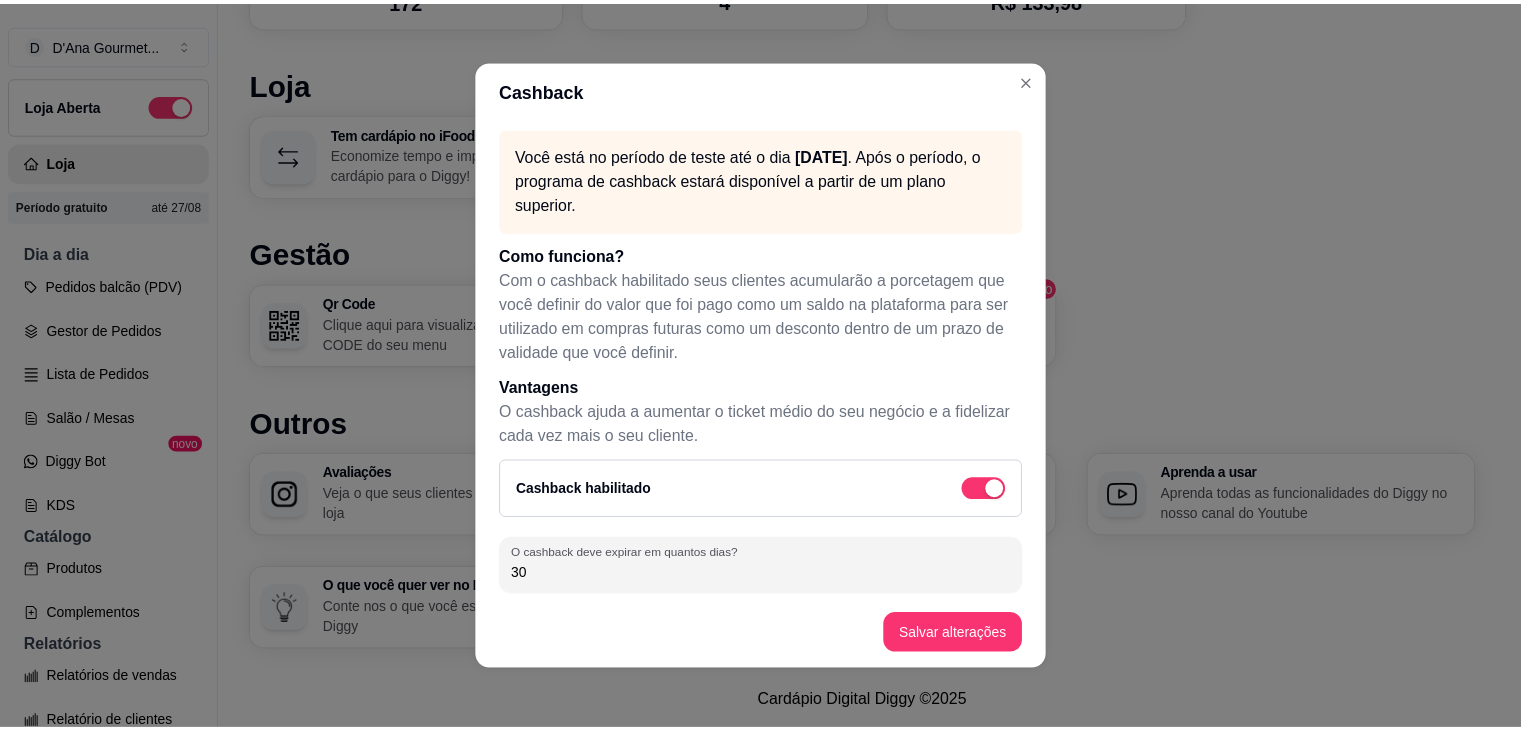 scroll, scrollTop: 177, scrollLeft: 0, axis: vertical 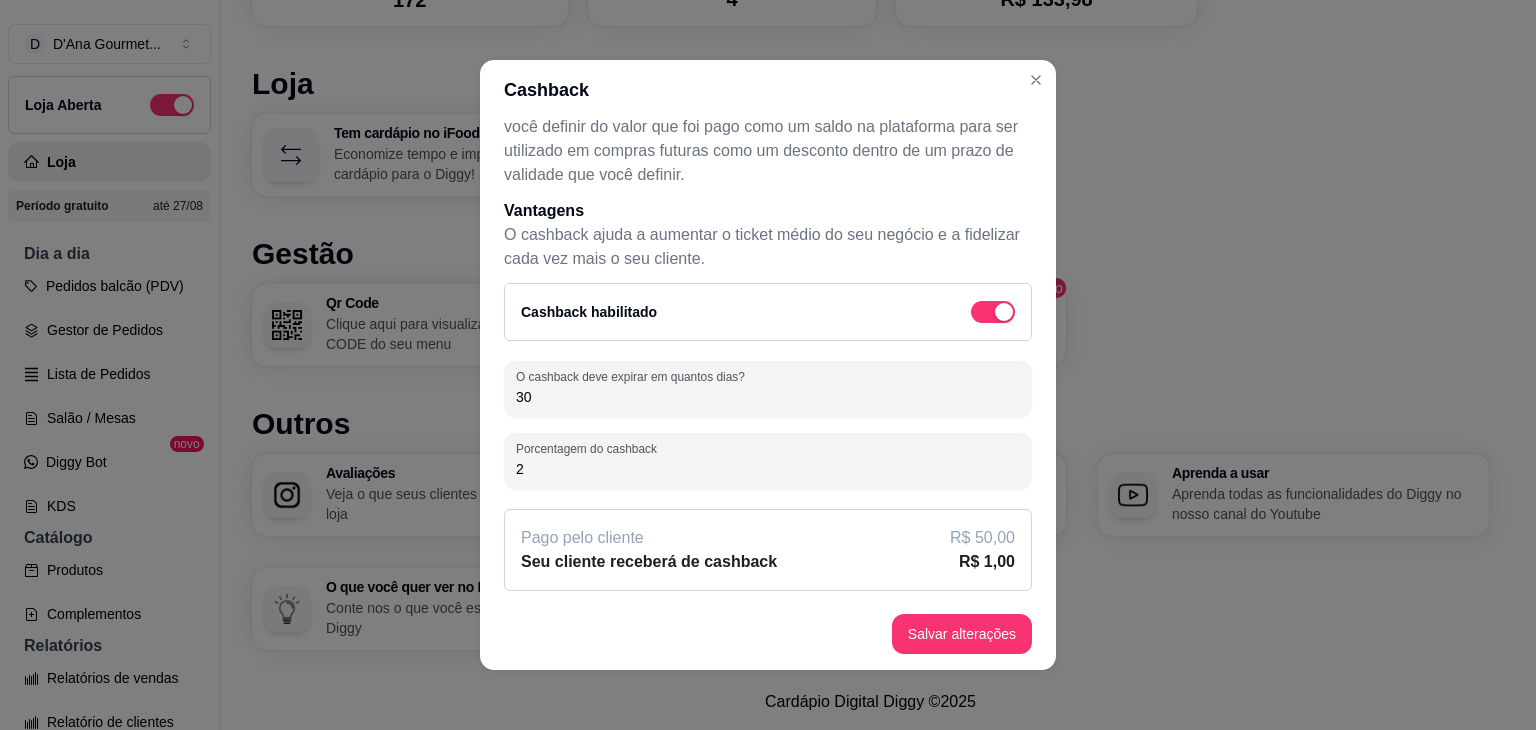 drag, startPoint x: 516, startPoint y: 463, endPoint x: 489, endPoint y: 458, distance: 27.45906 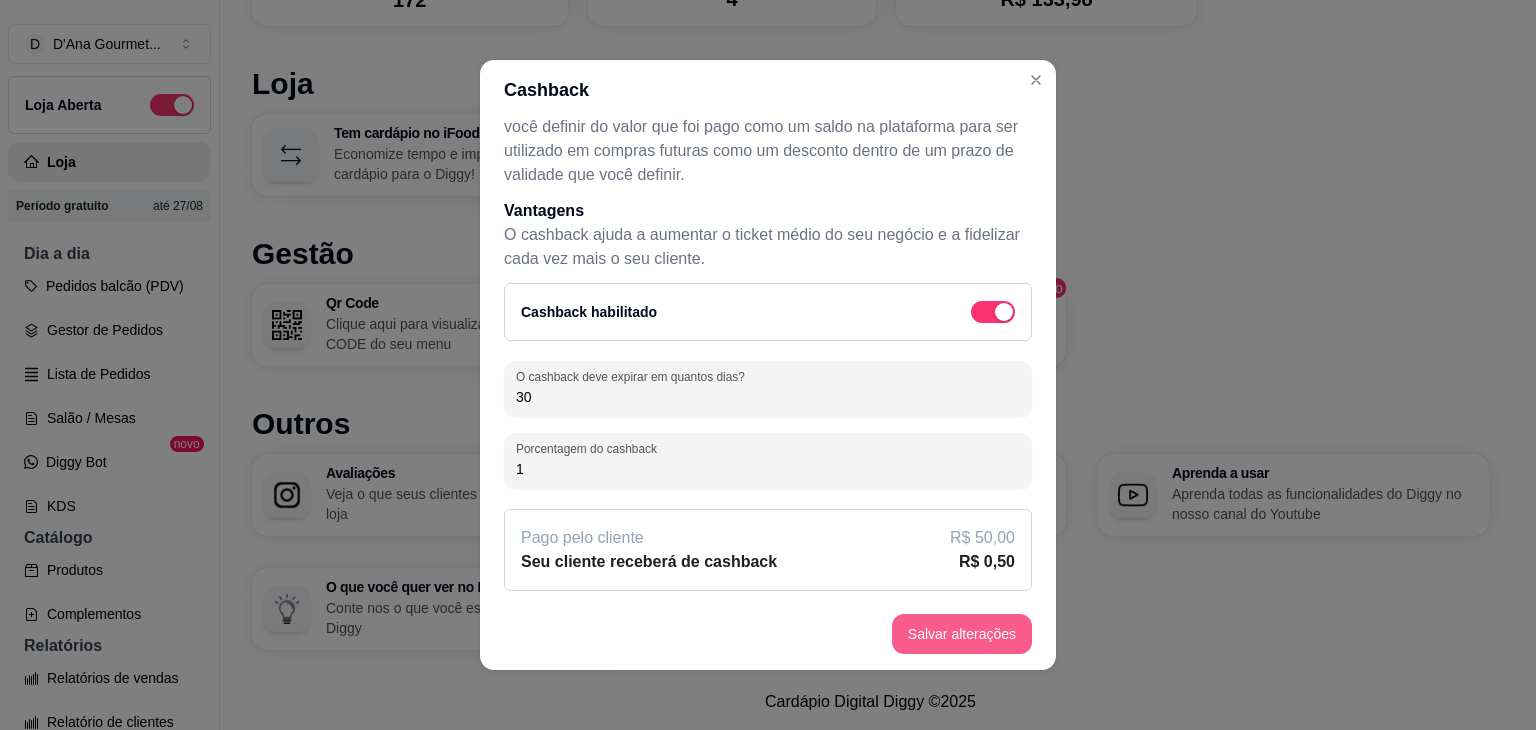 type on "1" 